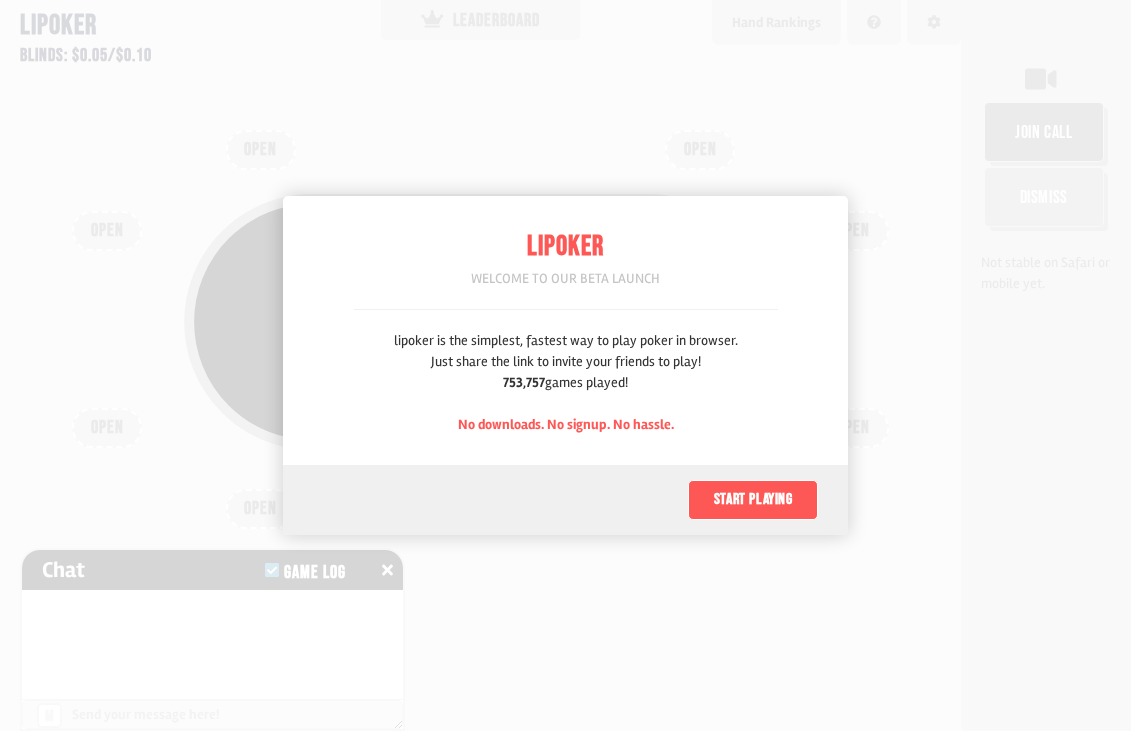 scroll, scrollTop: 0, scrollLeft: 0, axis: both 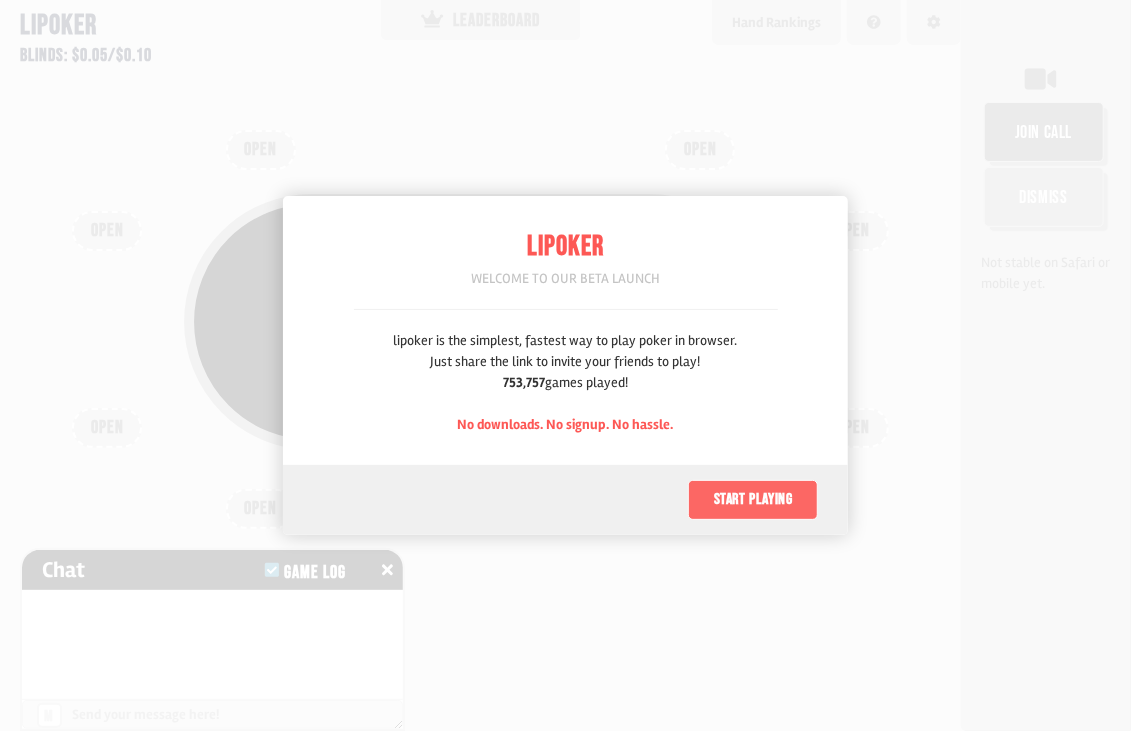 click on "Start playing" at bounding box center (753, 500) 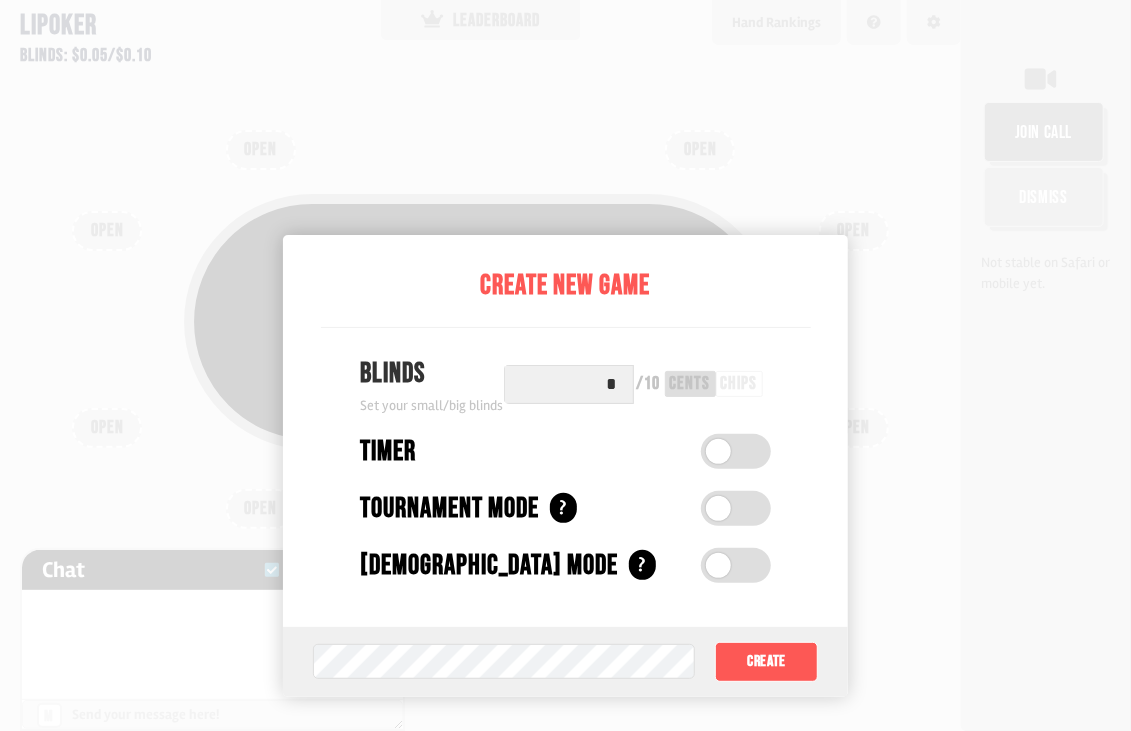 scroll, scrollTop: 100, scrollLeft: 0, axis: vertical 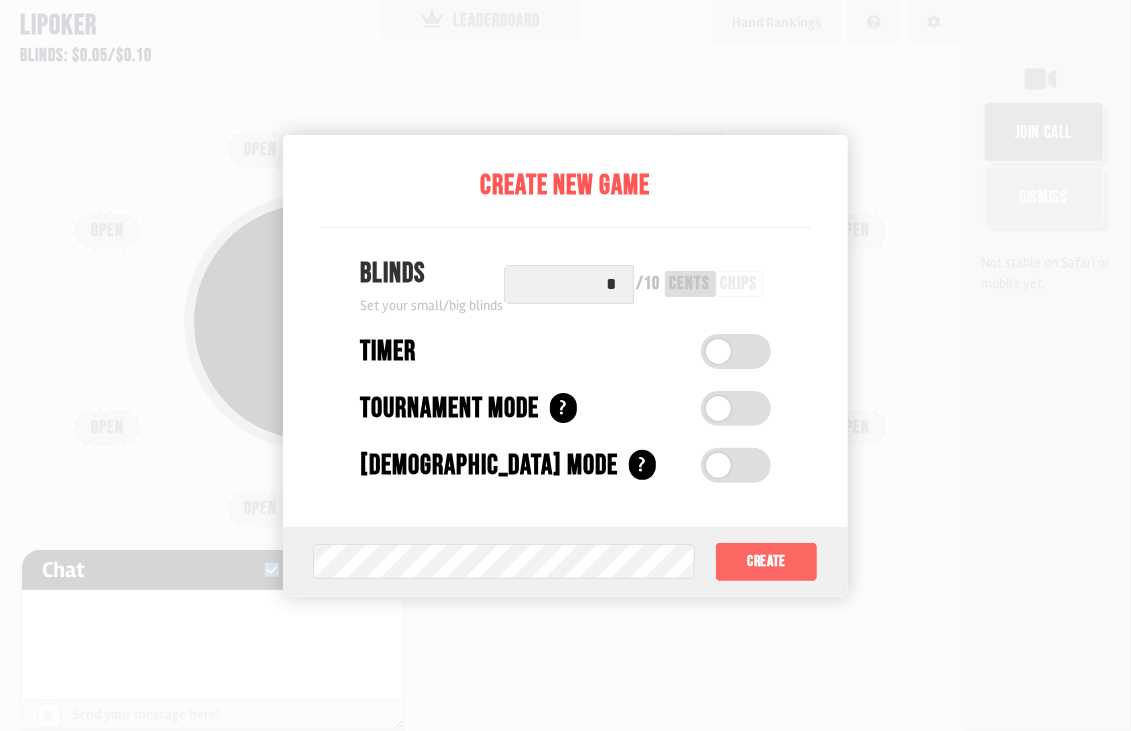 click on "Create" at bounding box center [766, 562] 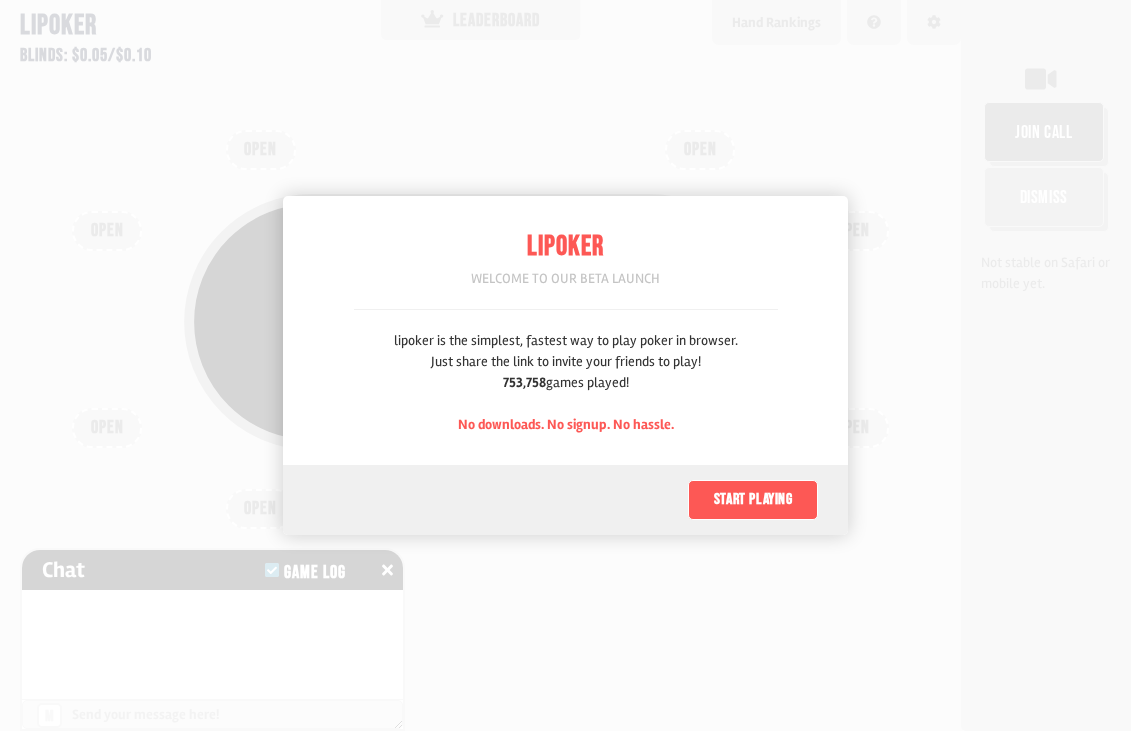 scroll, scrollTop: 0, scrollLeft: 0, axis: both 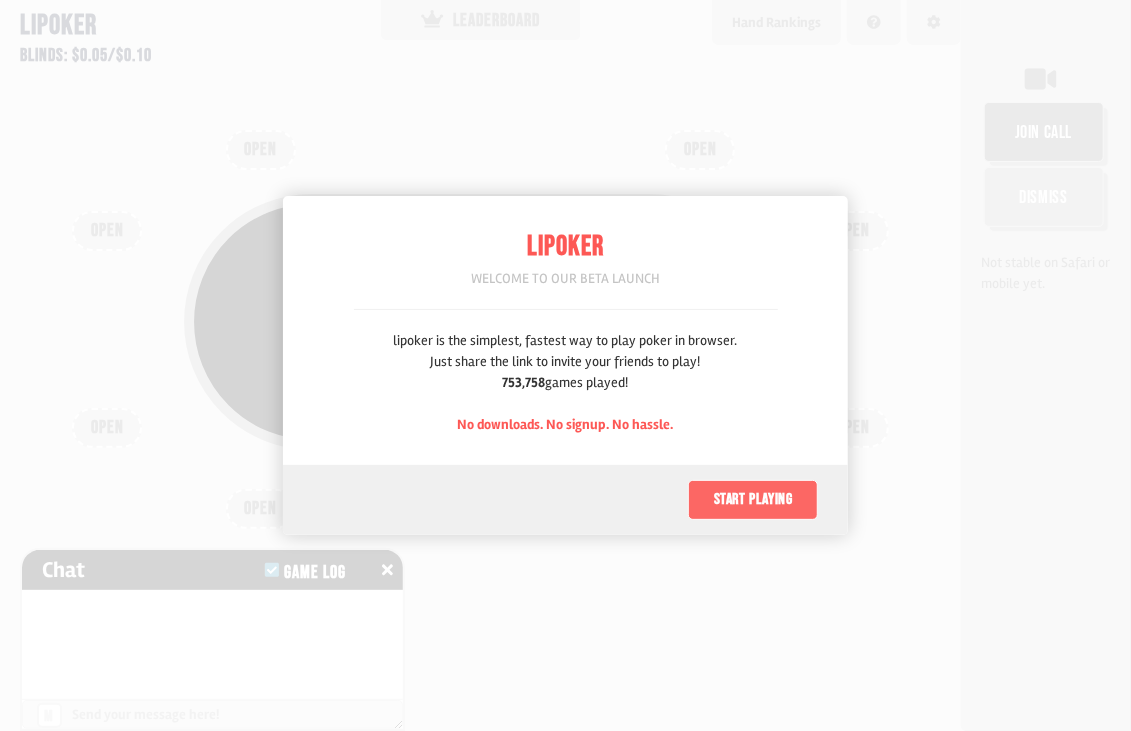 click on "Start playing" at bounding box center [753, 500] 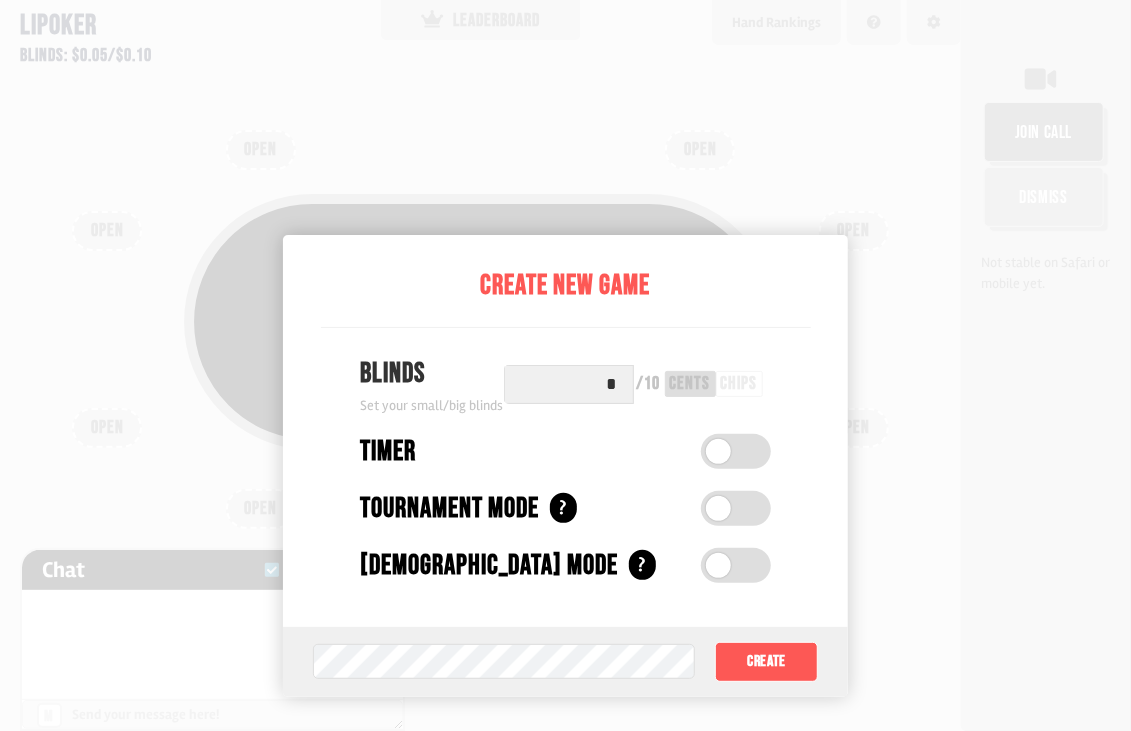 scroll, scrollTop: 100, scrollLeft: 0, axis: vertical 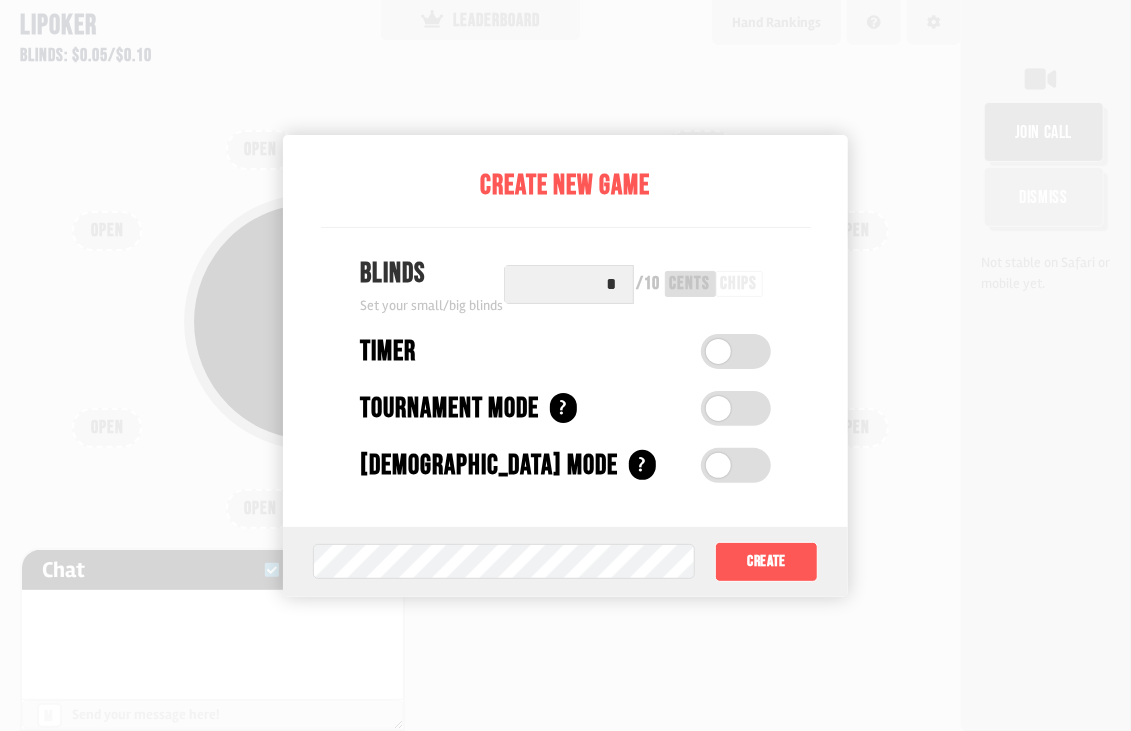 click on "*" at bounding box center [569, 284] 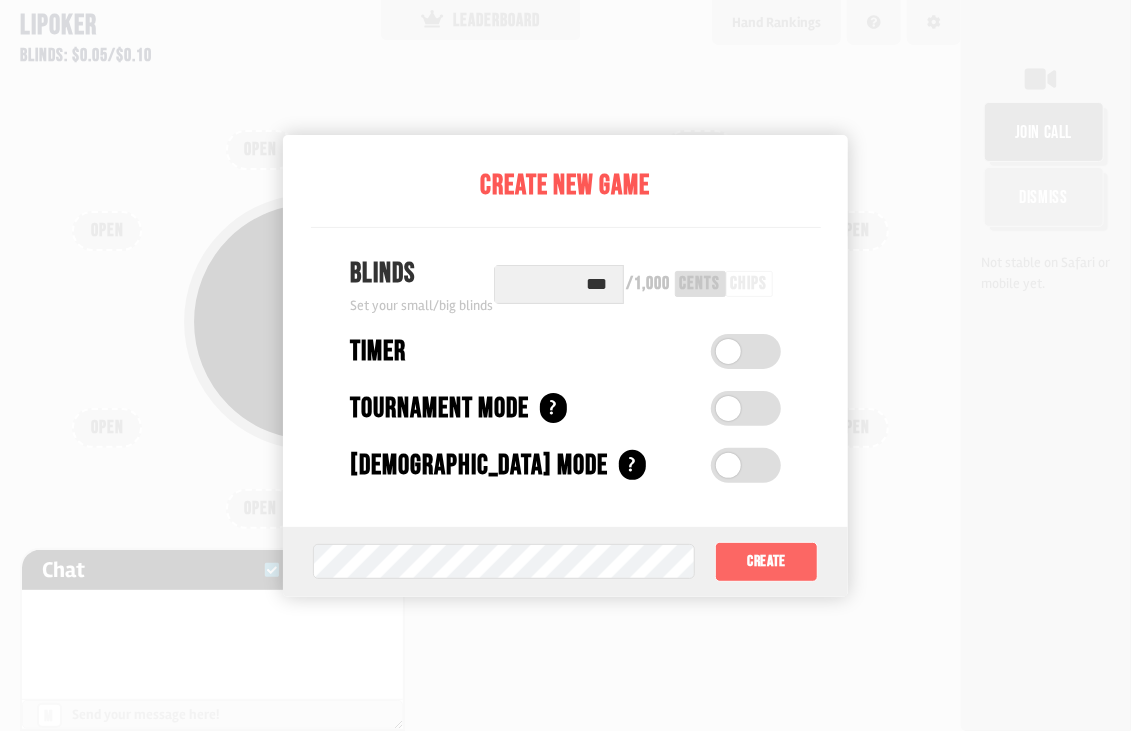 type on "***" 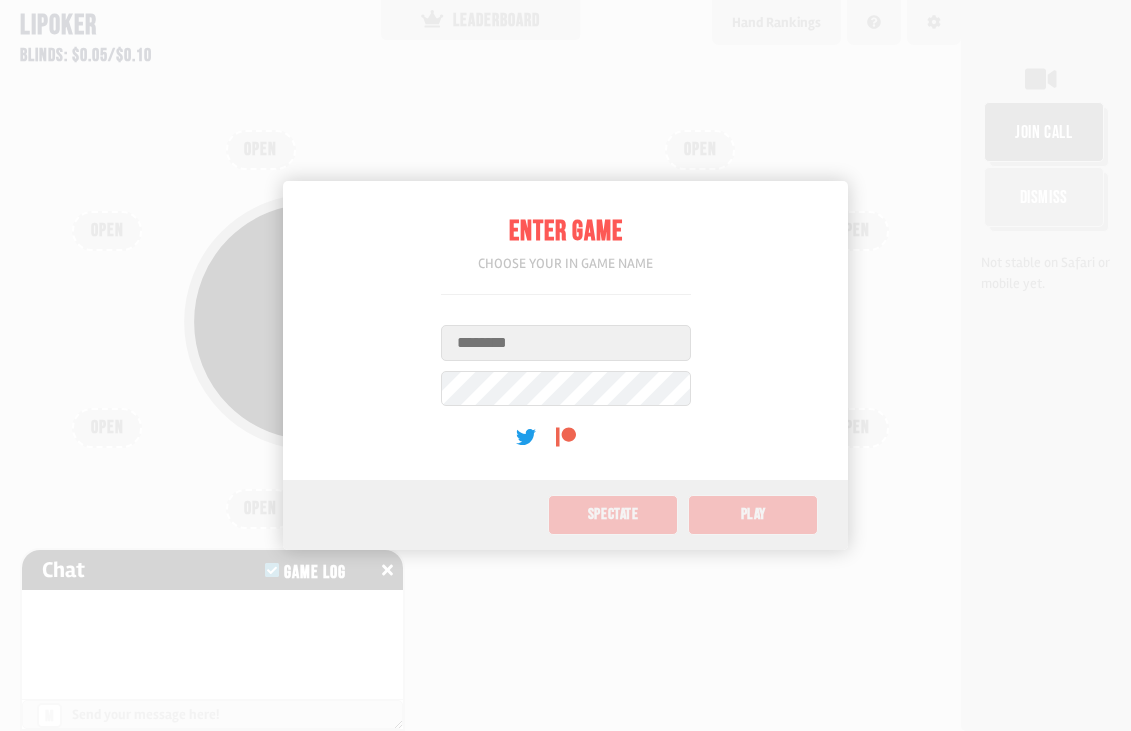 scroll, scrollTop: 0, scrollLeft: 0, axis: both 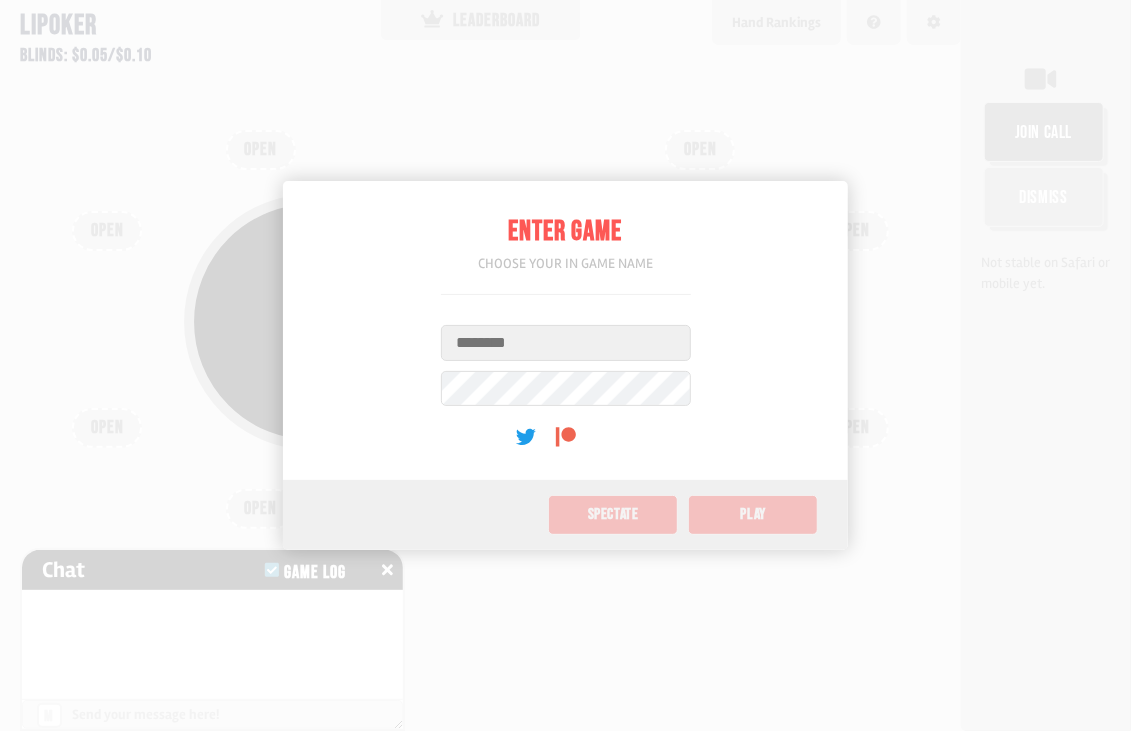click on "Username" at bounding box center (566, 343) 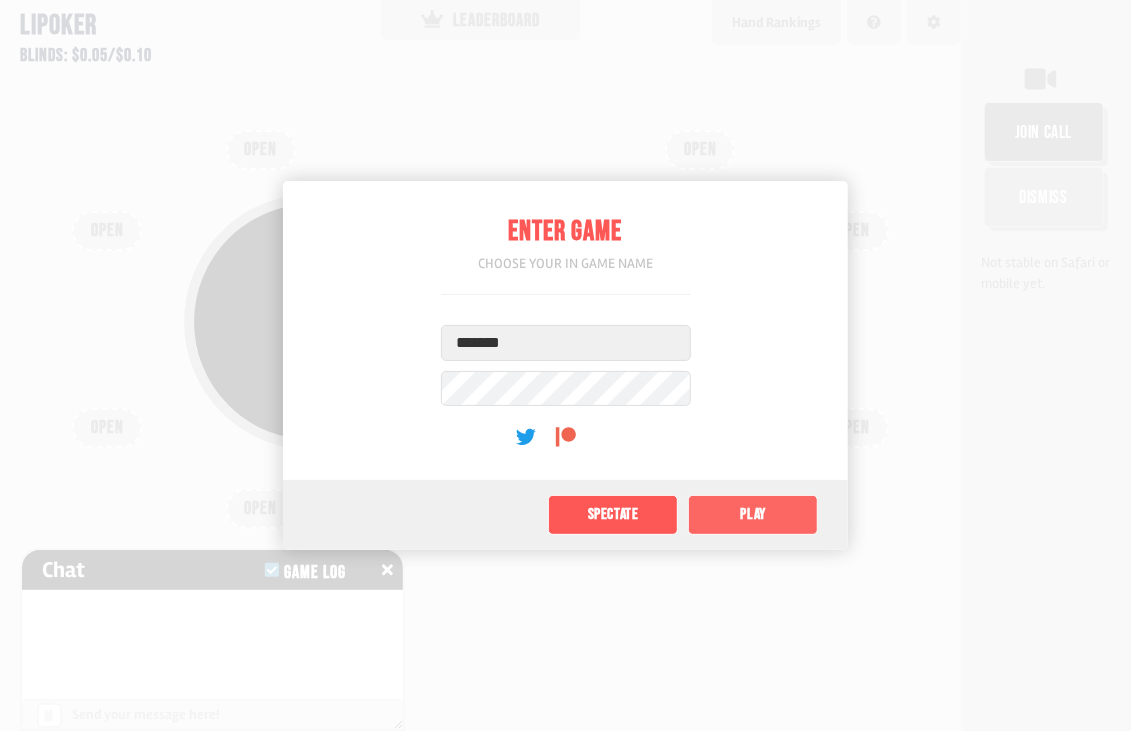 click on "Play" 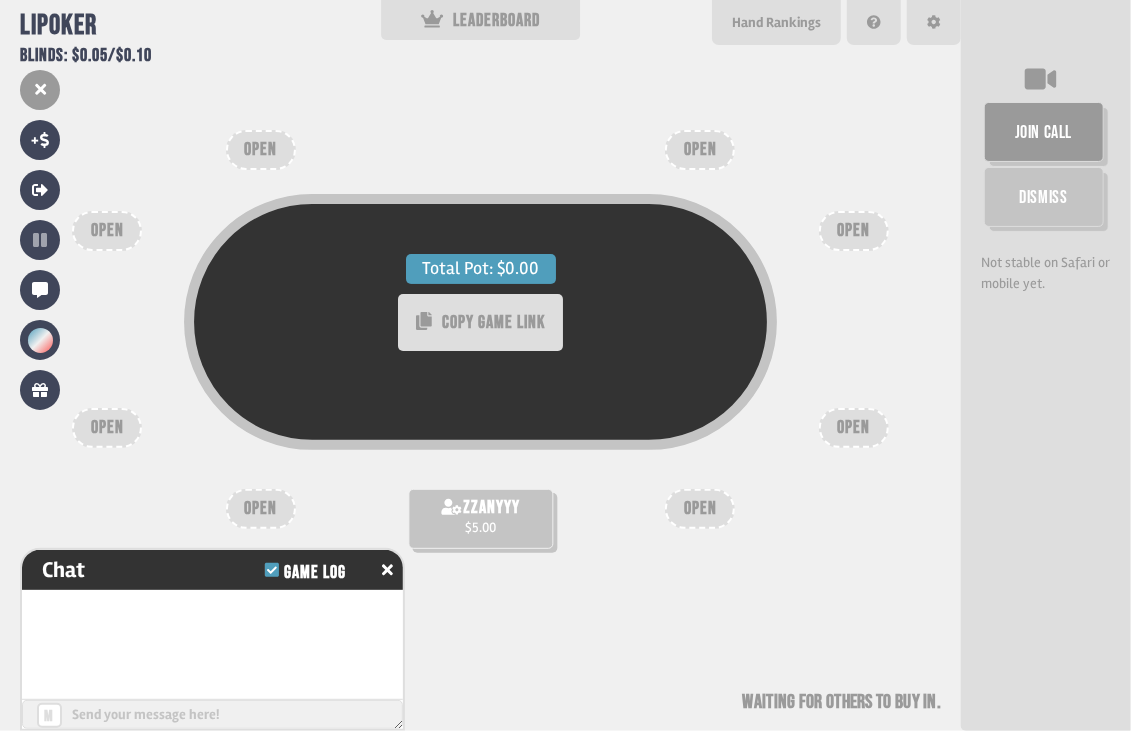 type on "****" 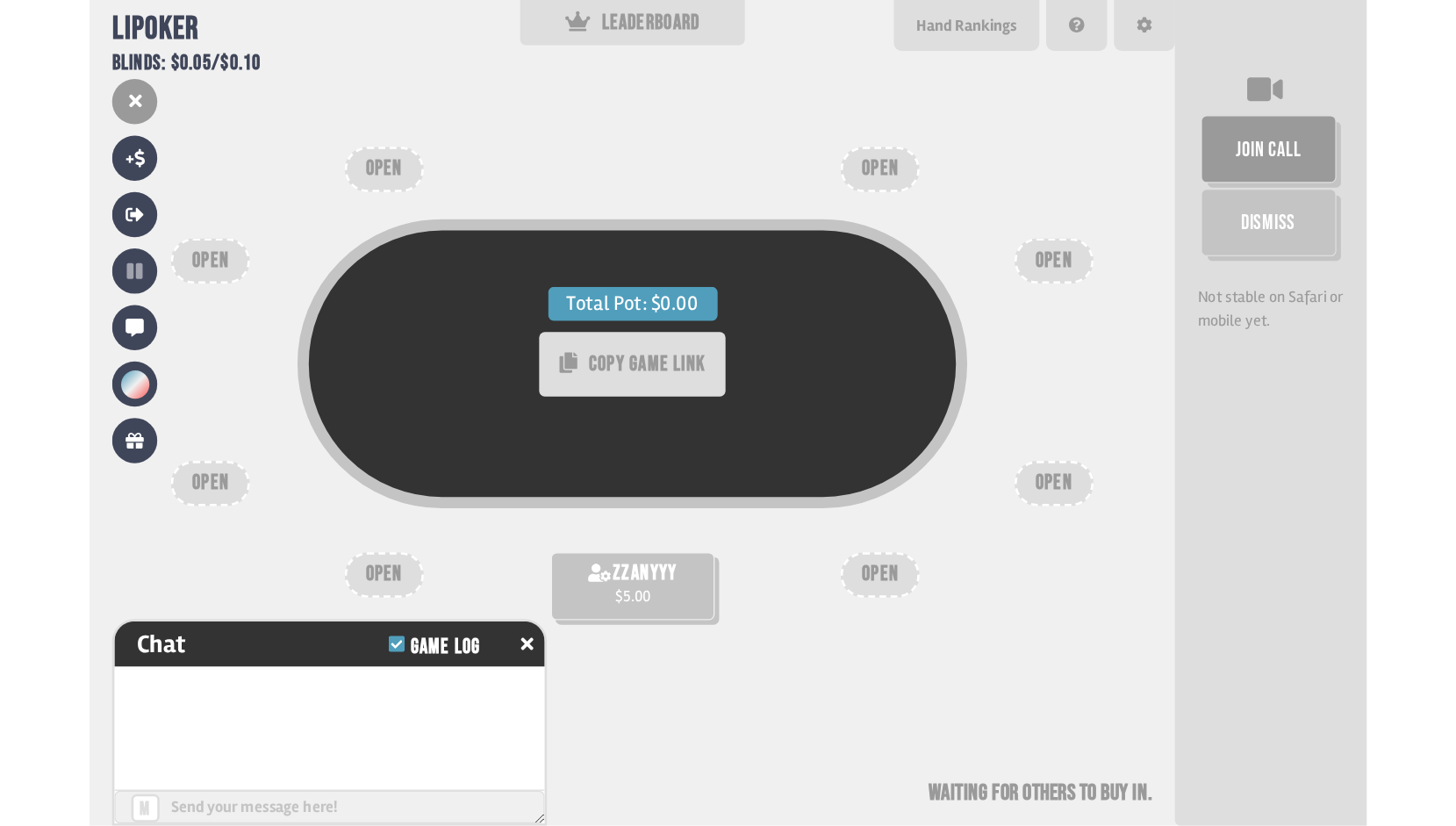 scroll, scrollTop: 103, scrollLeft: 0, axis: vertical 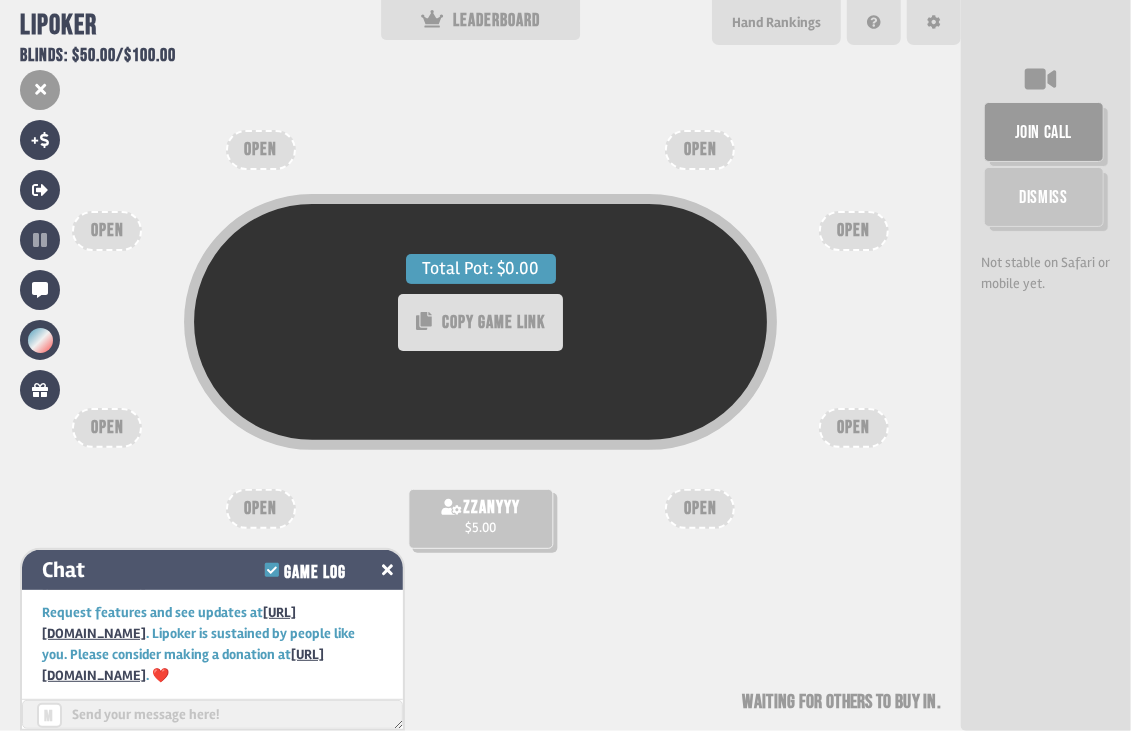 click 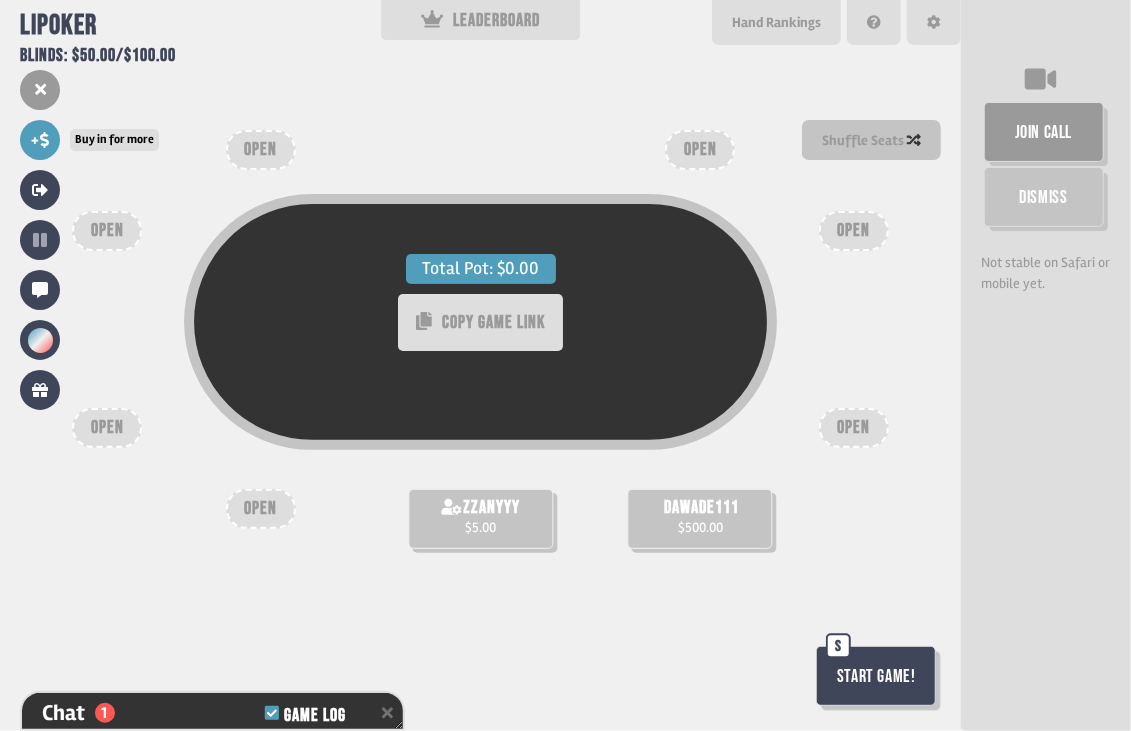 click on "+" at bounding box center [40, 140] 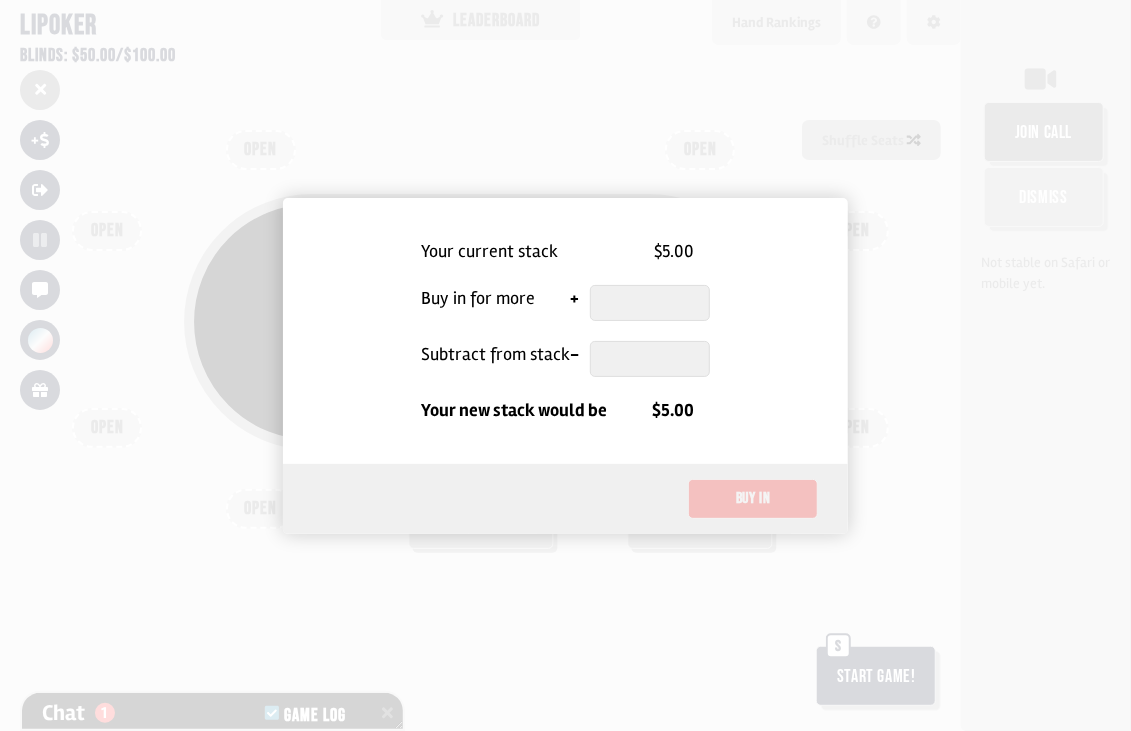 click on "$5.00" at bounding box center (675, 251) 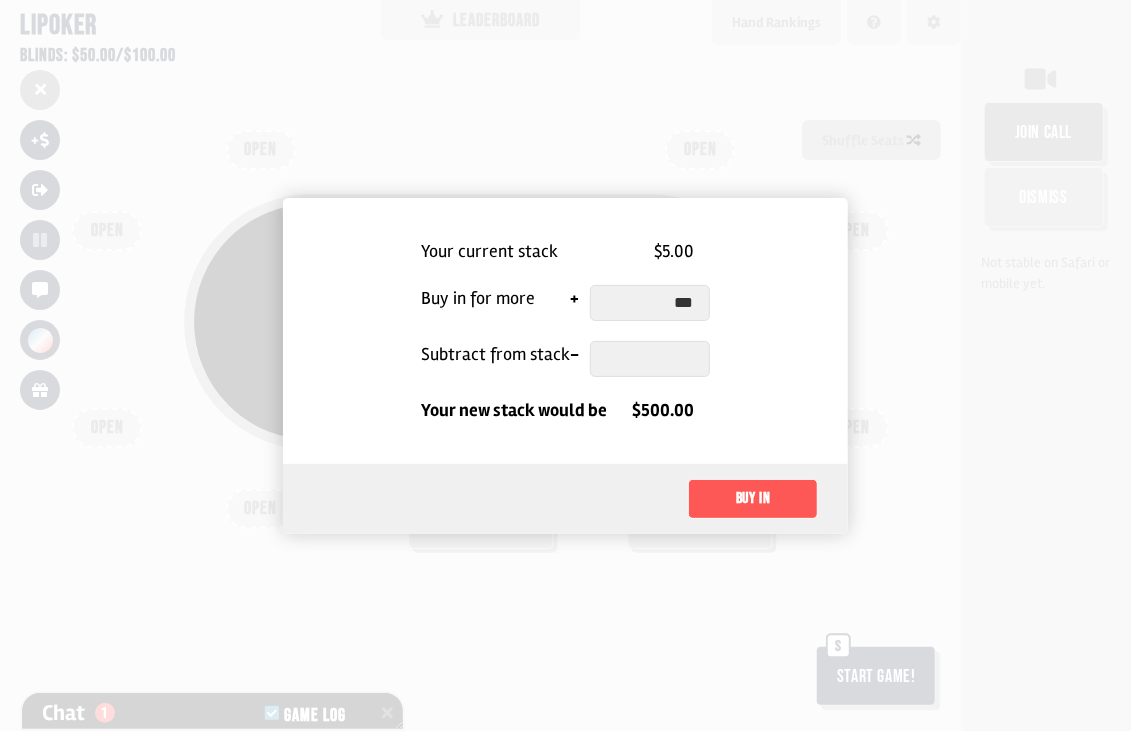 type on "***" 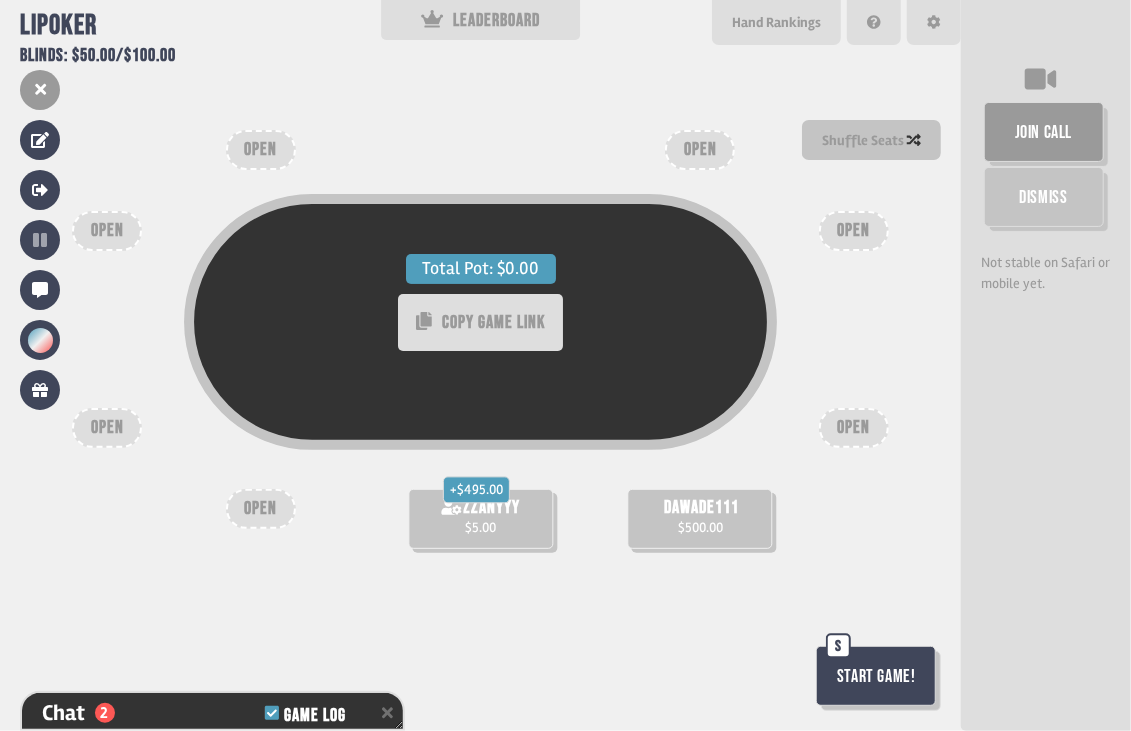 click on "+ $495.00" at bounding box center (476, 489) 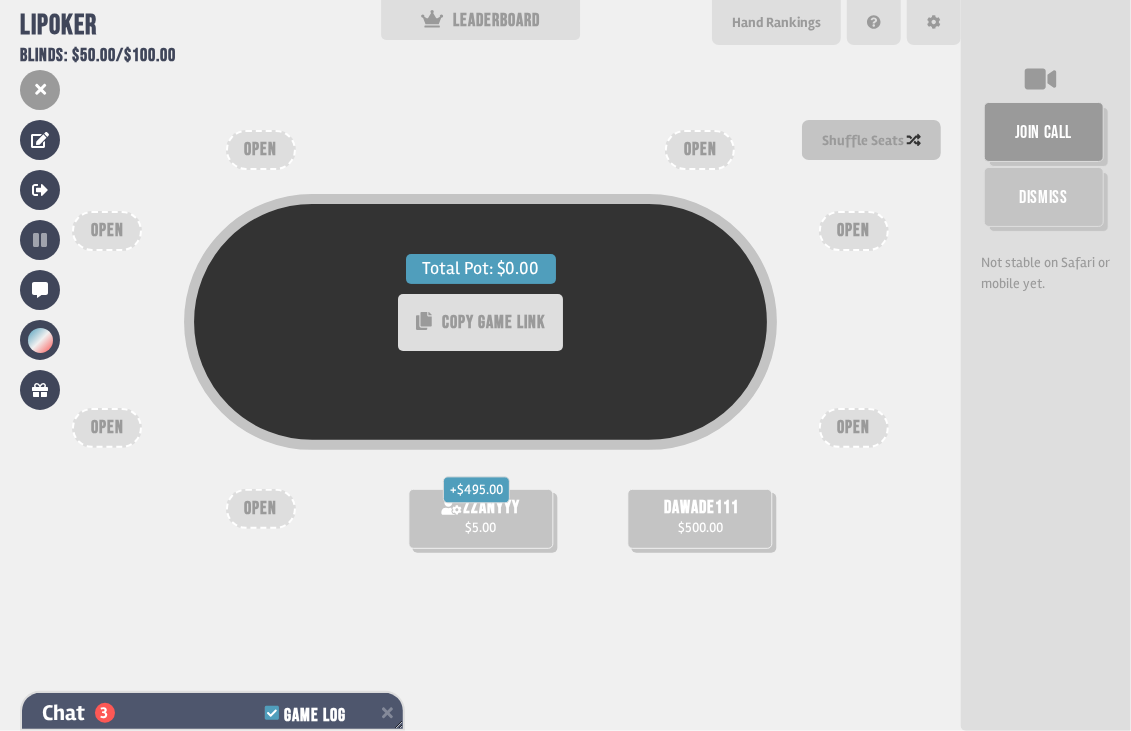 click on "Chat   3 Game Log Join the game video call using the sidebar or at  https://jitsi.member.fsf.org/lipoker-57957474303874101404 Invite other players by sharing the link  https://lipoker.io/game/57957474303874101404 Request features and see updates at  https://twitter.com/lipoker_io/ . Lipoker is sustained by people like you. Please consider making a donation at  https://www.patreon.com/lipoker . ❤️ dawade111 rejoined the game. zzanyyy will add $495.00 to their stack, starting next hand zzanyyy added $495.00 to their stack! m Send your message here!" at bounding box center (212, 711) 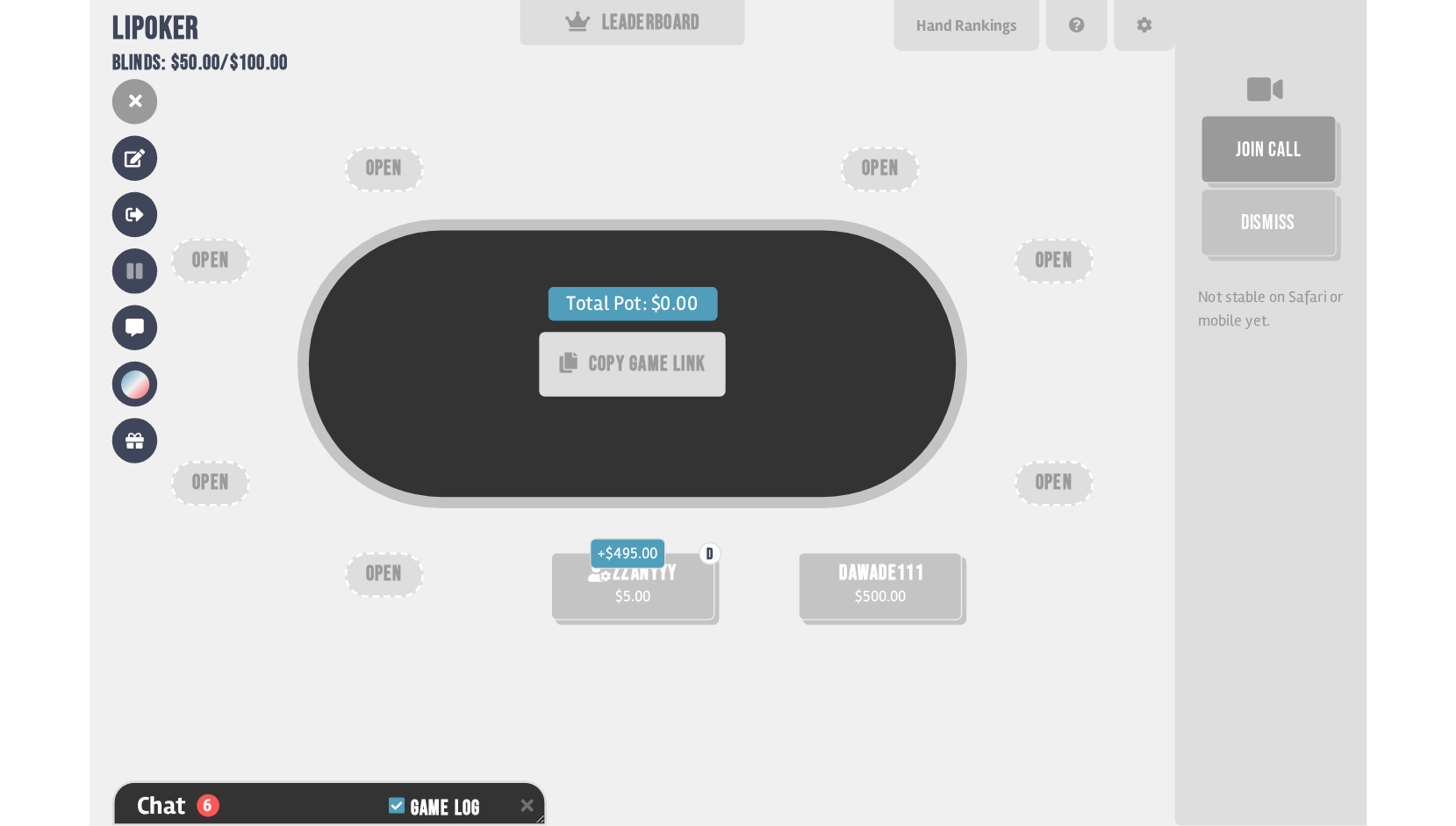 scroll, scrollTop: 84, scrollLeft: 0, axis: vertical 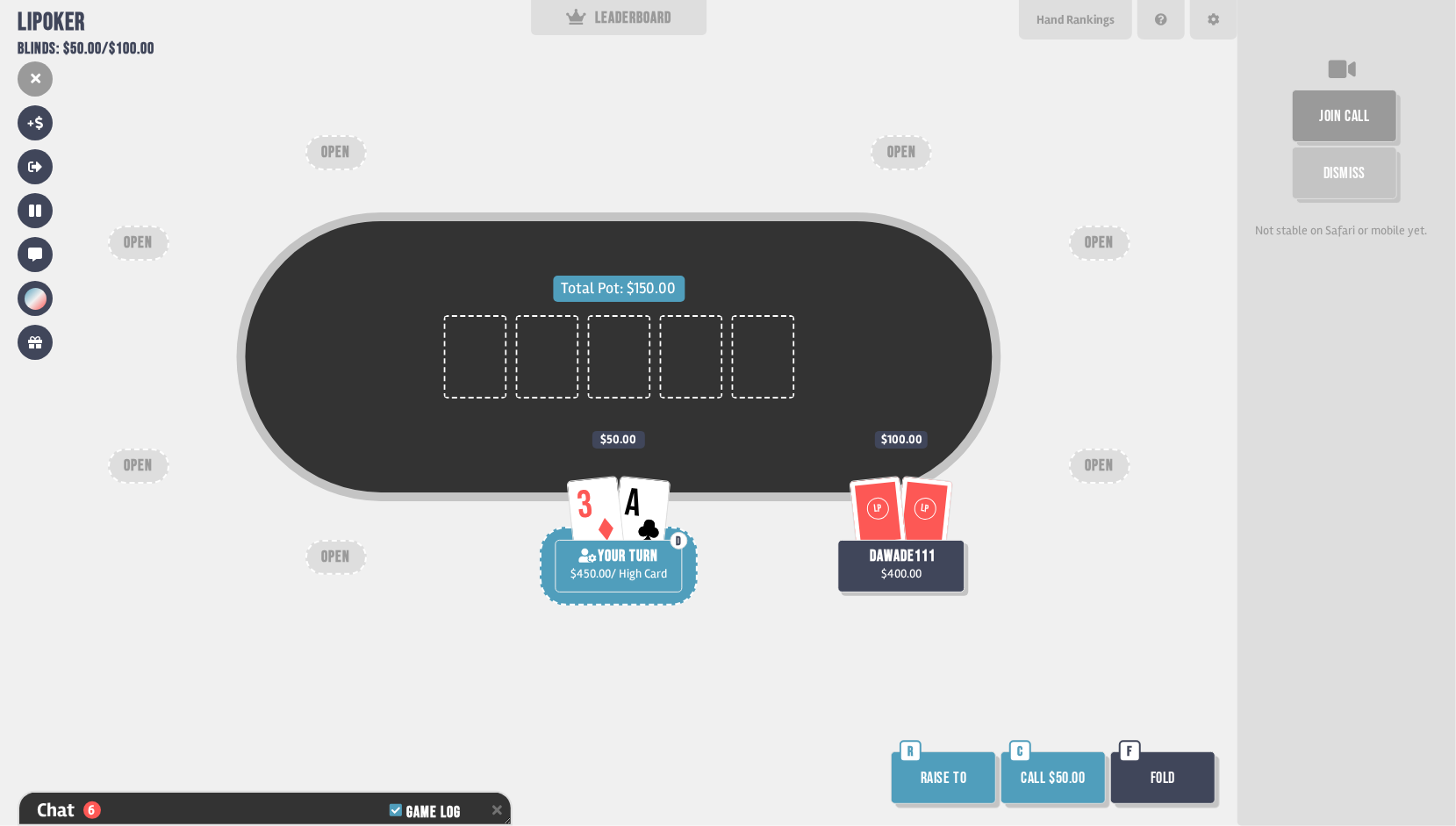 click on "Call $50.00" at bounding box center (1053, 778) 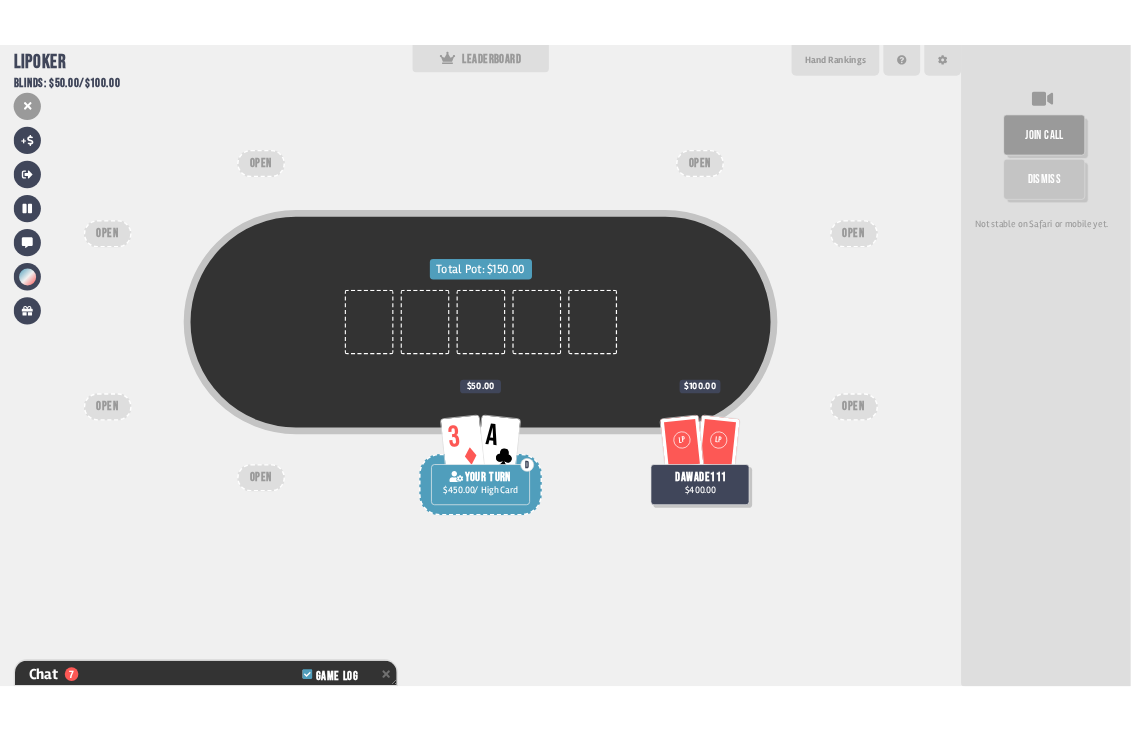 scroll, scrollTop: 117, scrollLeft: 0, axis: vertical 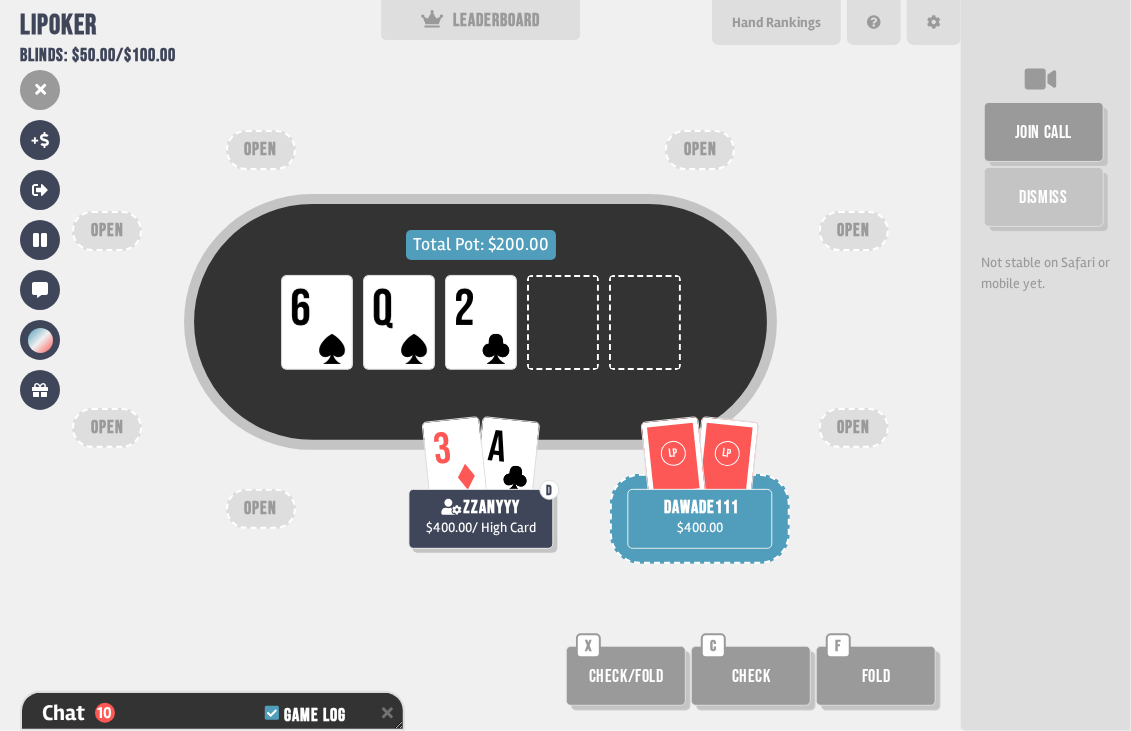 click on "Check" at bounding box center (751, 676) 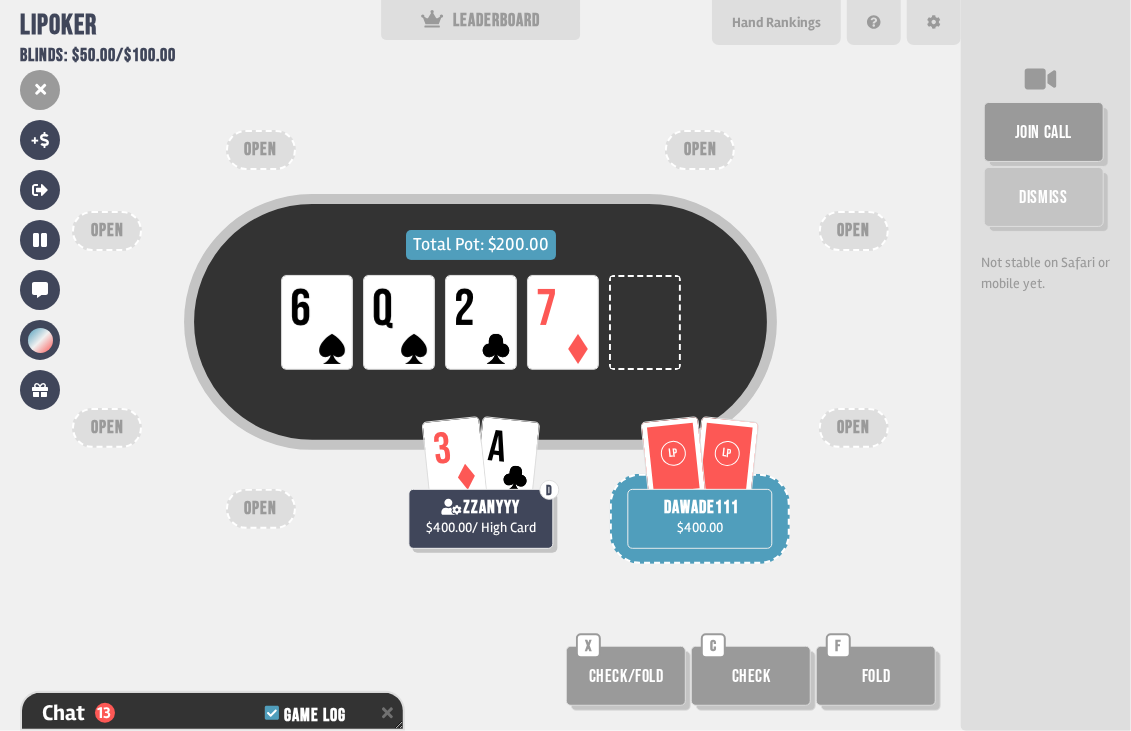 click on "dawade111 $400.00" at bounding box center (700, 519) 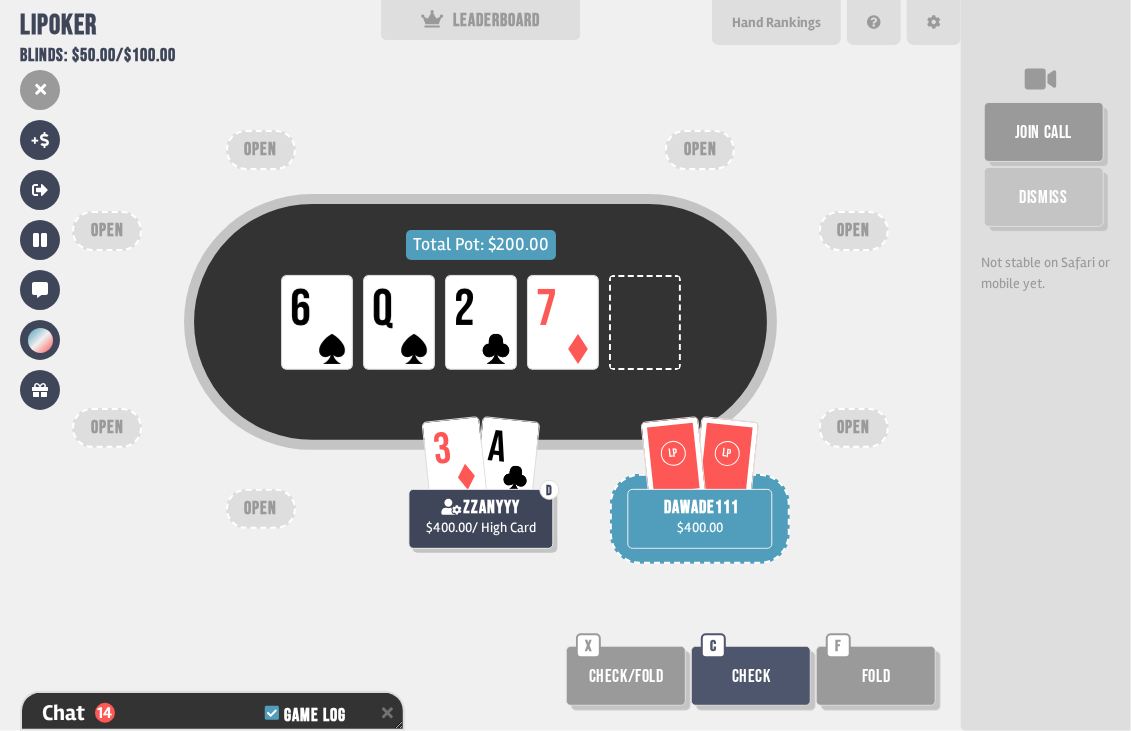 click on "Check" at bounding box center (751, 676) 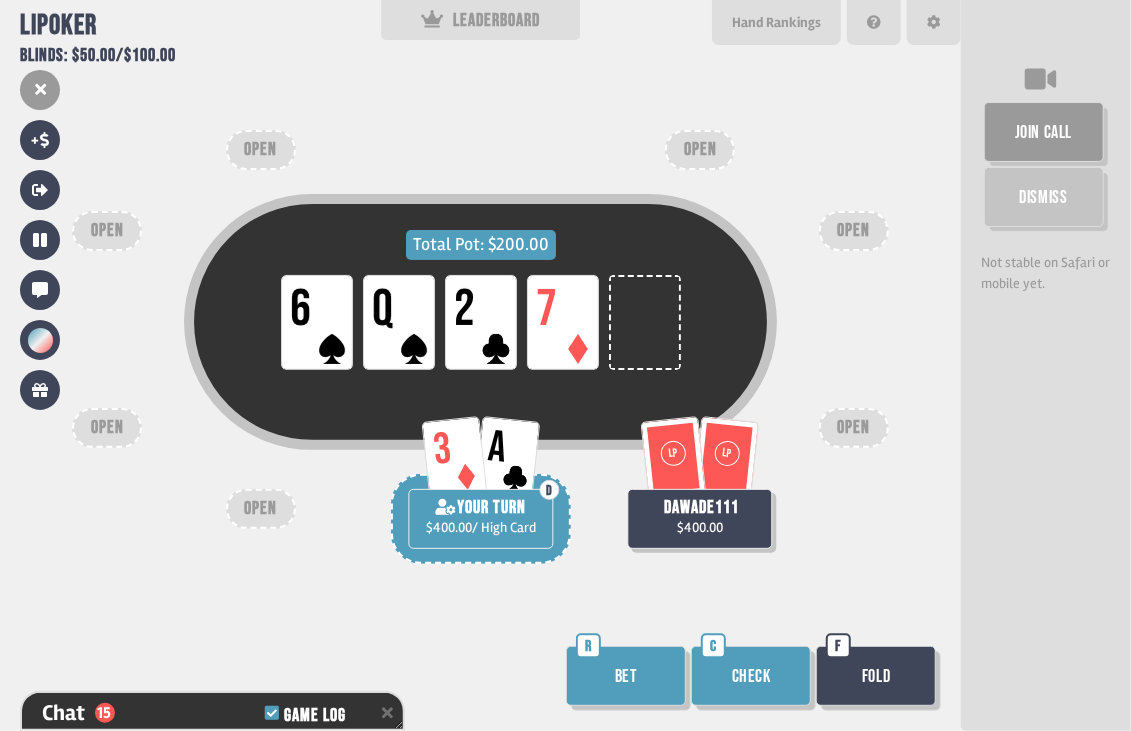 click on "Check" at bounding box center (751, 676) 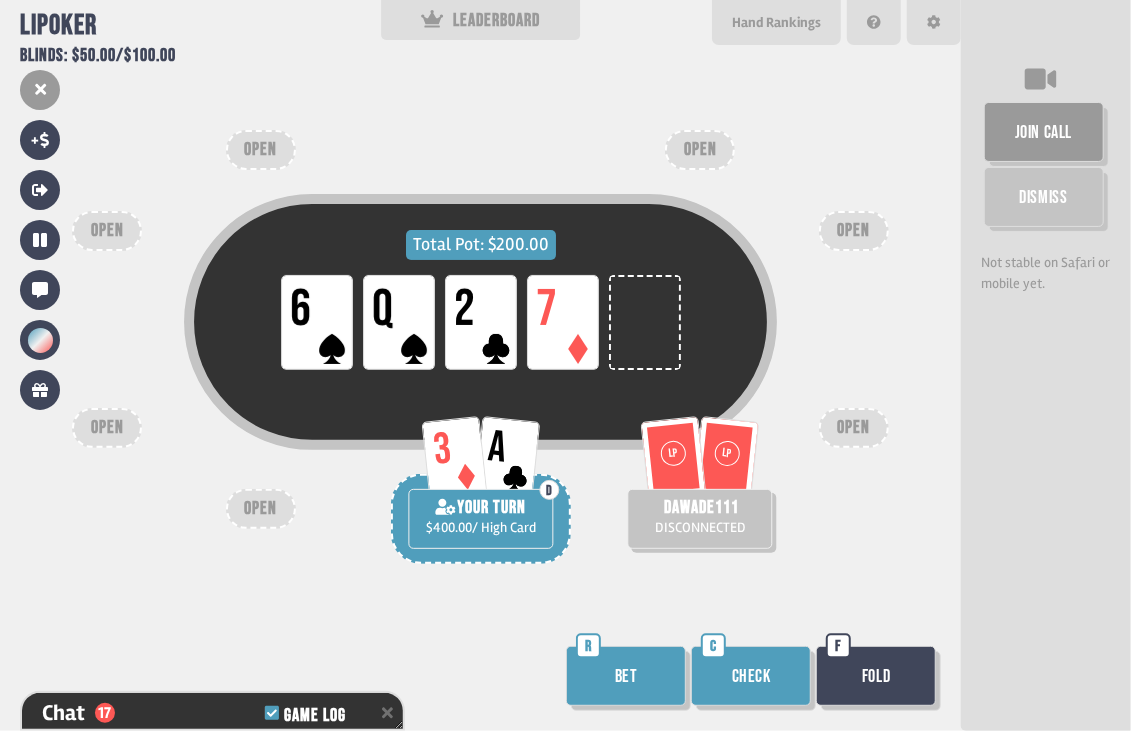 click on "Check" at bounding box center (751, 676) 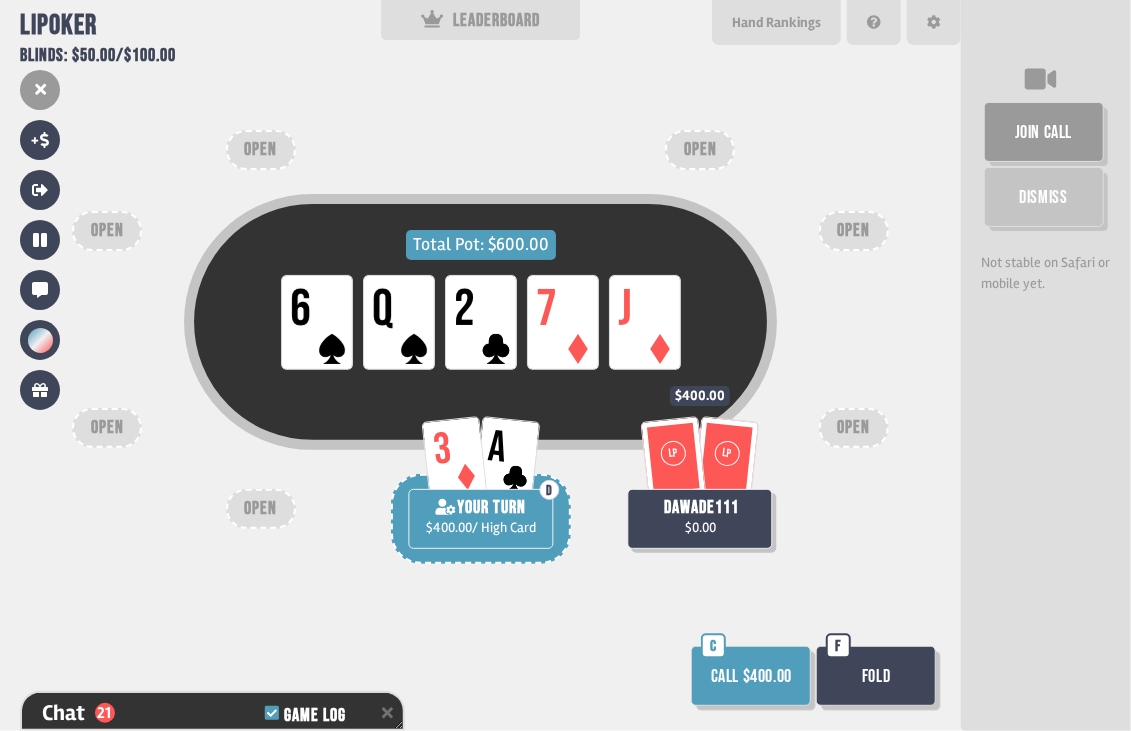 click on "Fold" at bounding box center (876, 676) 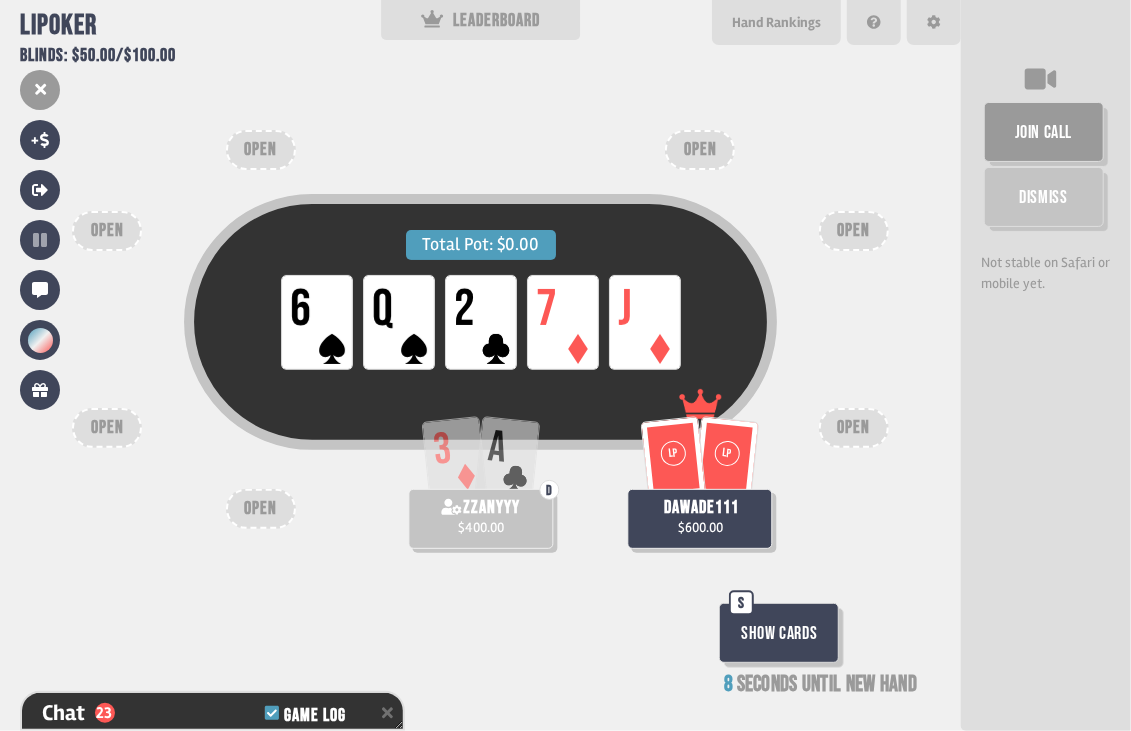 scroll, scrollTop: 95, scrollLeft: 0, axis: vertical 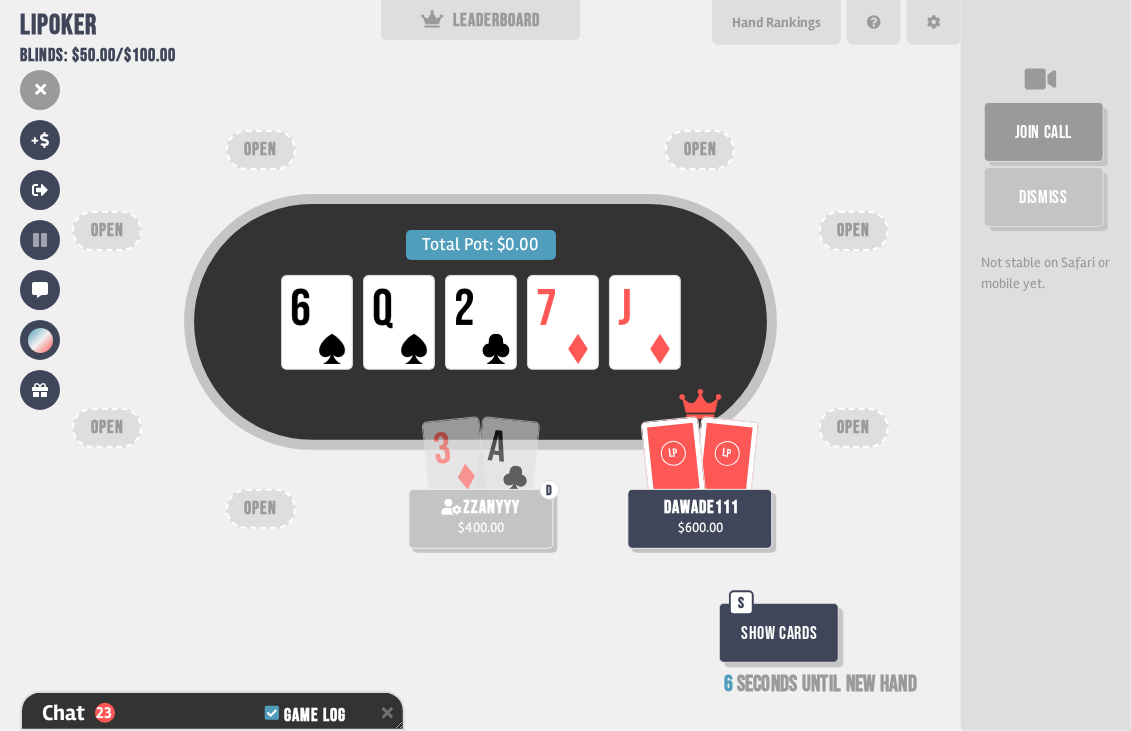 click on "Show Cards" at bounding box center (779, 633) 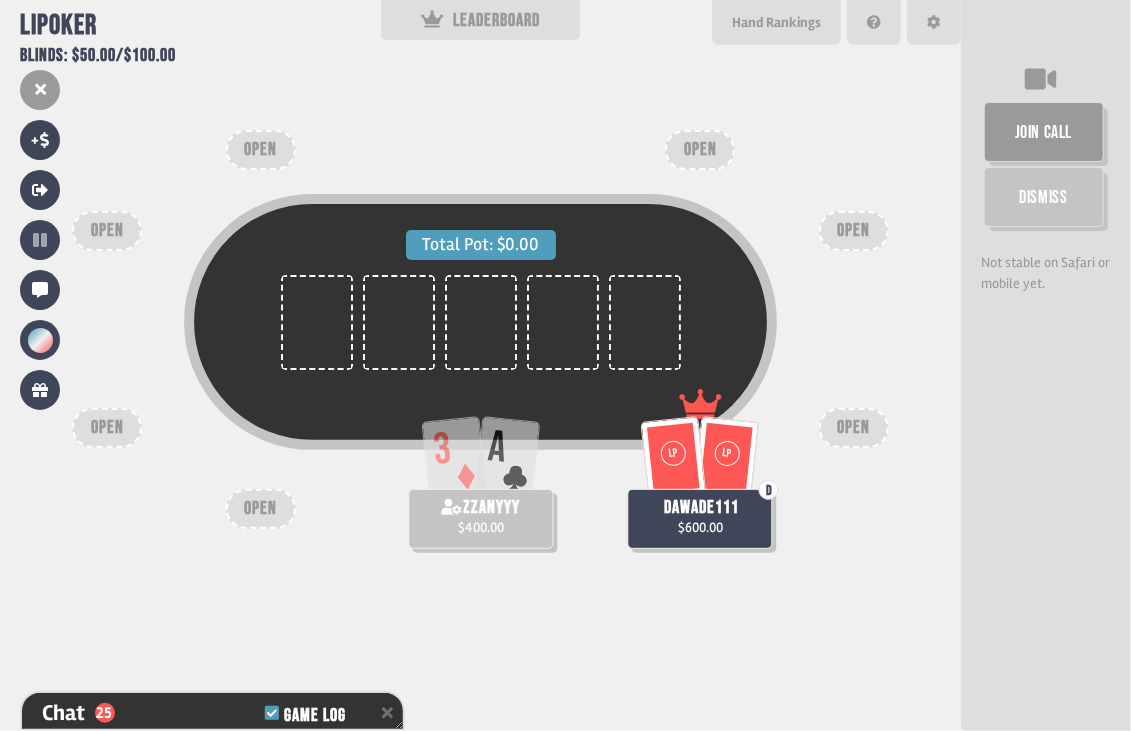 scroll, scrollTop: 93, scrollLeft: 0, axis: vertical 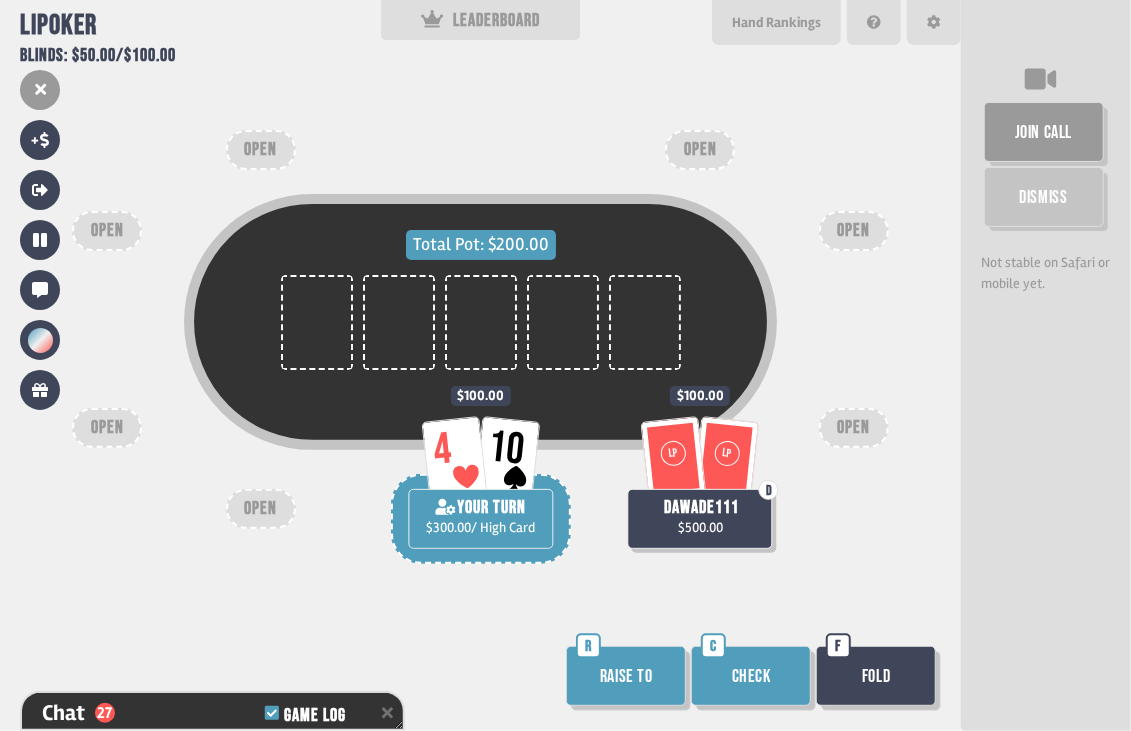 click on "Check" at bounding box center (751, 676) 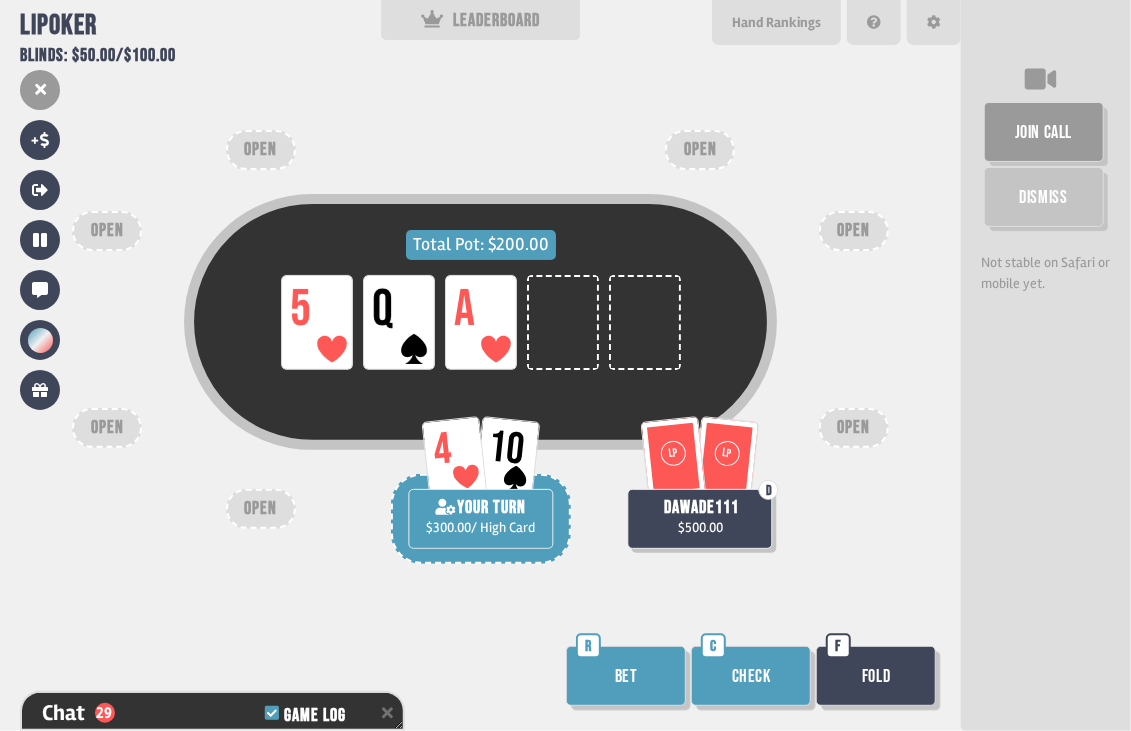 click on "Check" at bounding box center (751, 676) 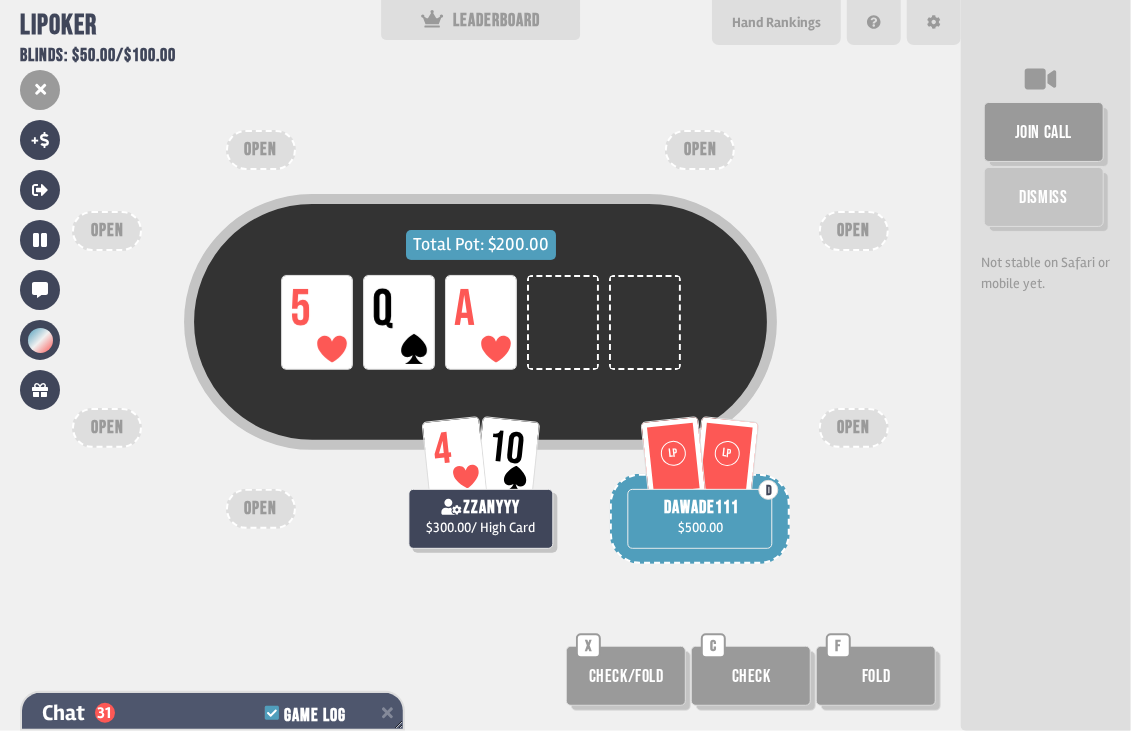click on "Chat   31 Game Log" at bounding box center [212, 713] 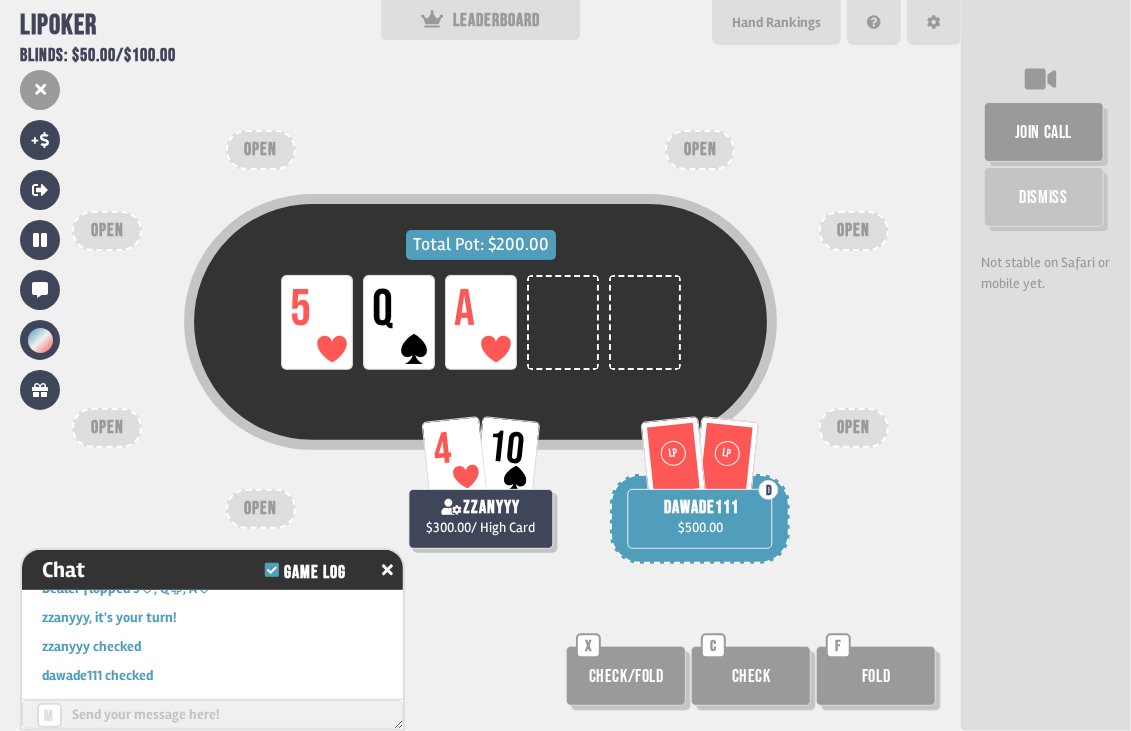 scroll, scrollTop: 1066, scrollLeft: 0, axis: vertical 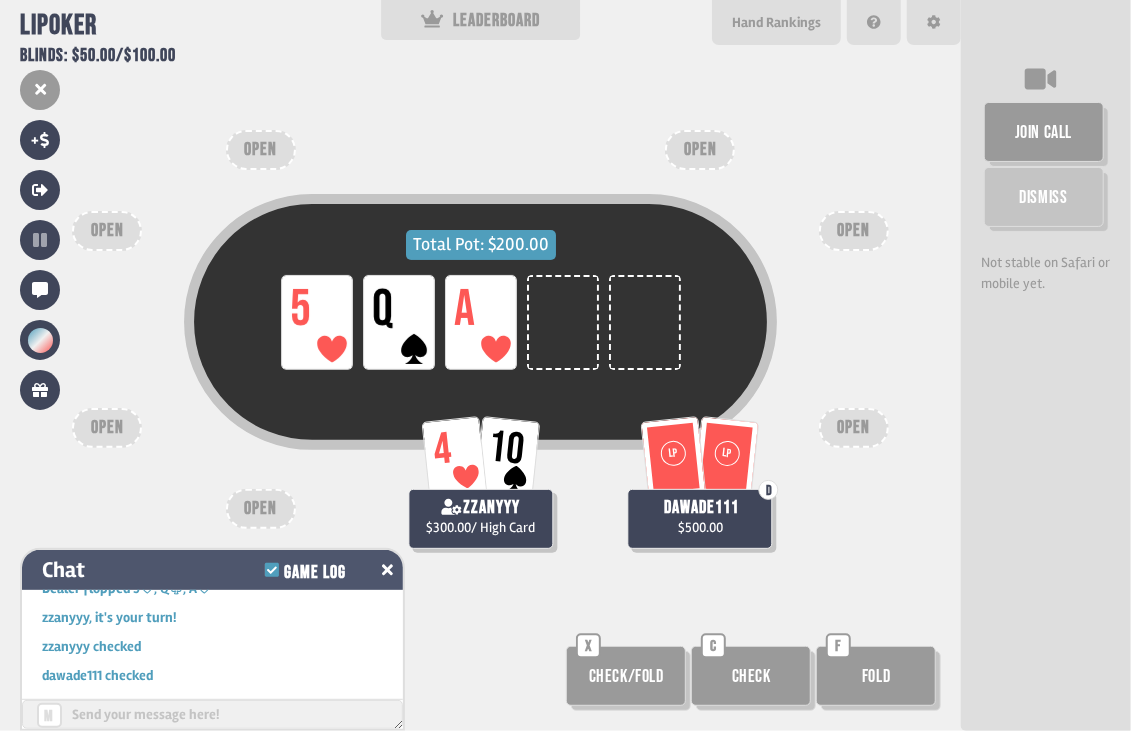 click 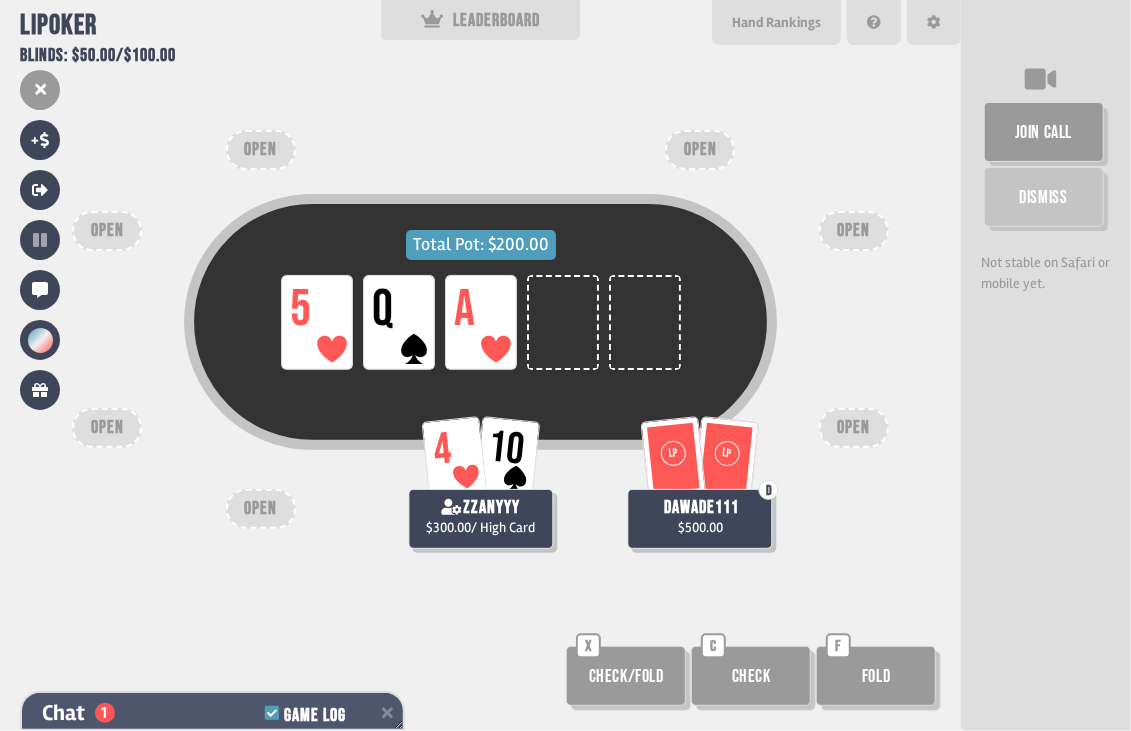 scroll, scrollTop: 1108, scrollLeft: 0, axis: vertical 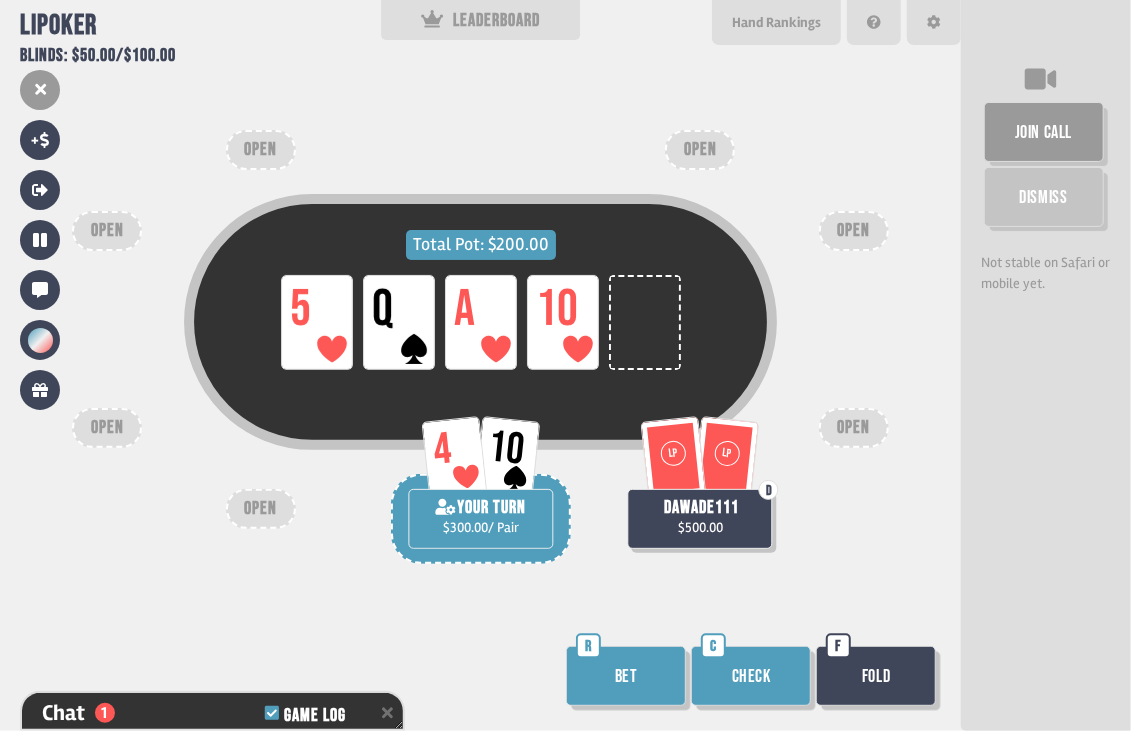 click on "Bet" at bounding box center (626, 676) 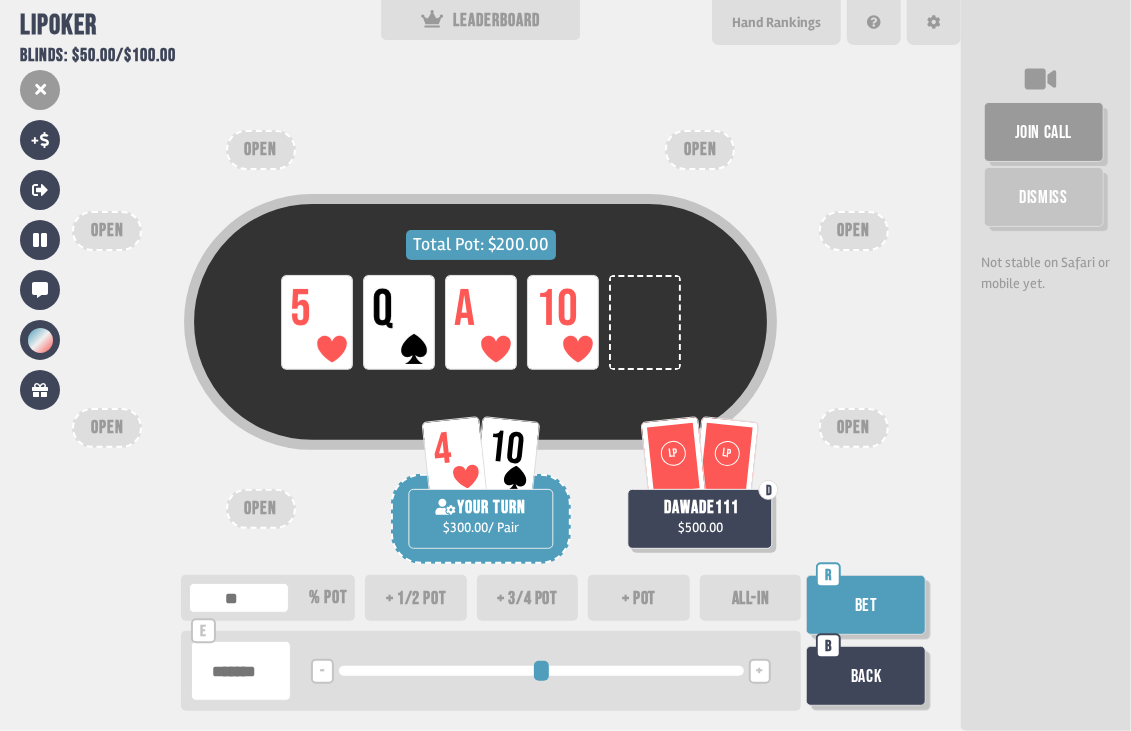 click on "Bet" at bounding box center [866, 605] 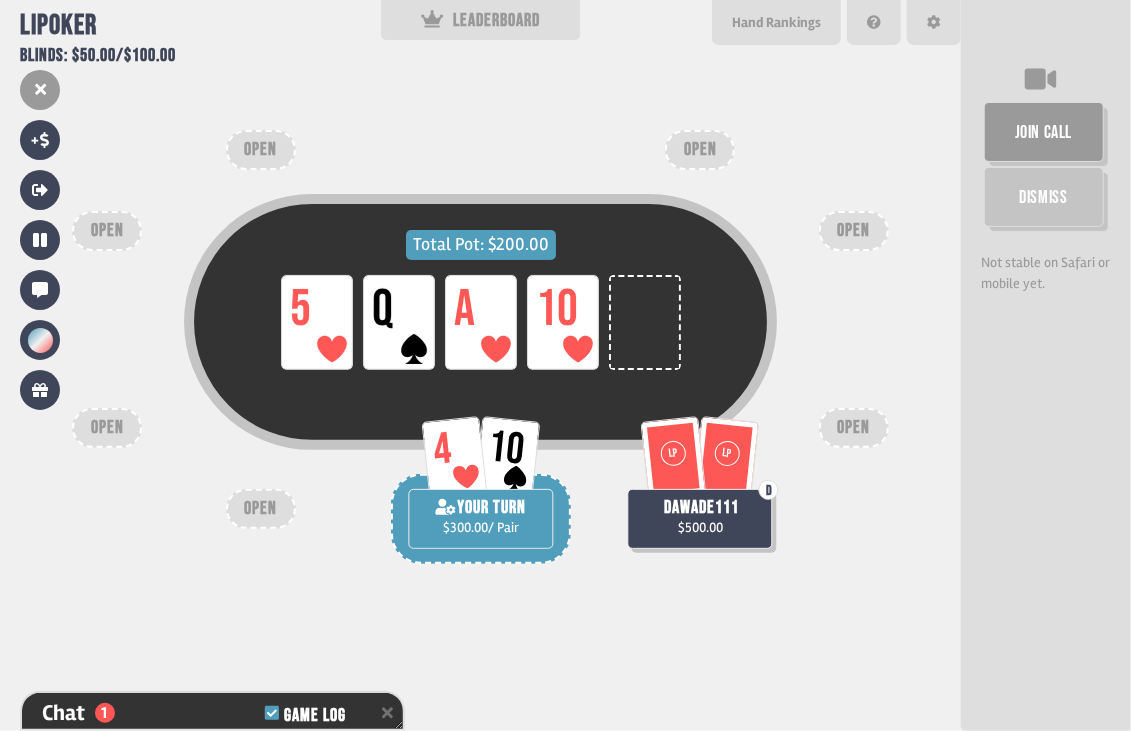 scroll, scrollTop: 1199, scrollLeft: 0, axis: vertical 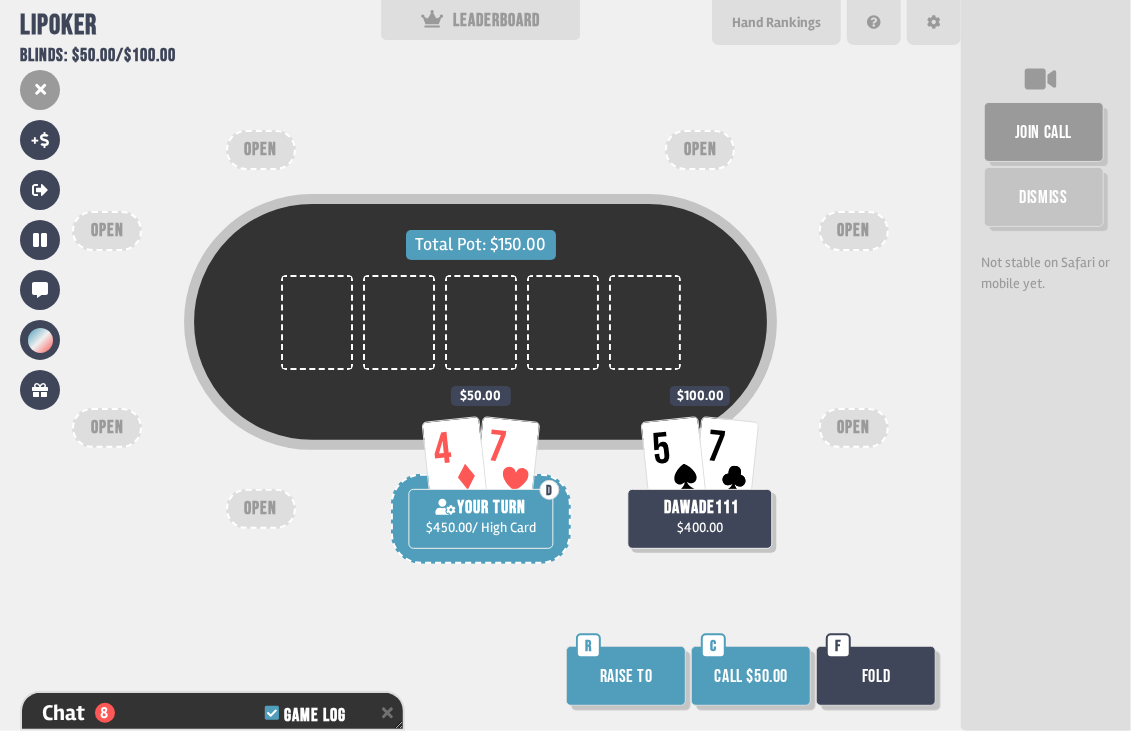 click on "Call $50.00" at bounding box center (751, 676) 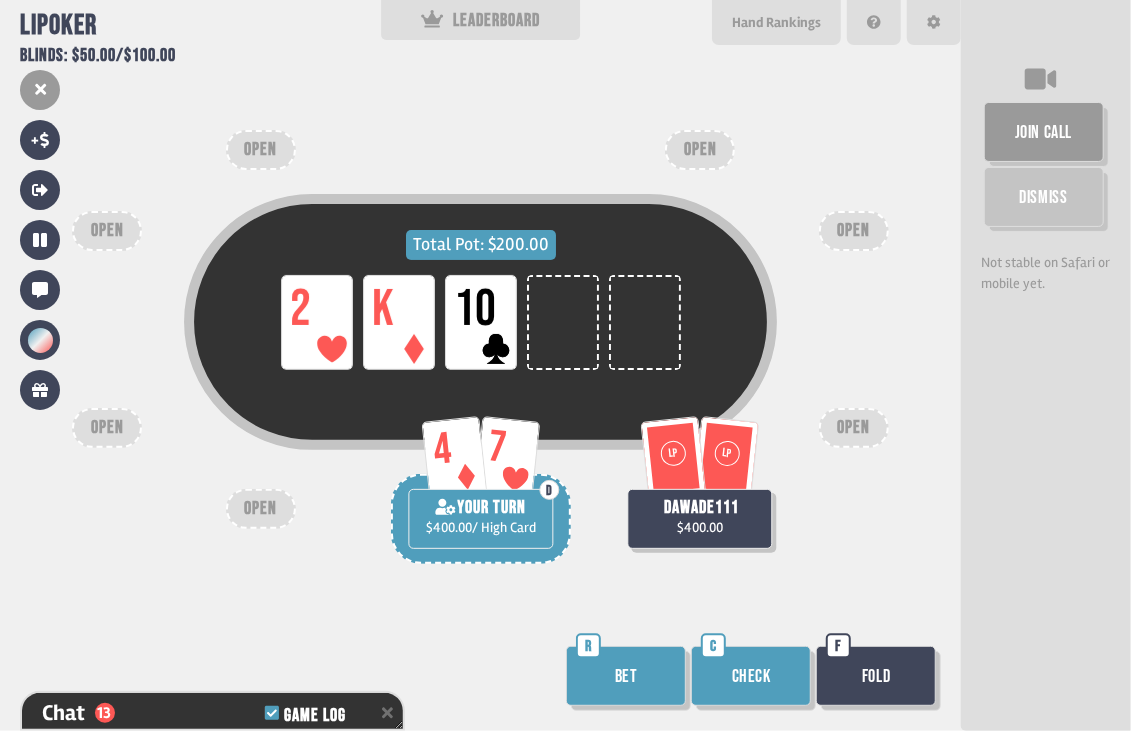click on "Check" at bounding box center (751, 676) 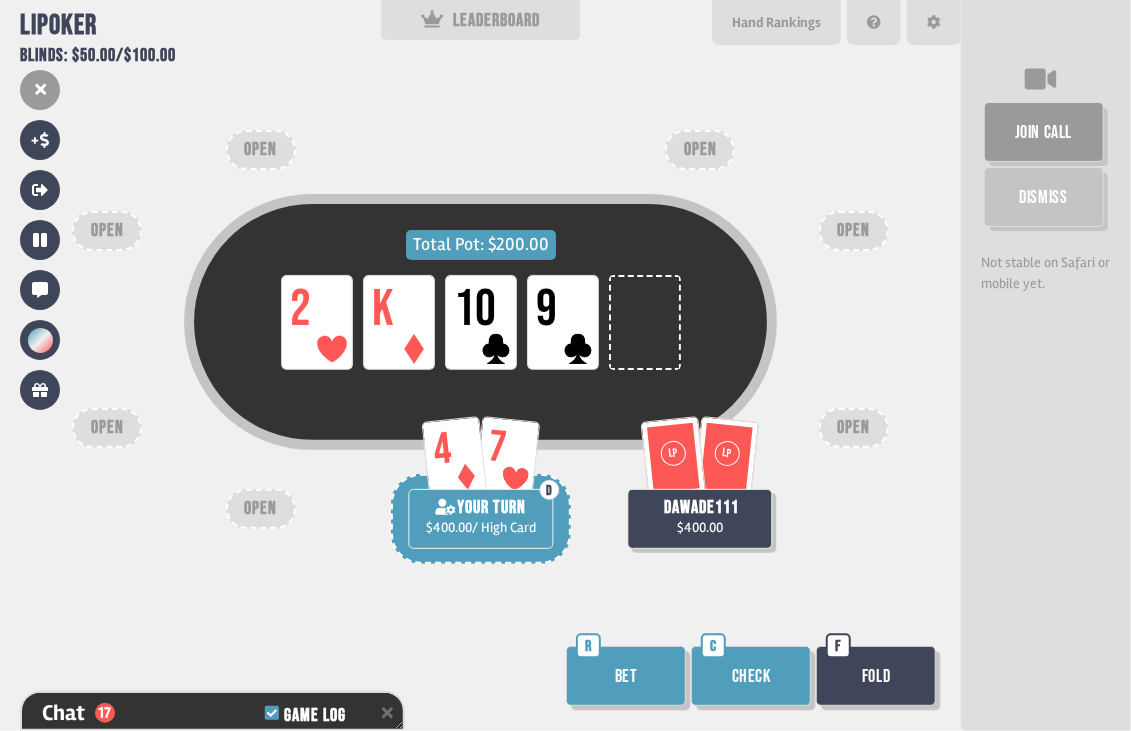 click on "Check" at bounding box center (751, 676) 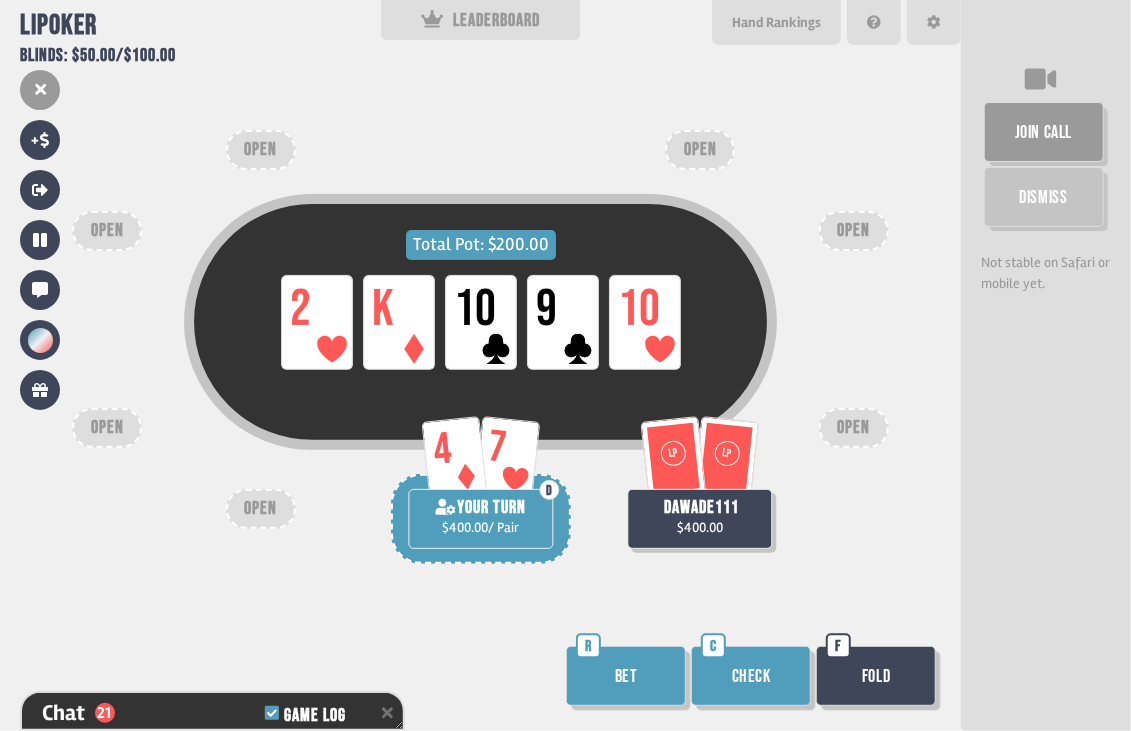 click on "Check" at bounding box center (751, 676) 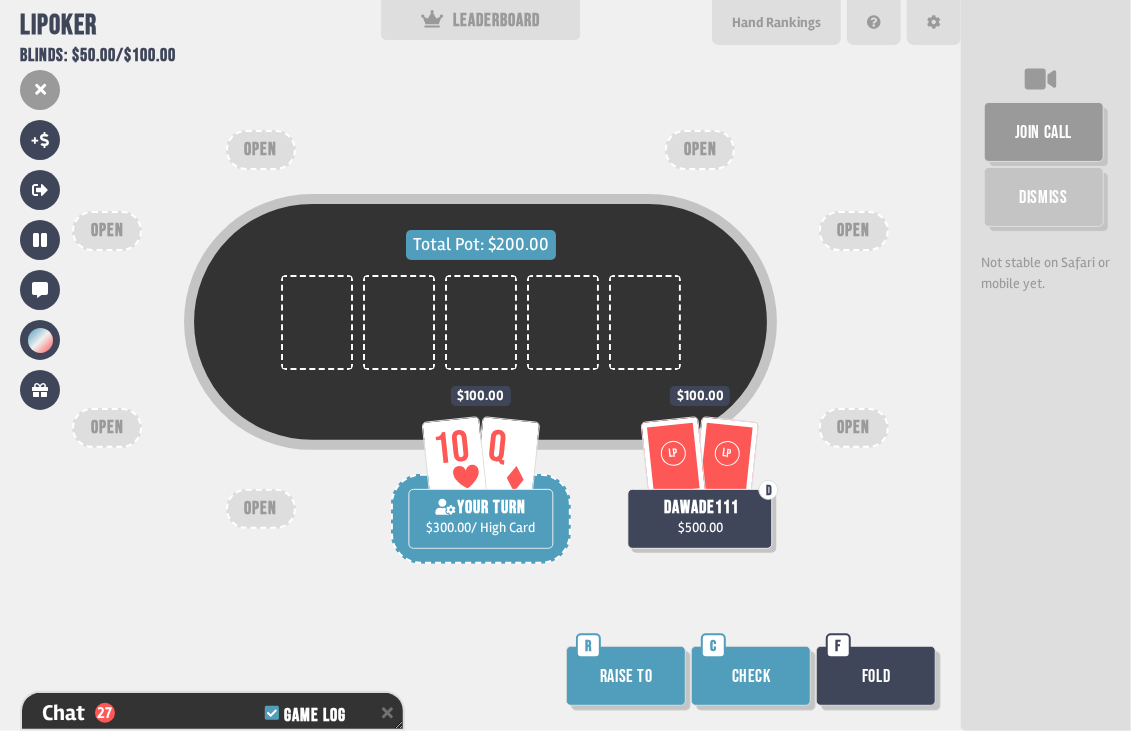 click on "Check" at bounding box center [751, 676] 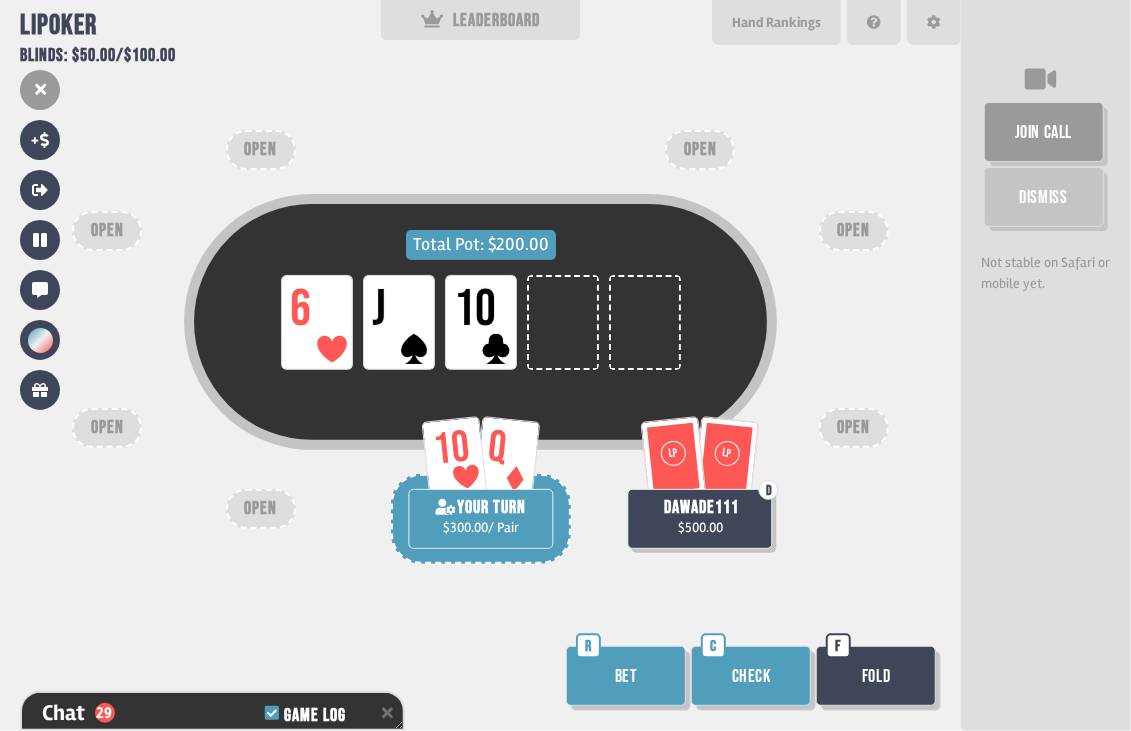 click on "R" at bounding box center [588, 646] 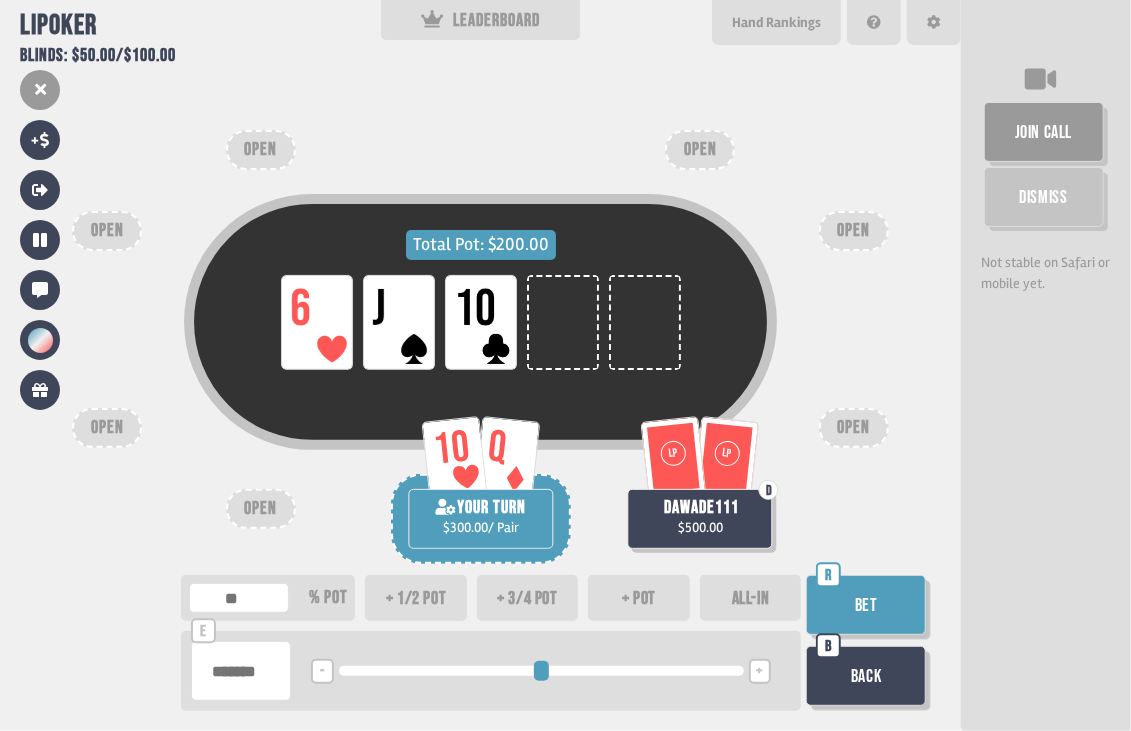 click on "Bet" at bounding box center (866, 605) 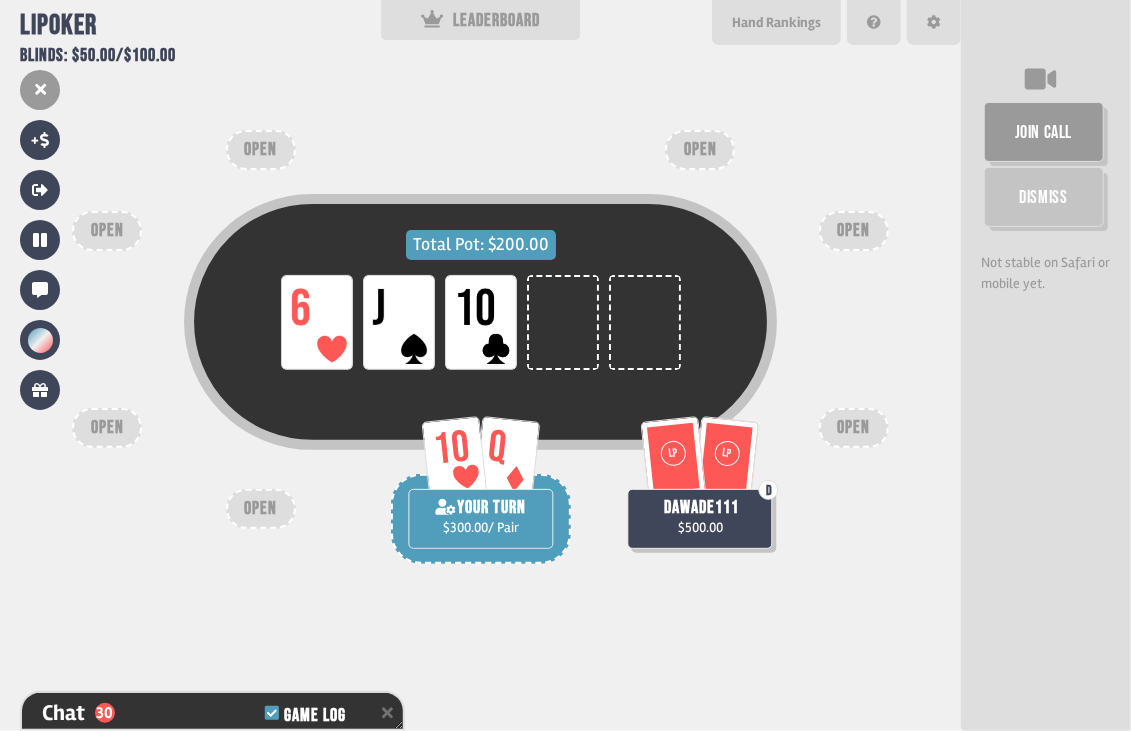 scroll, scrollTop: 2069, scrollLeft: 0, axis: vertical 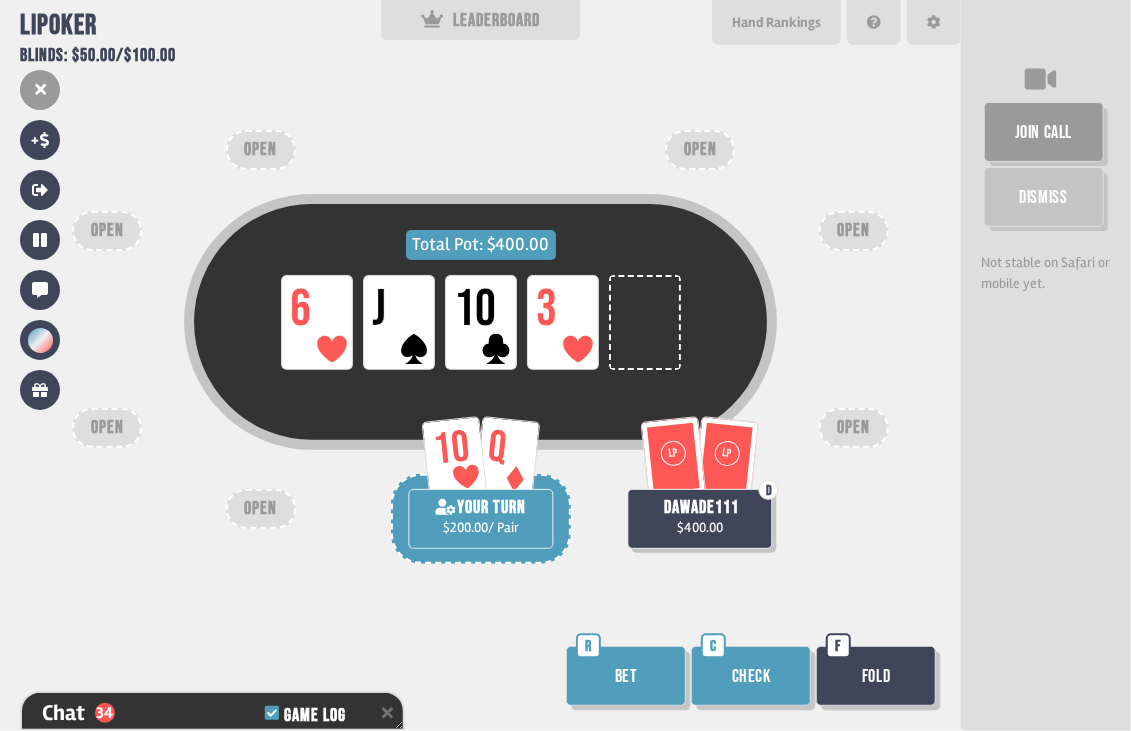 click on "Check" at bounding box center (751, 676) 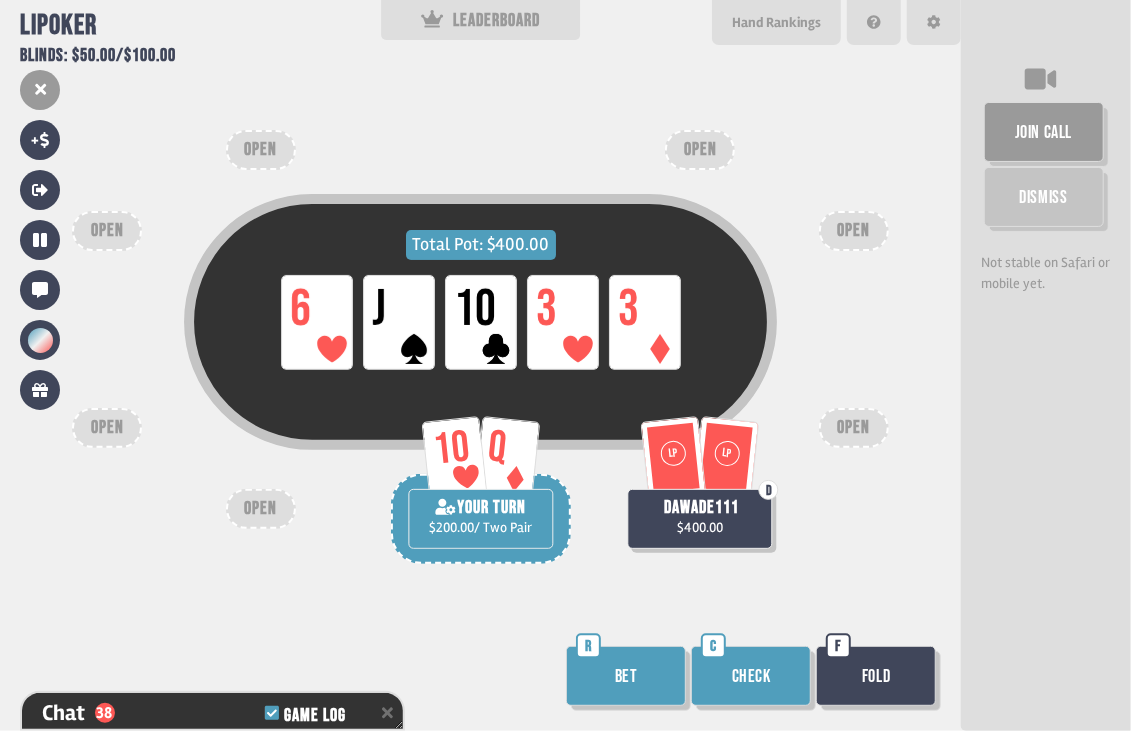click on "Check" at bounding box center (751, 676) 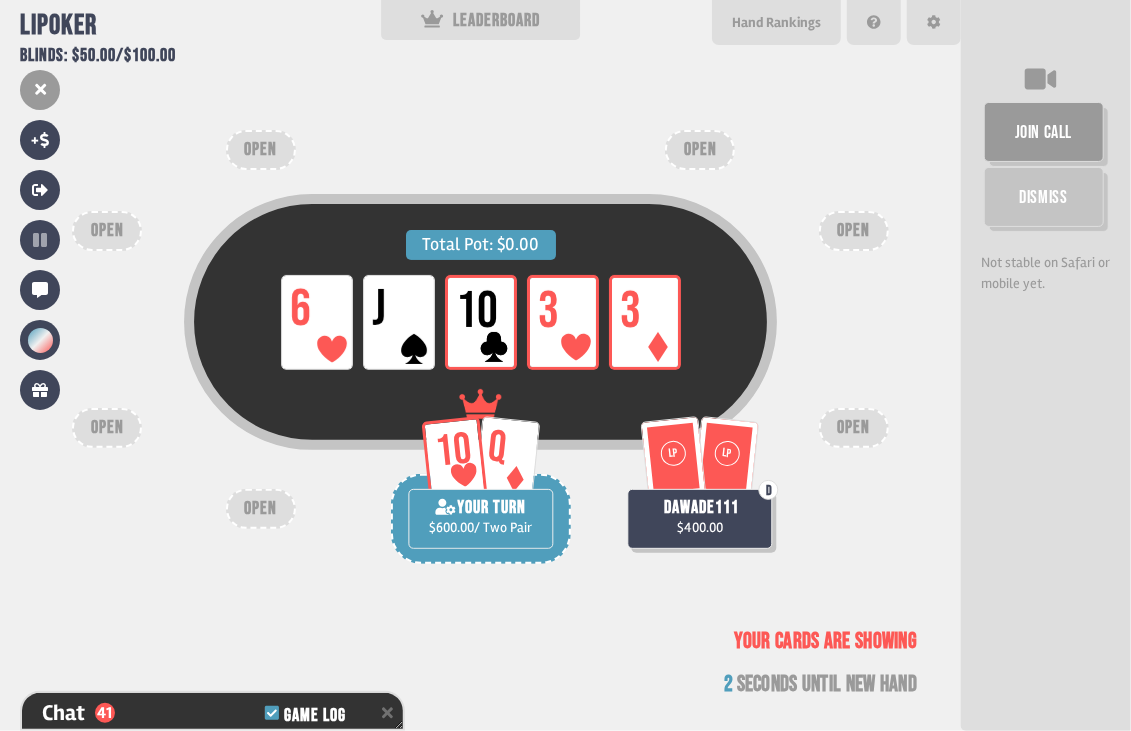 click on "Your cards are showing" at bounding box center [826, 641] 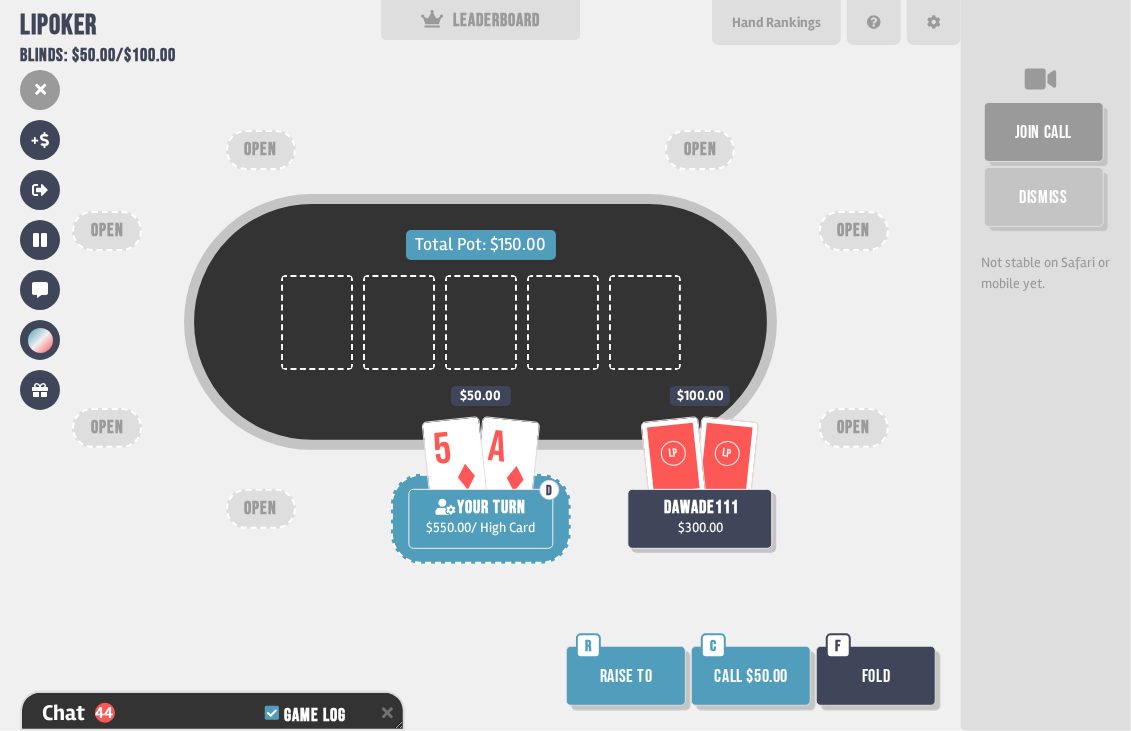 click on "Call $50.00" at bounding box center [751, 676] 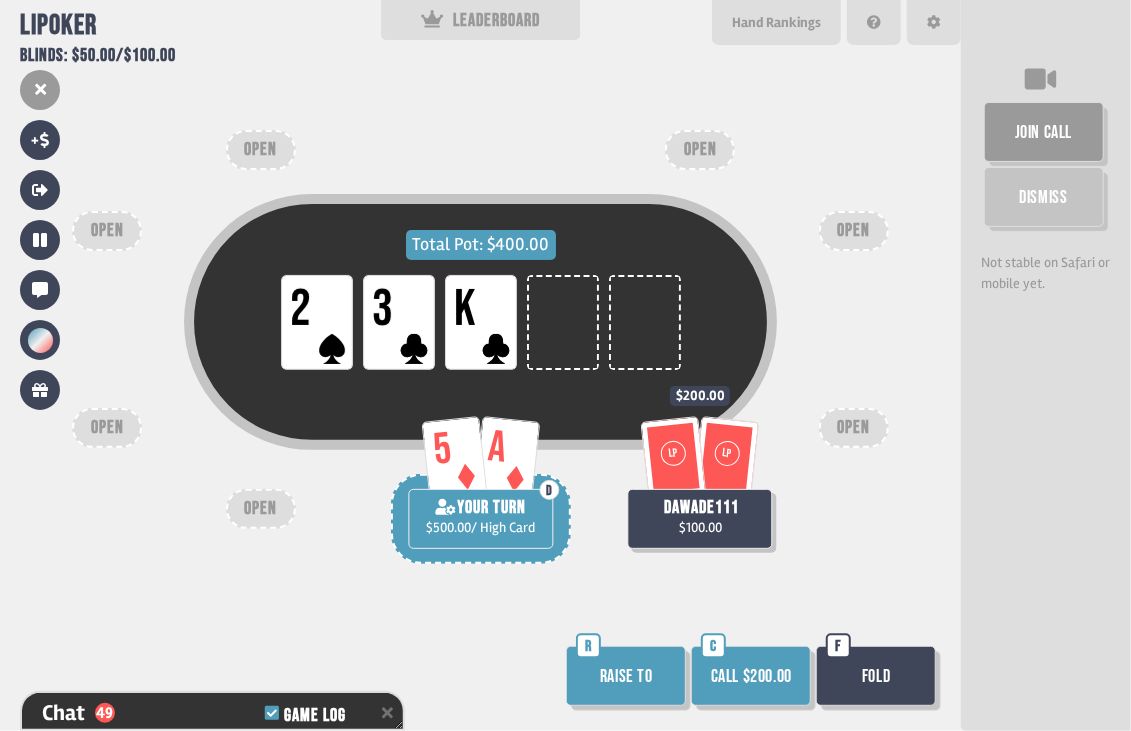 click on "Call $200.00" at bounding box center (751, 676) 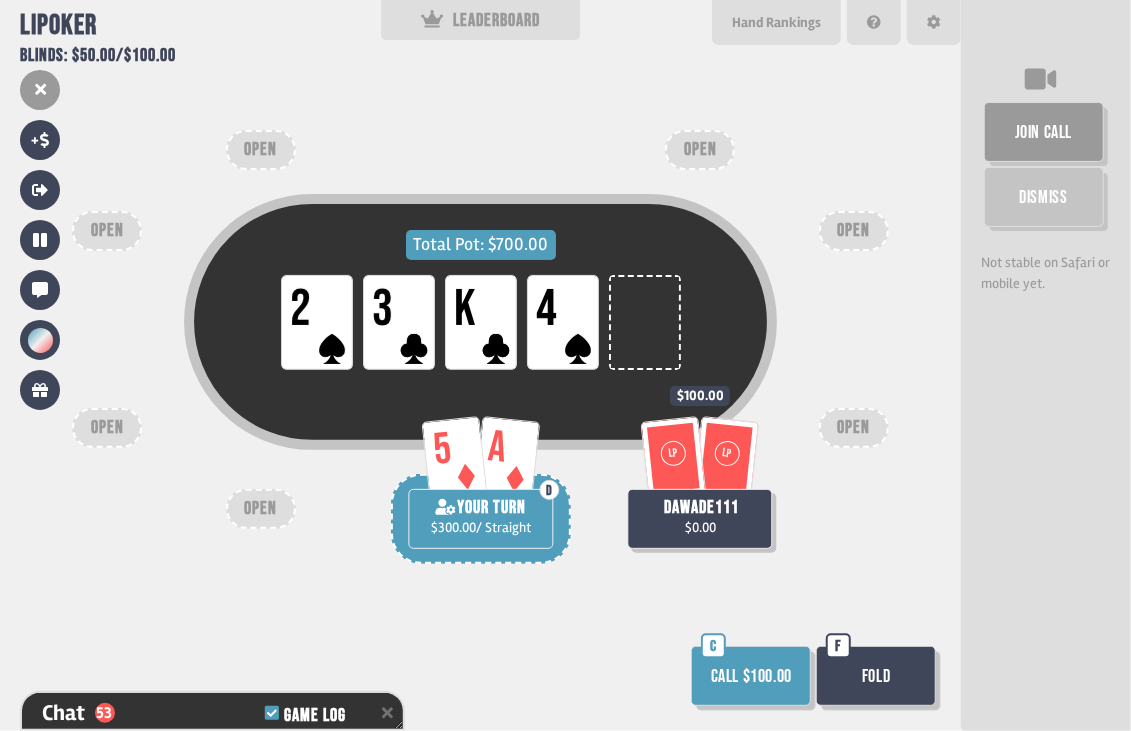click on "Call $100.00" at bounding box center (751, 676) 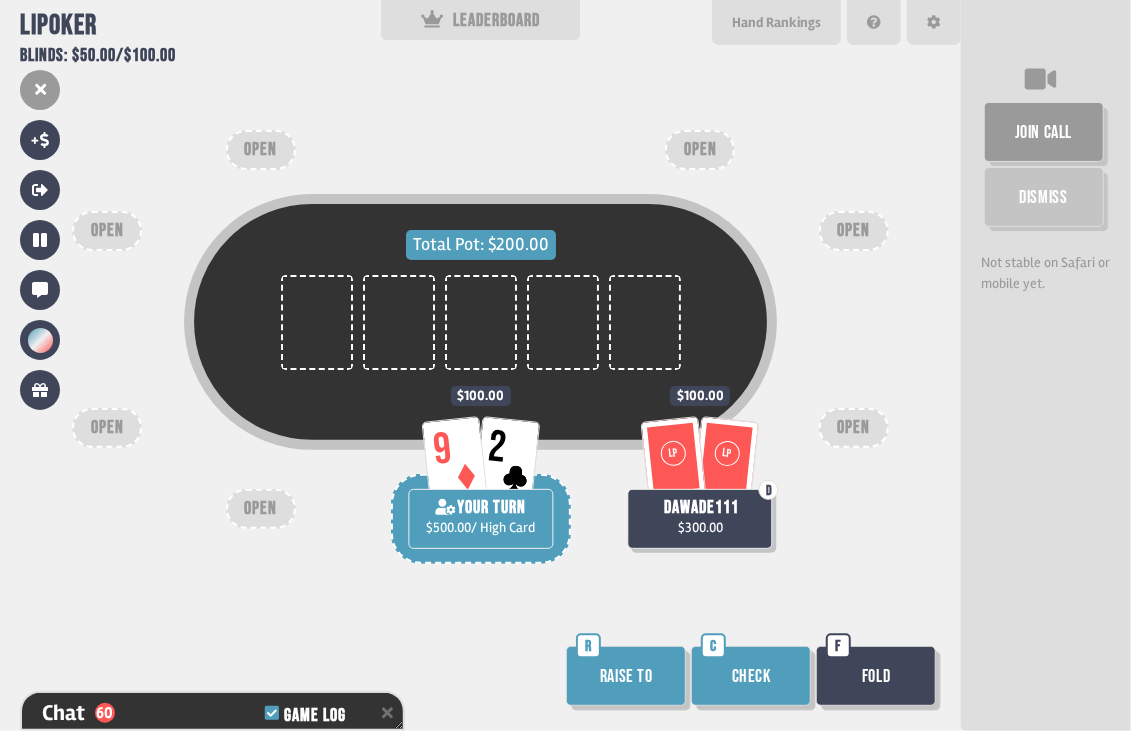 click on "Check" at bounding box center (751, 676) 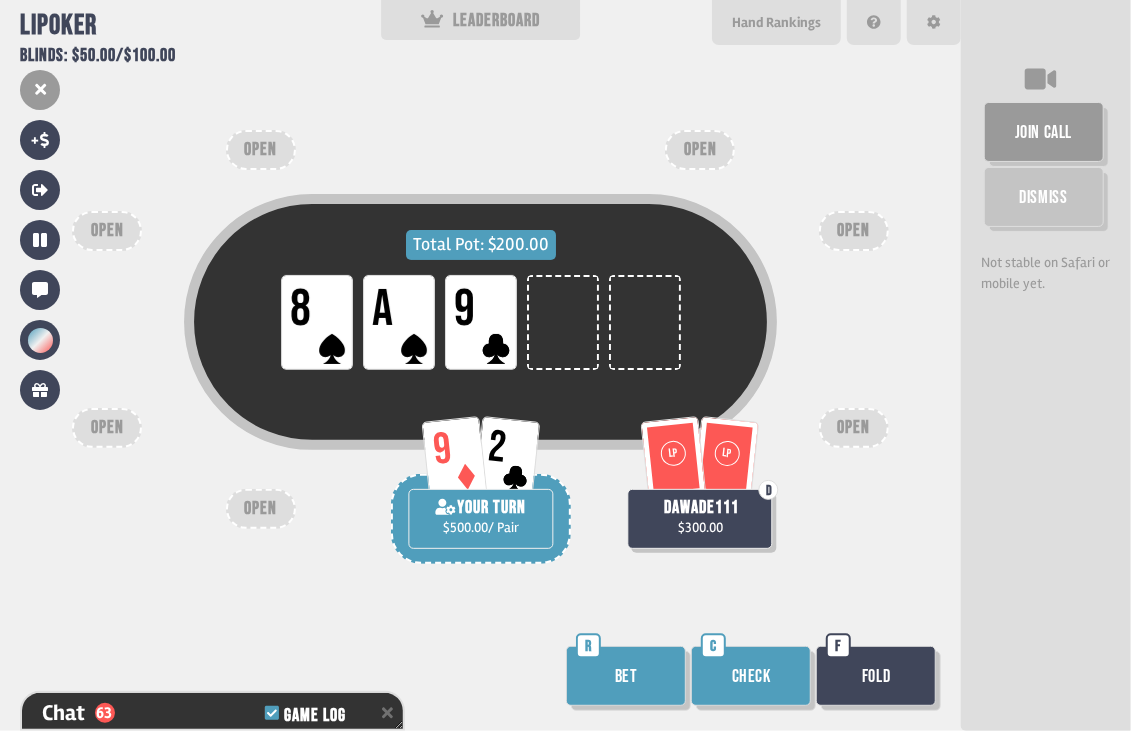 click on "Bet" at bounding box center (626, 676) 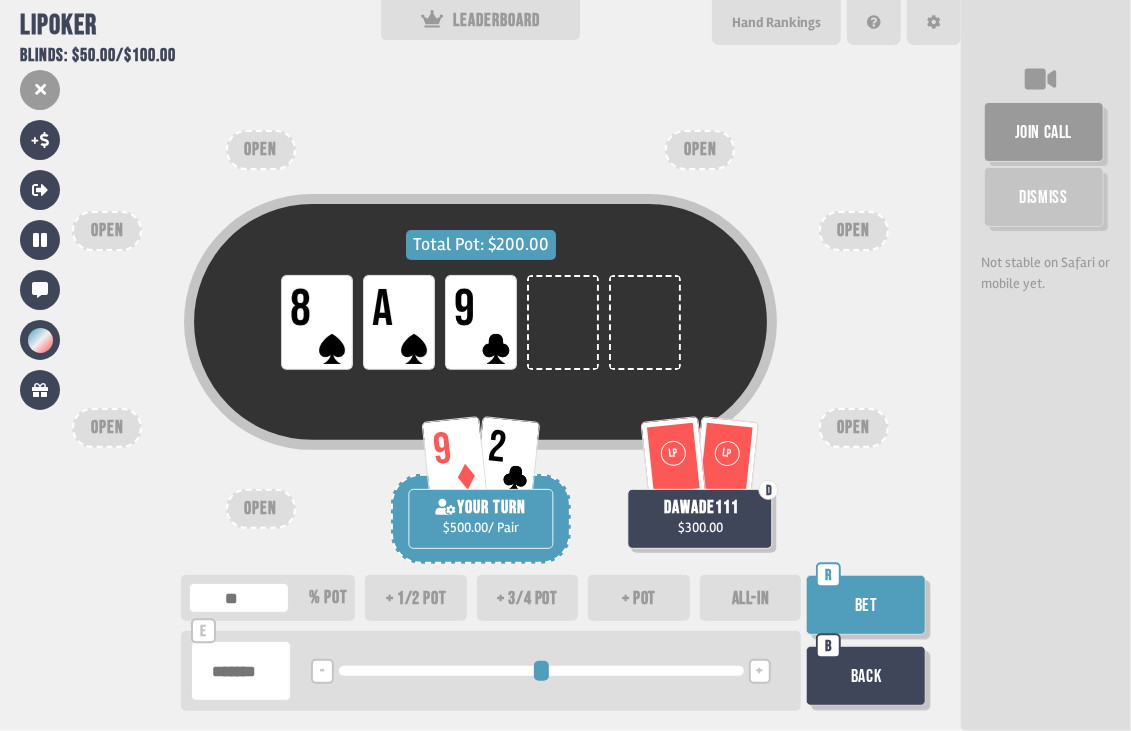 click on "Bet" at bounding box center (866, 605) 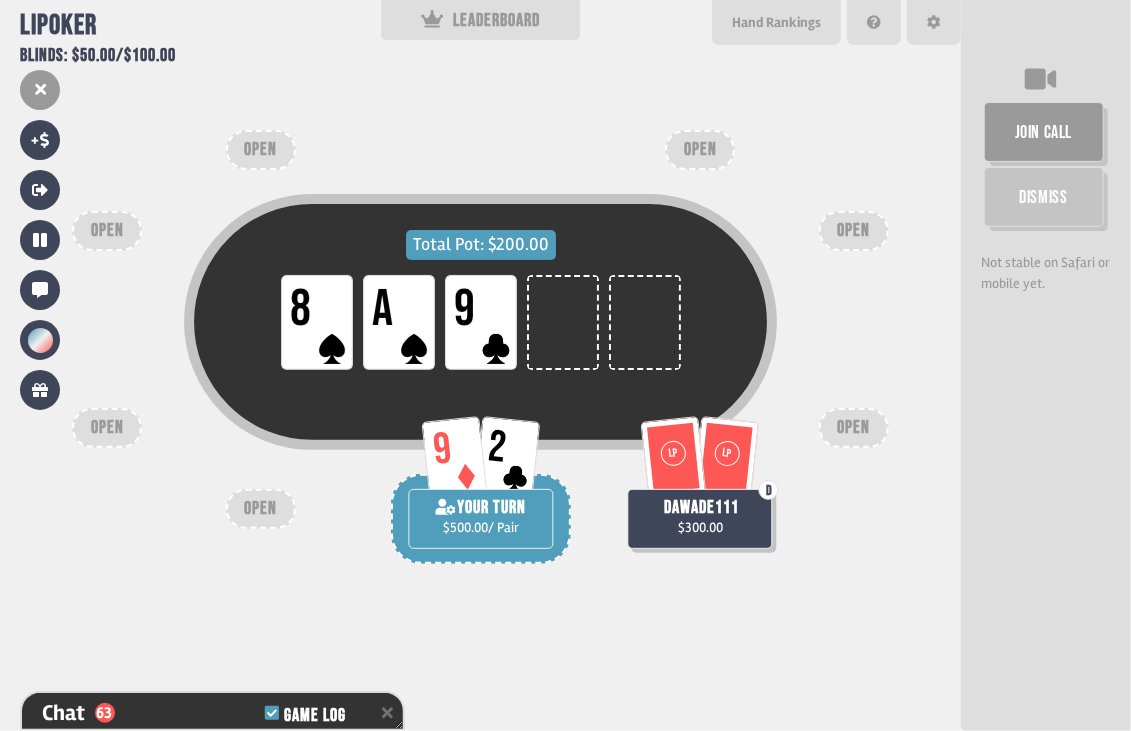 scroll, scrollTop: 3039, scrollLeft: 0, axis: vertical 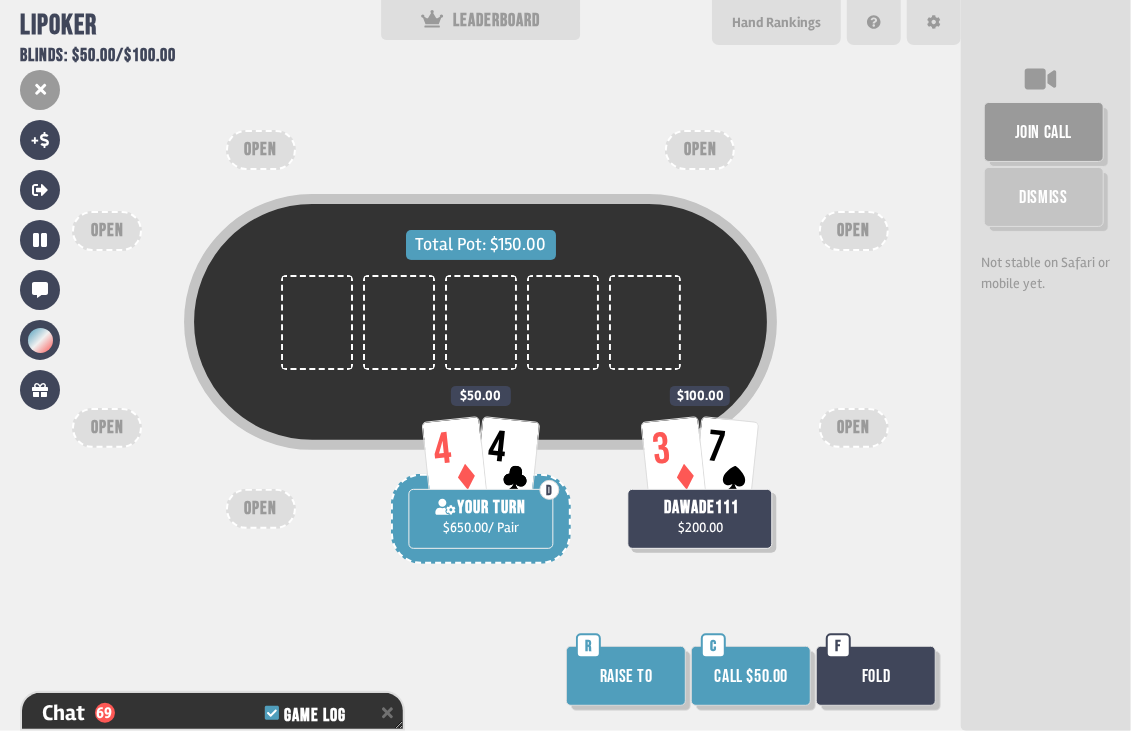 click on "Call $50.00" at bounding box center [751, 676] 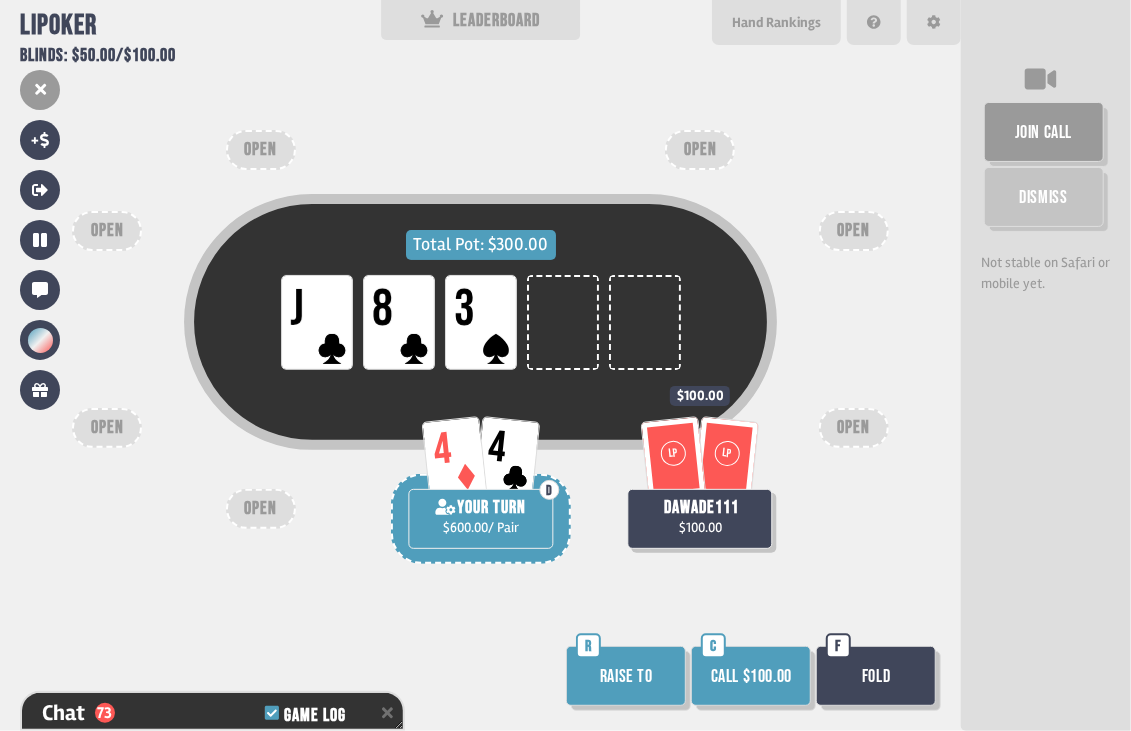 click on "Call $100.00" at bounding box center [751, 676] 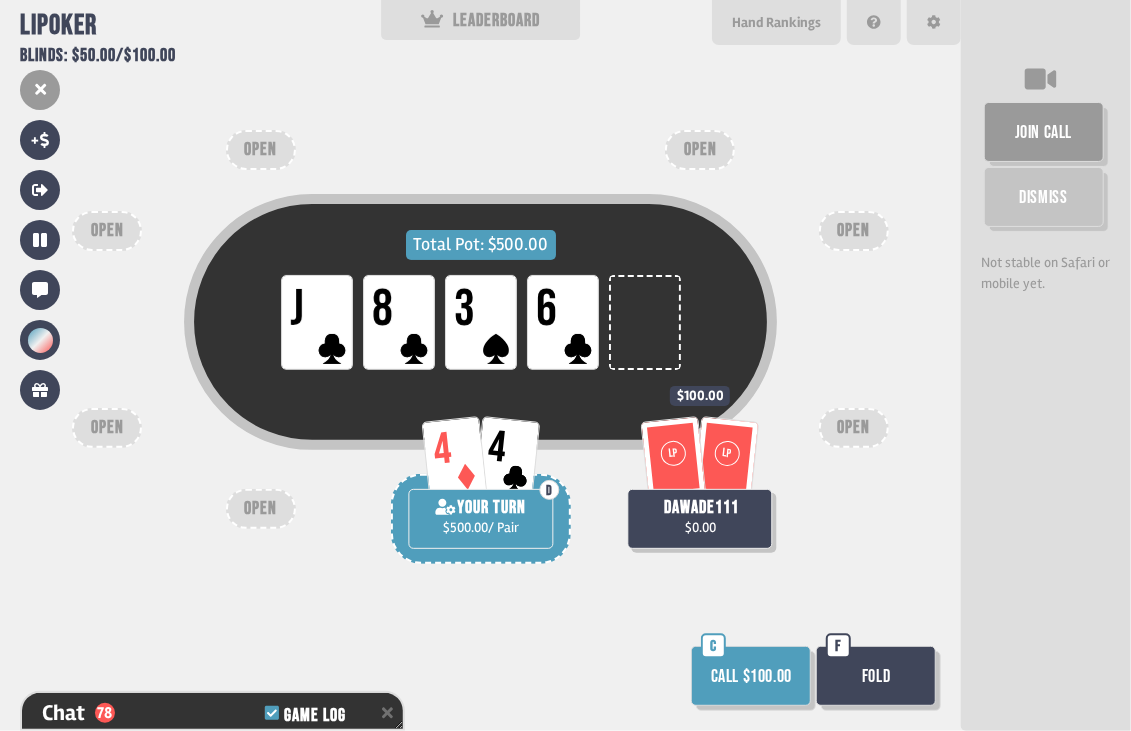 click on "Call $100.00" at bounding box center [751, 676] 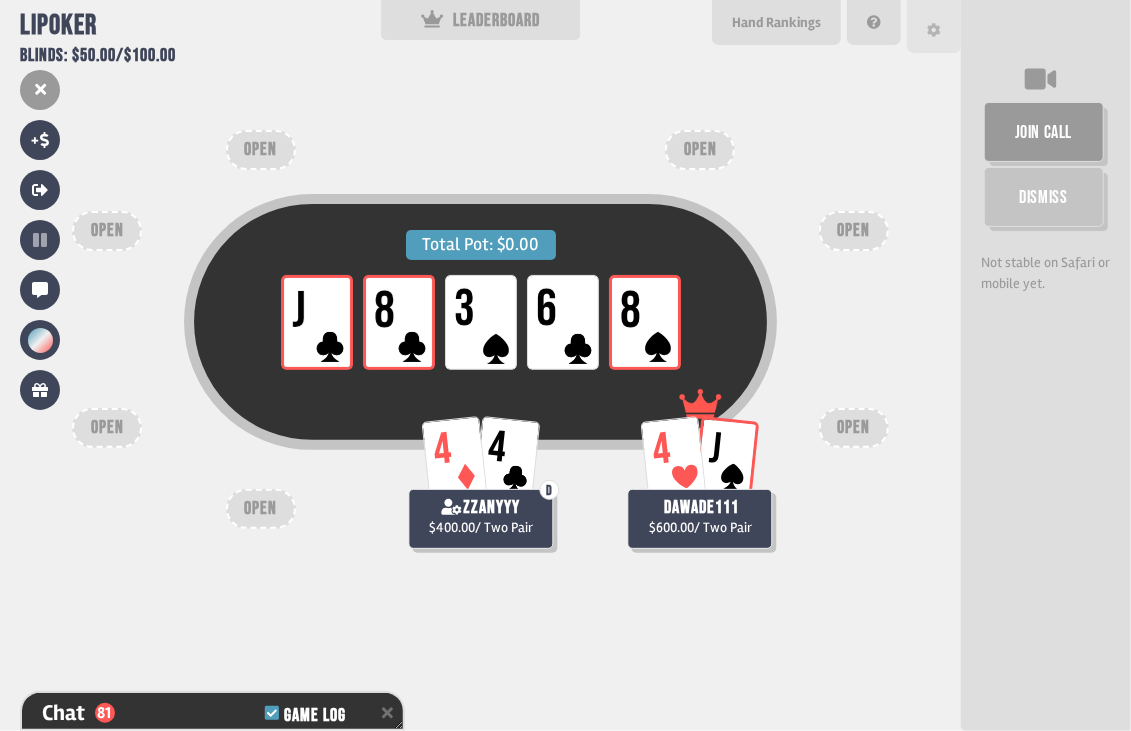 click at bounding box center (934, 26) 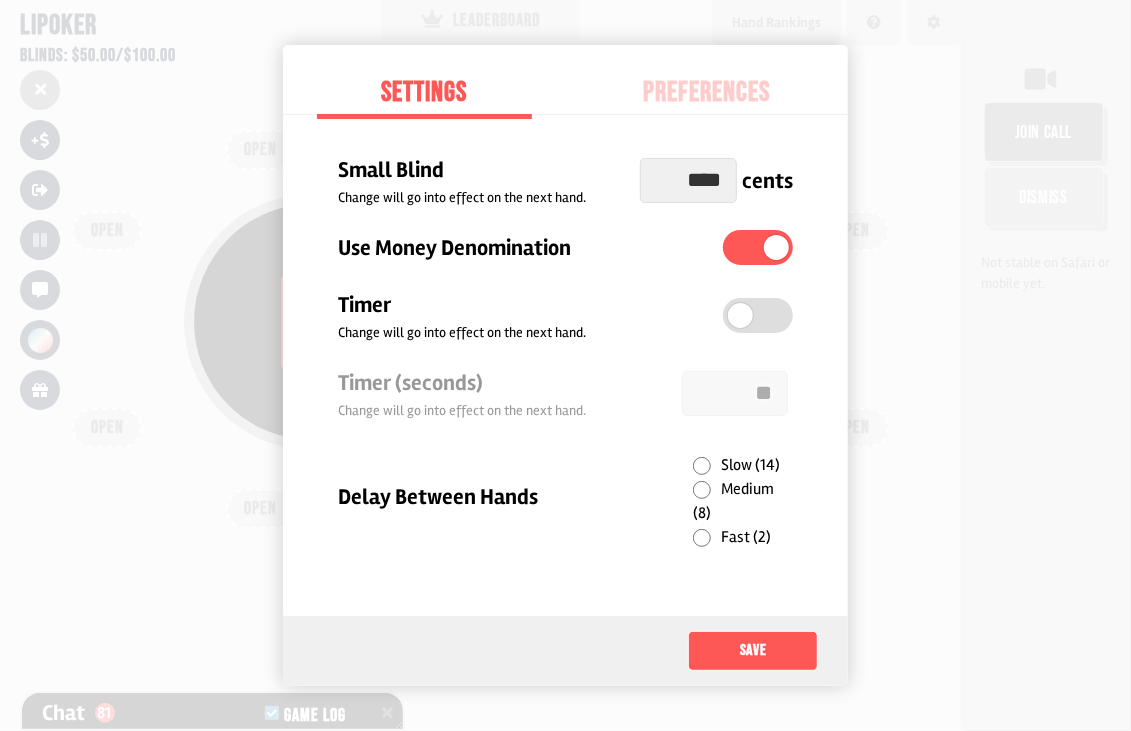 drag, startPoint x: 724, startPoint y: 184, endPoint x: 714, endPoint y: 185, distance: 10.049875 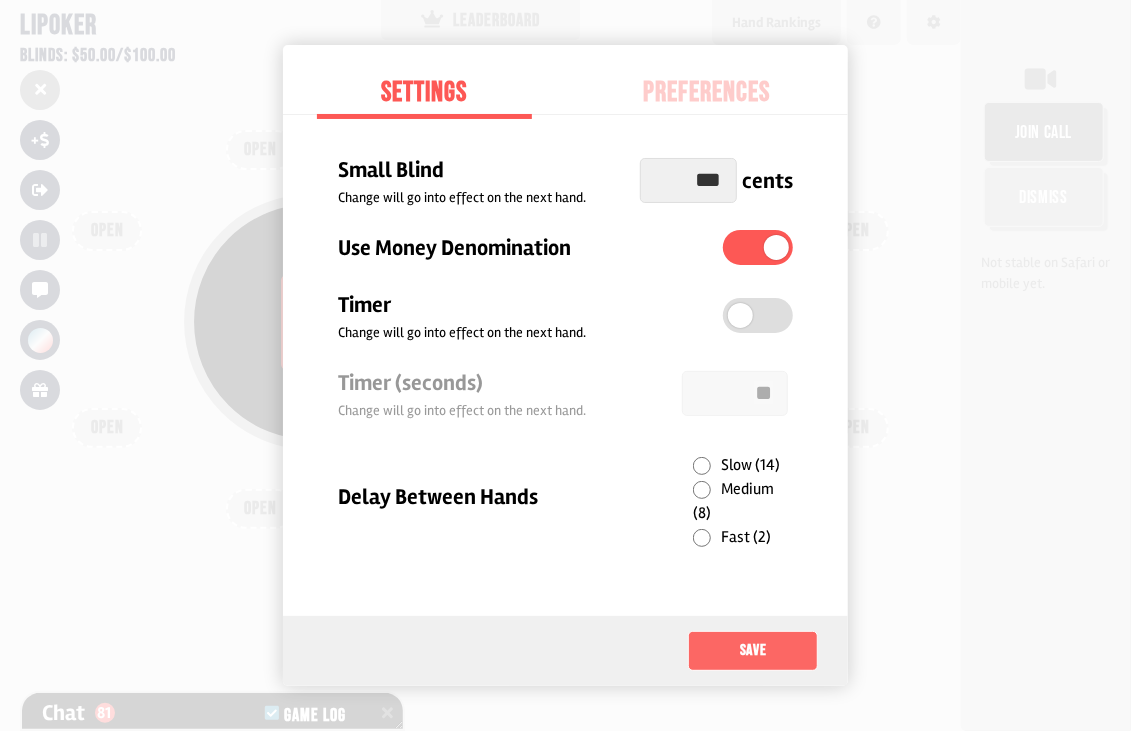 type on "***" 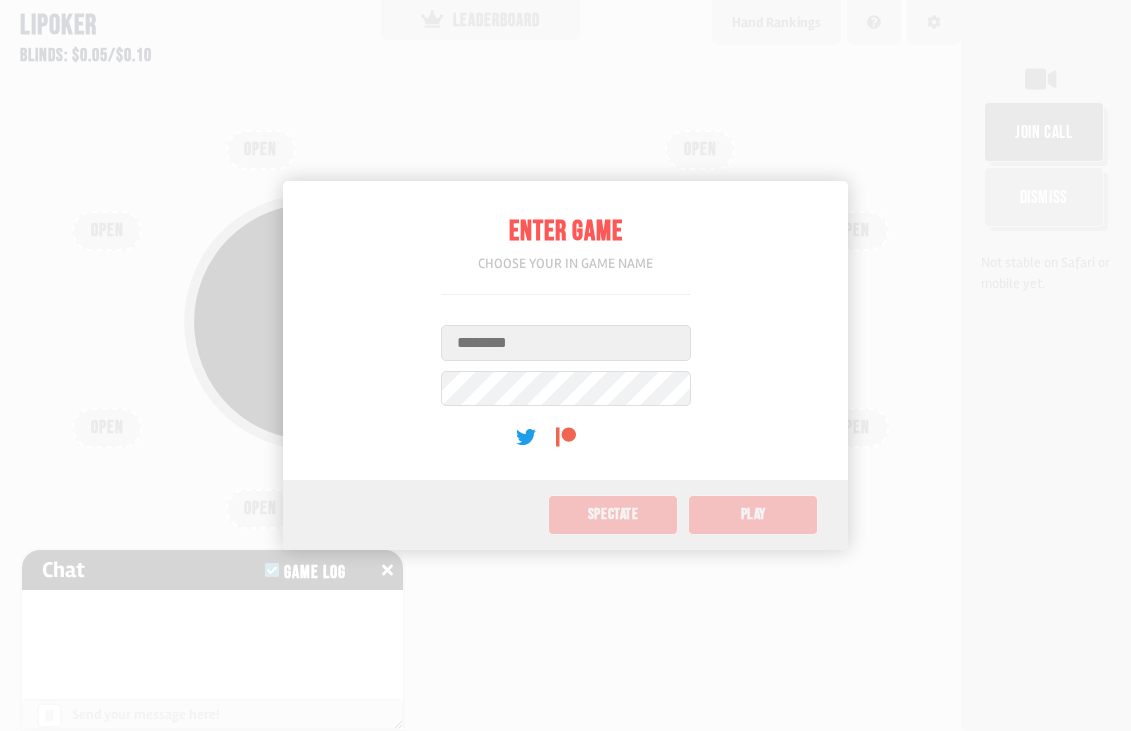 scroll, scrollTop: 0, scrollLeft: 0, axis: both 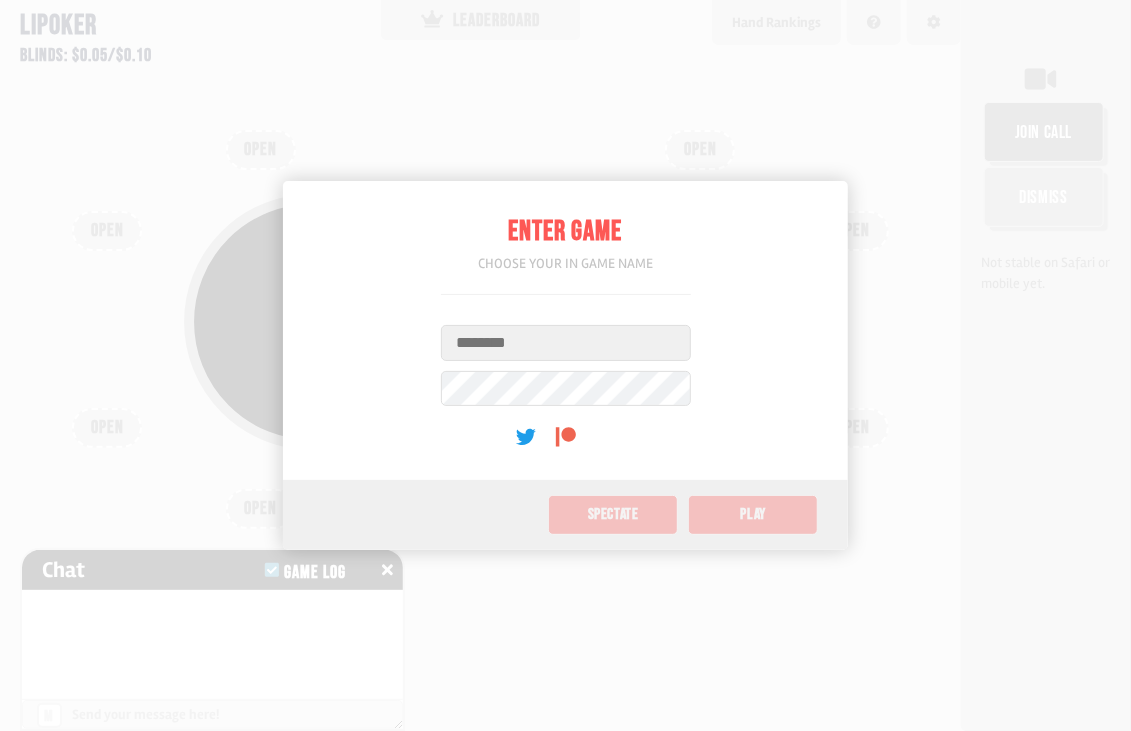 click on "Username" at bounding box center (566, 343) 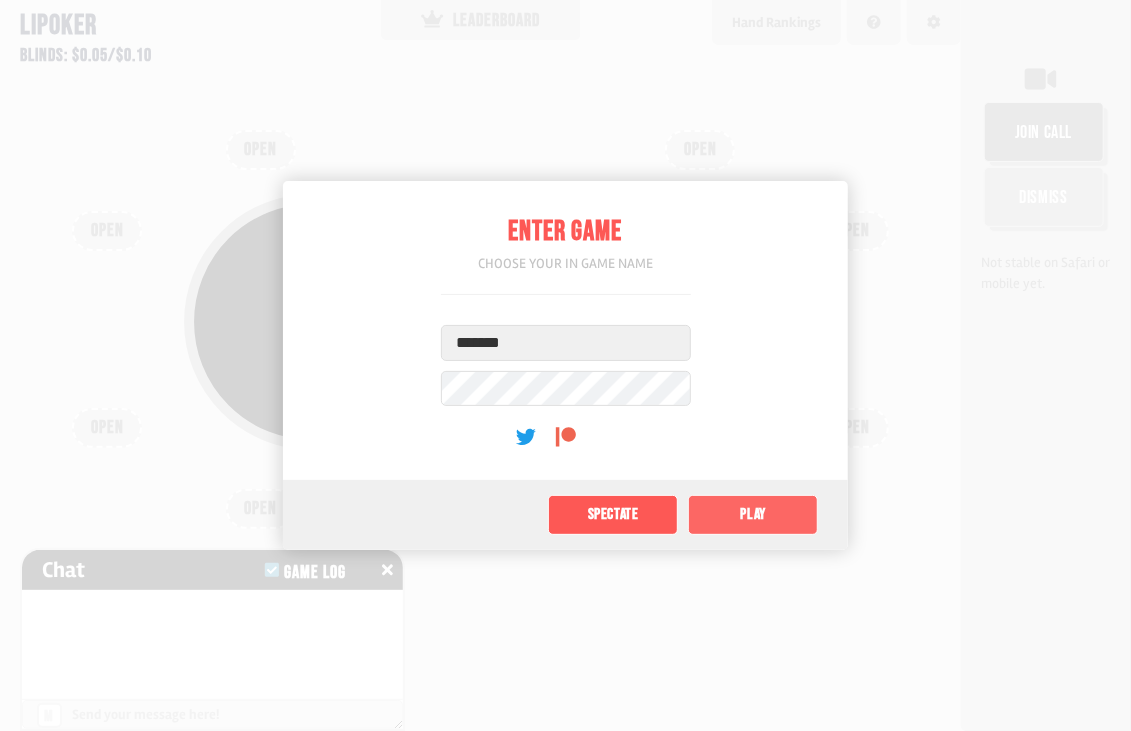 click on "Play" 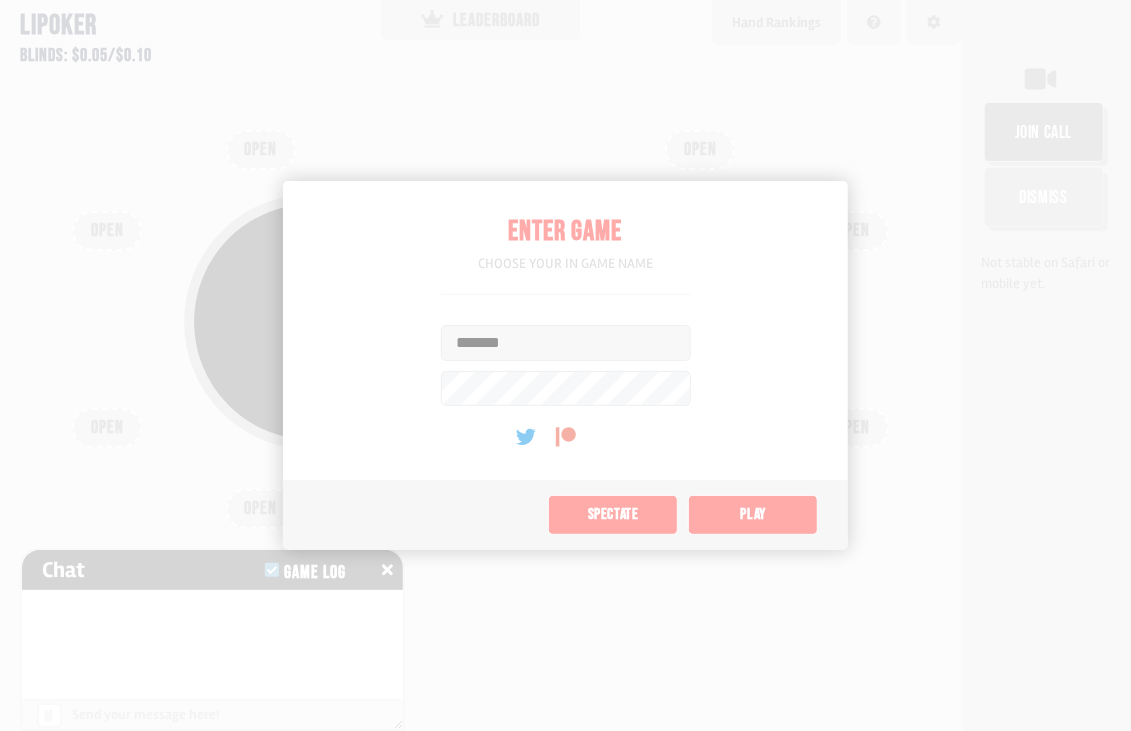 click on "Total Pot: $0.00   COPY GAME LINK" at bounding box center [481, 359] 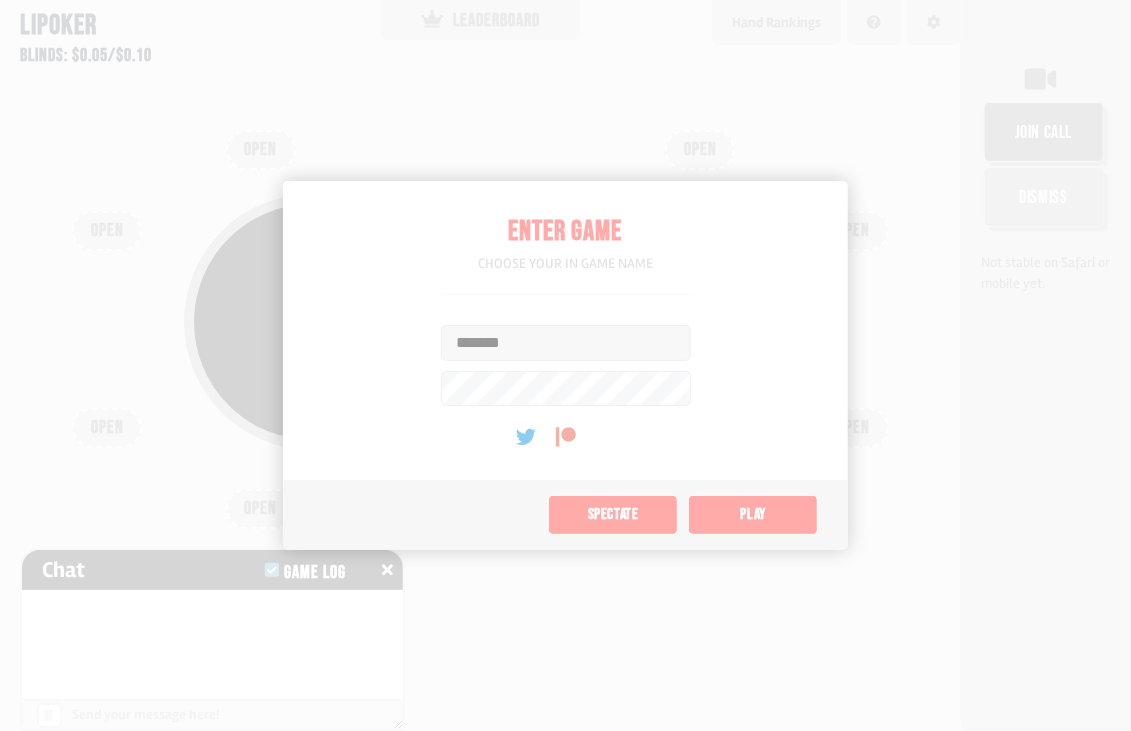 click on "Total Pot: $0.00   COPY GAME LINK" at bounding box center [481, 359] 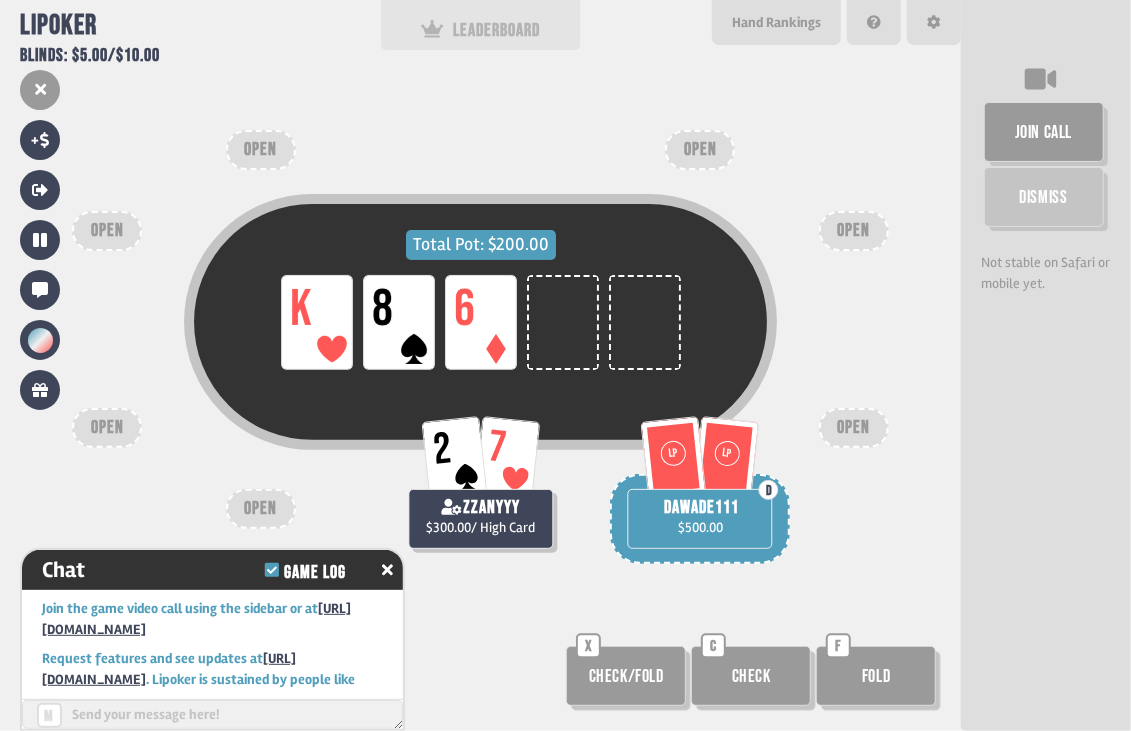 scroll, scrollTop: 98, scrollLeft: 0, axis: vertical 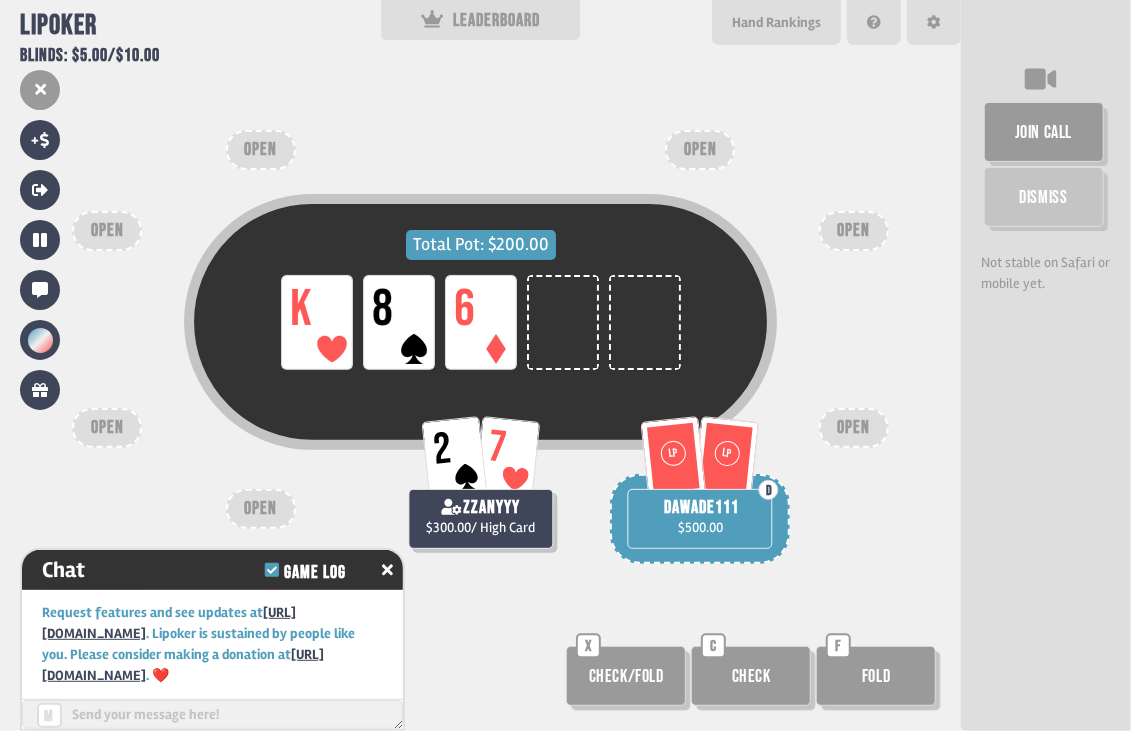 type on "****" 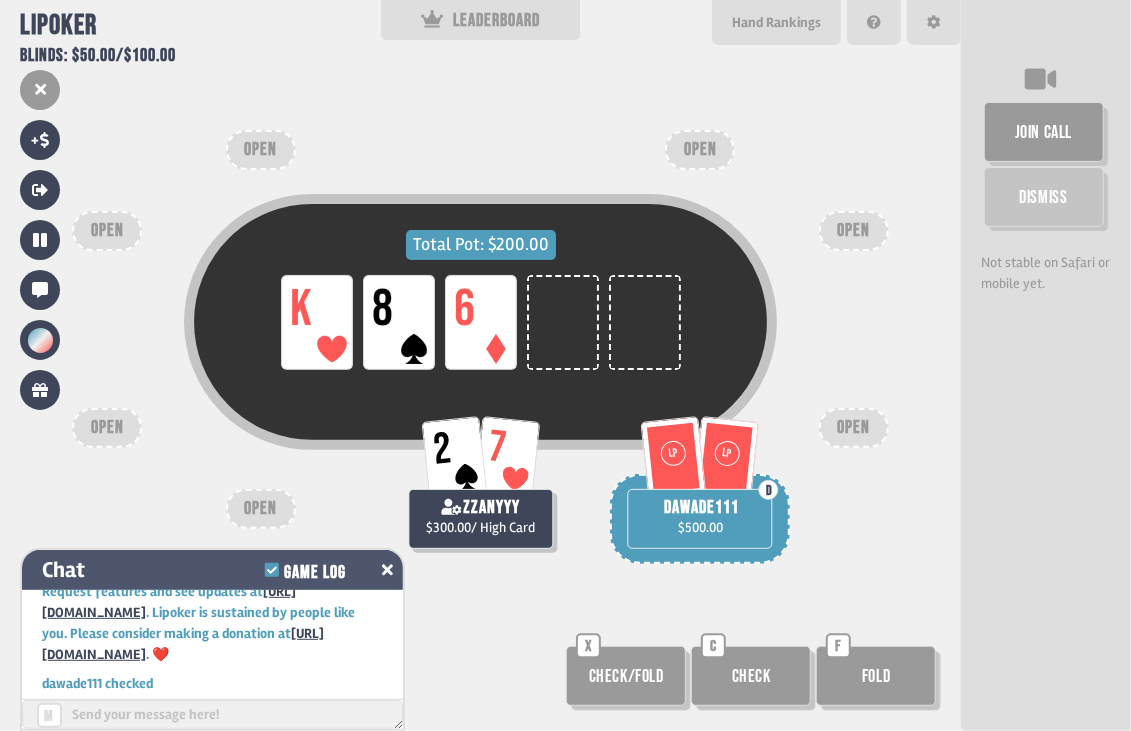 click 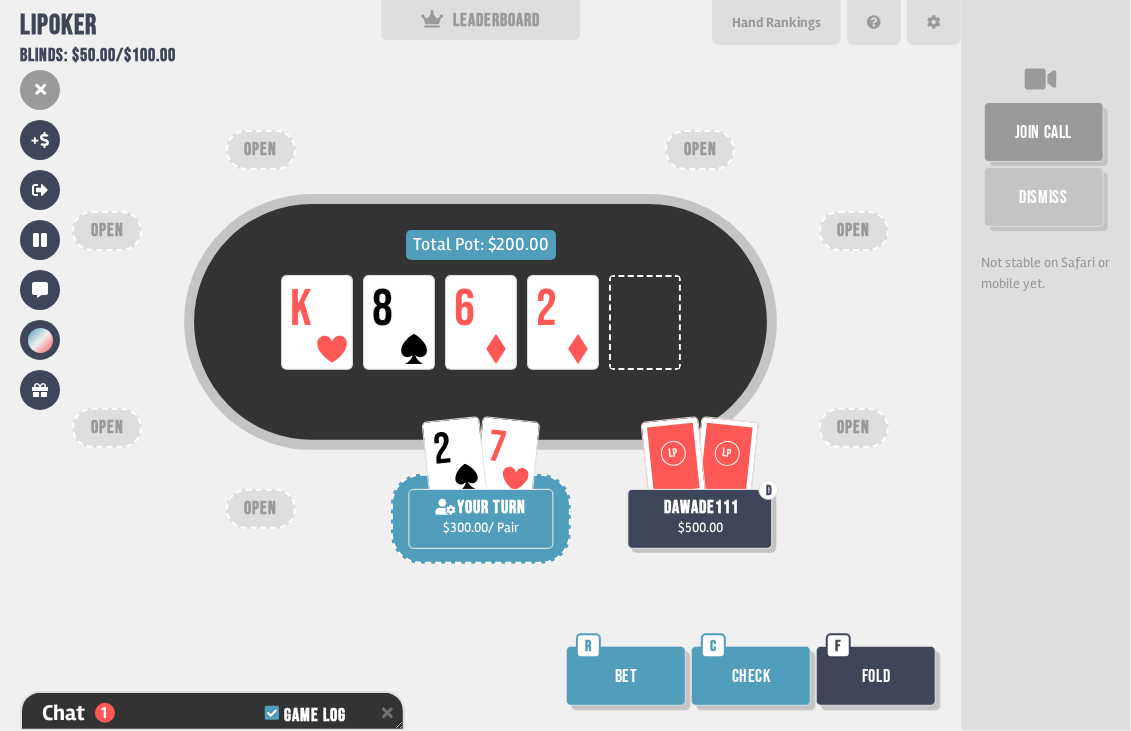 click on "Support us on   Patreon !" at bounding box center (565, 708) 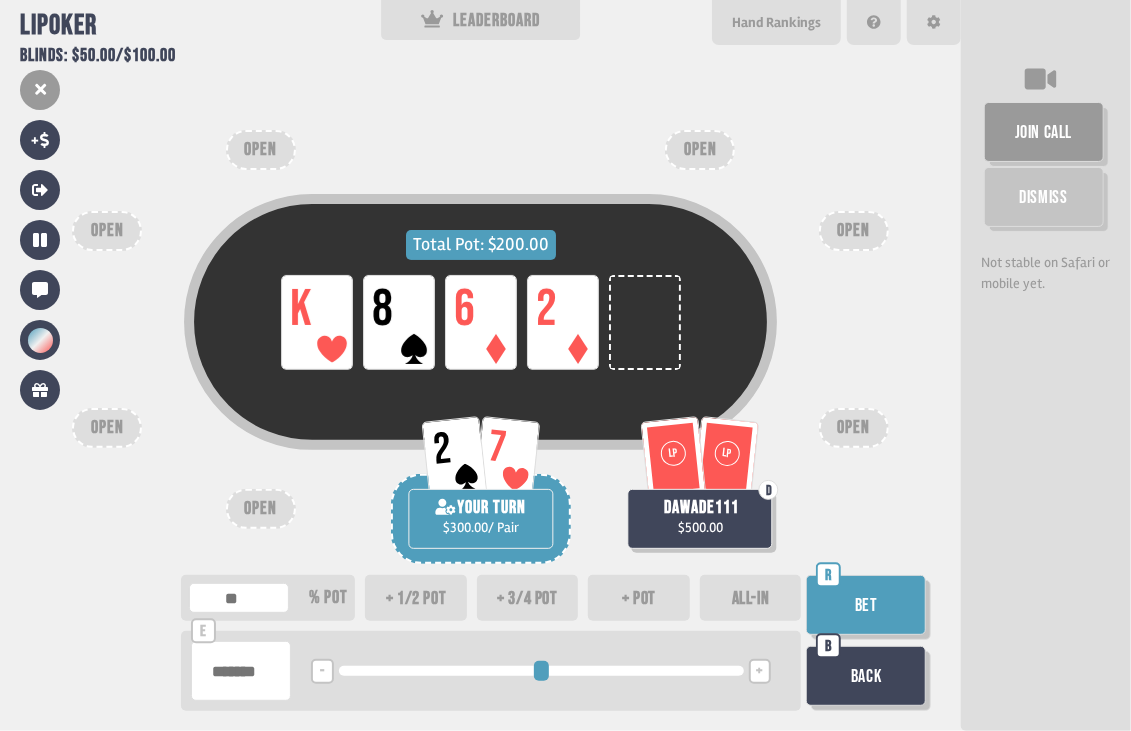 type on "**" 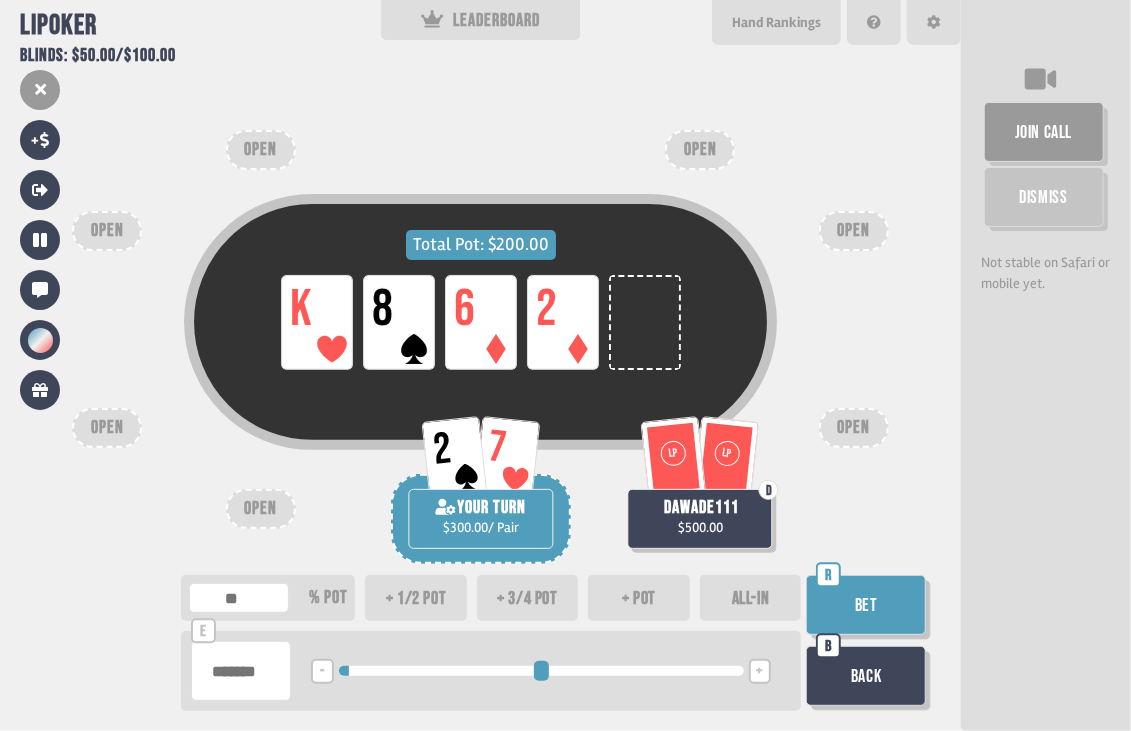 type on "**" 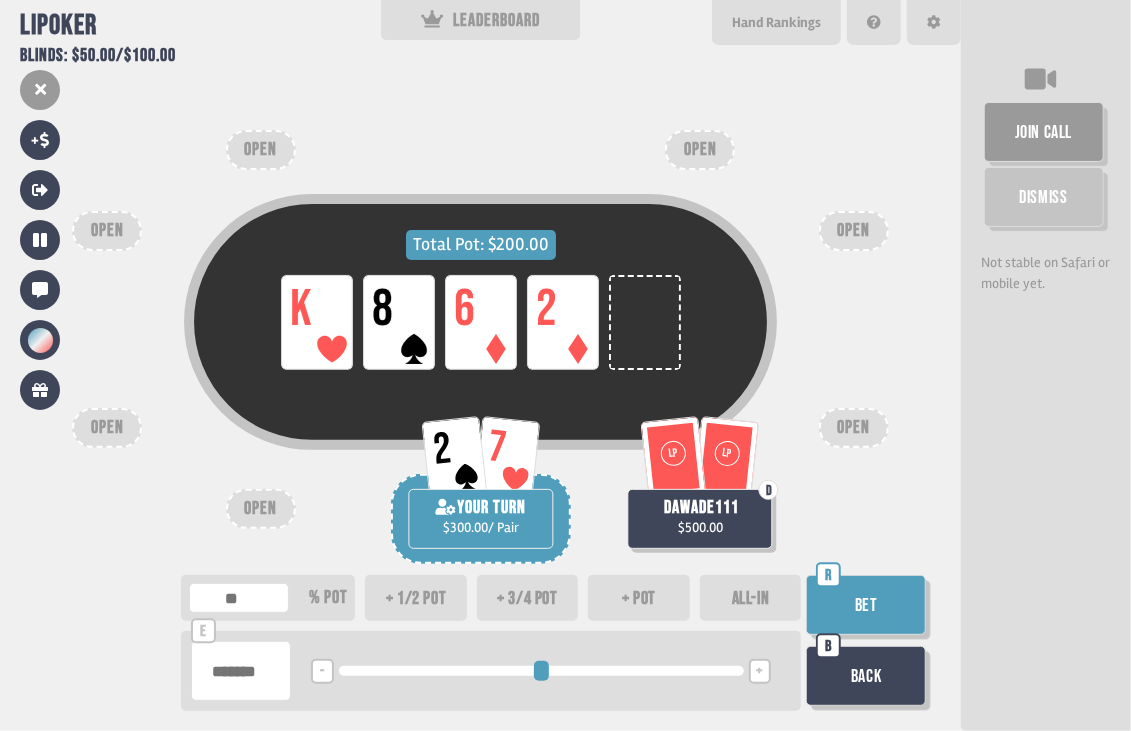 type on "******" 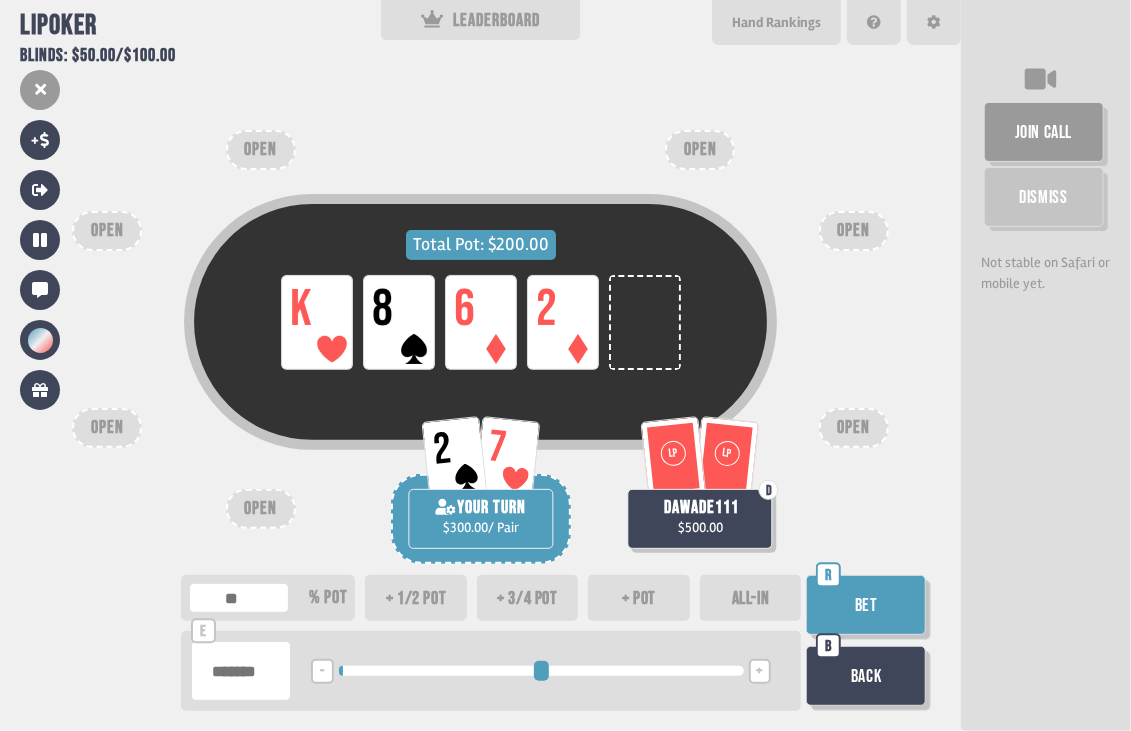 type on "******" 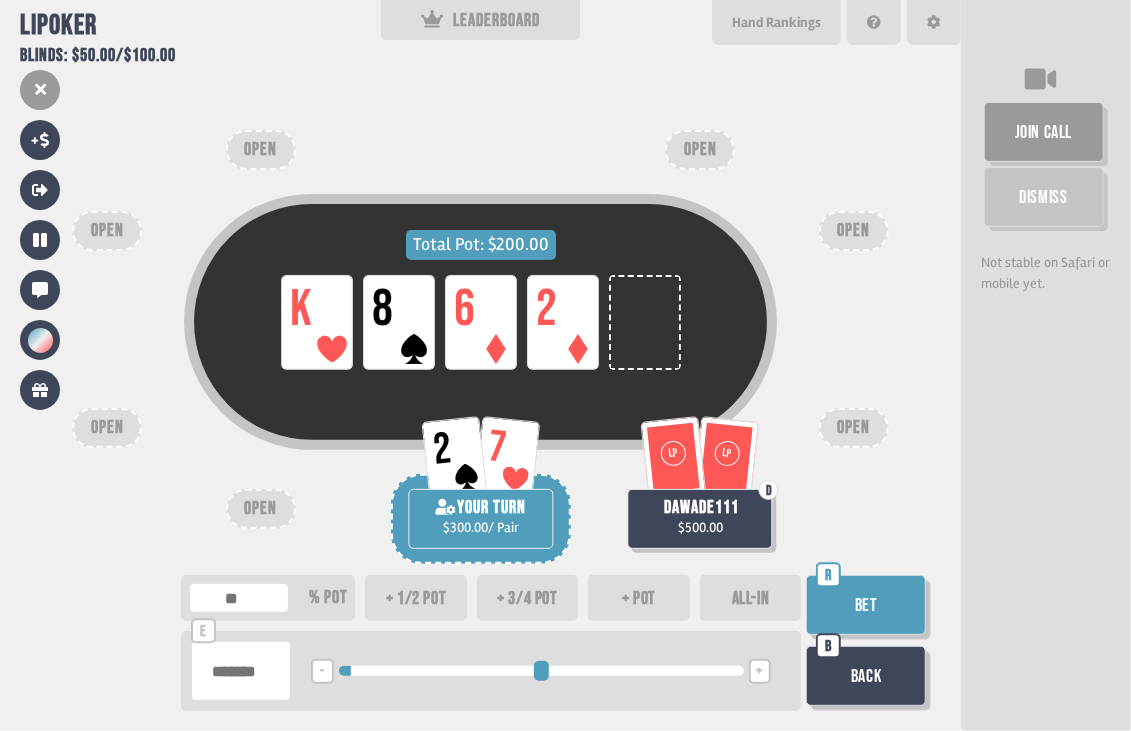 type on "******" 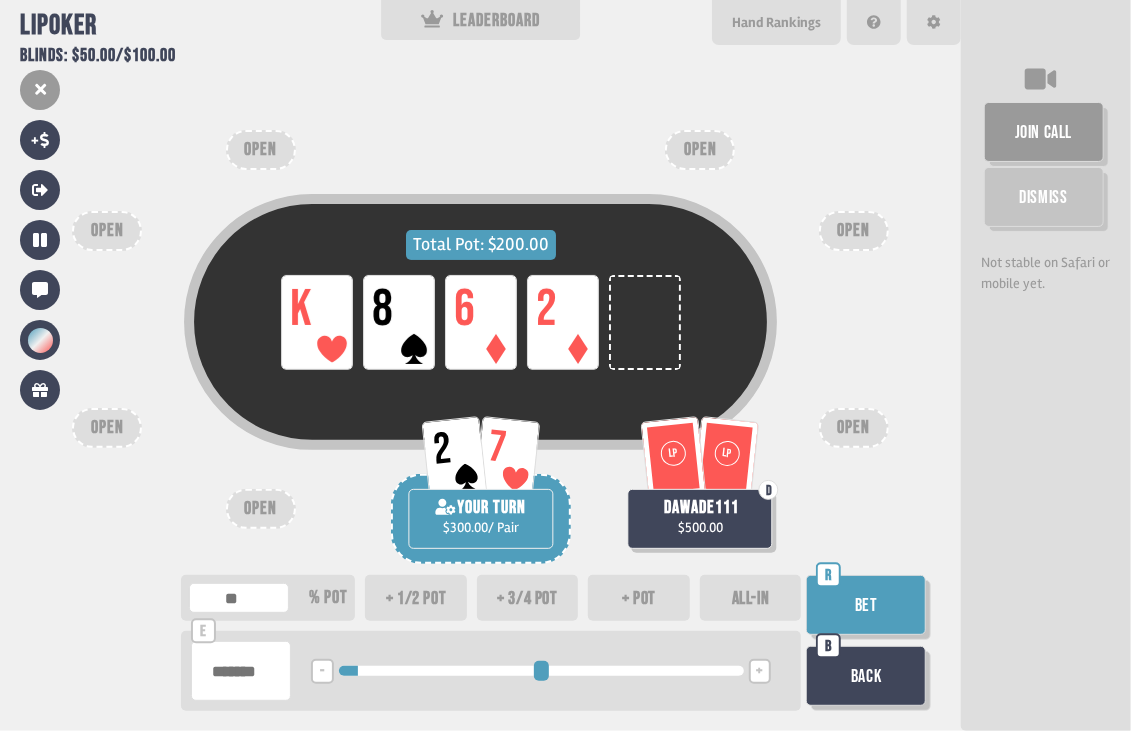 type on "******" 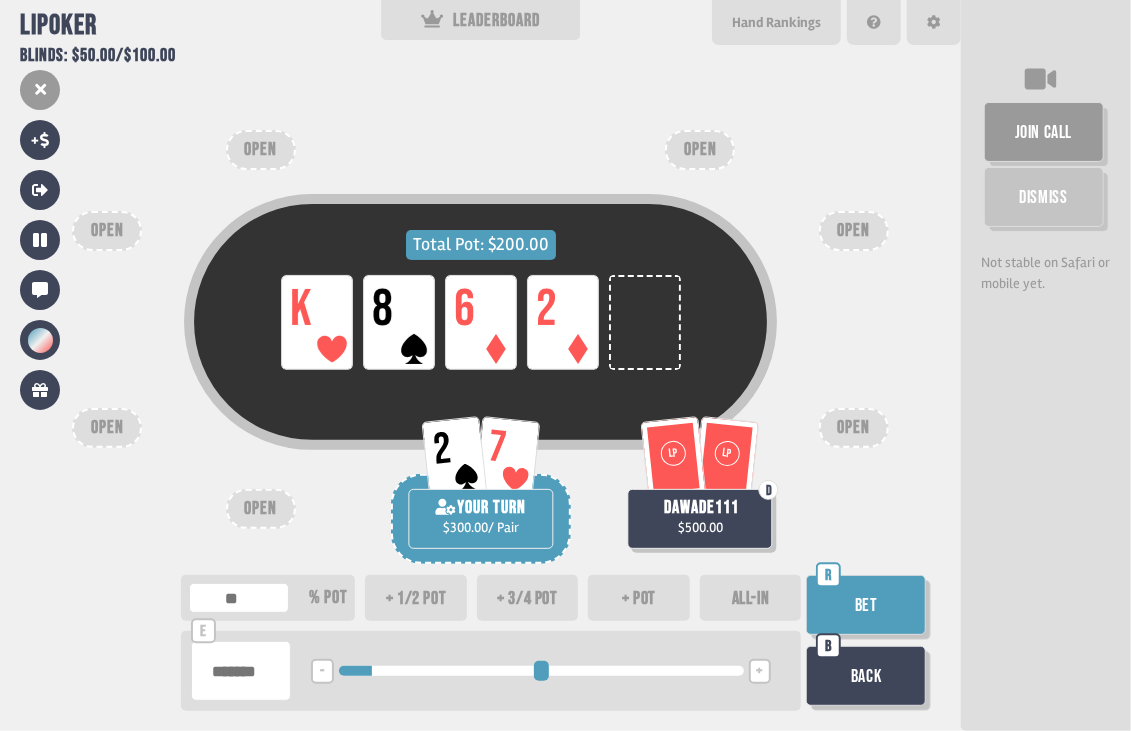 type on "**" 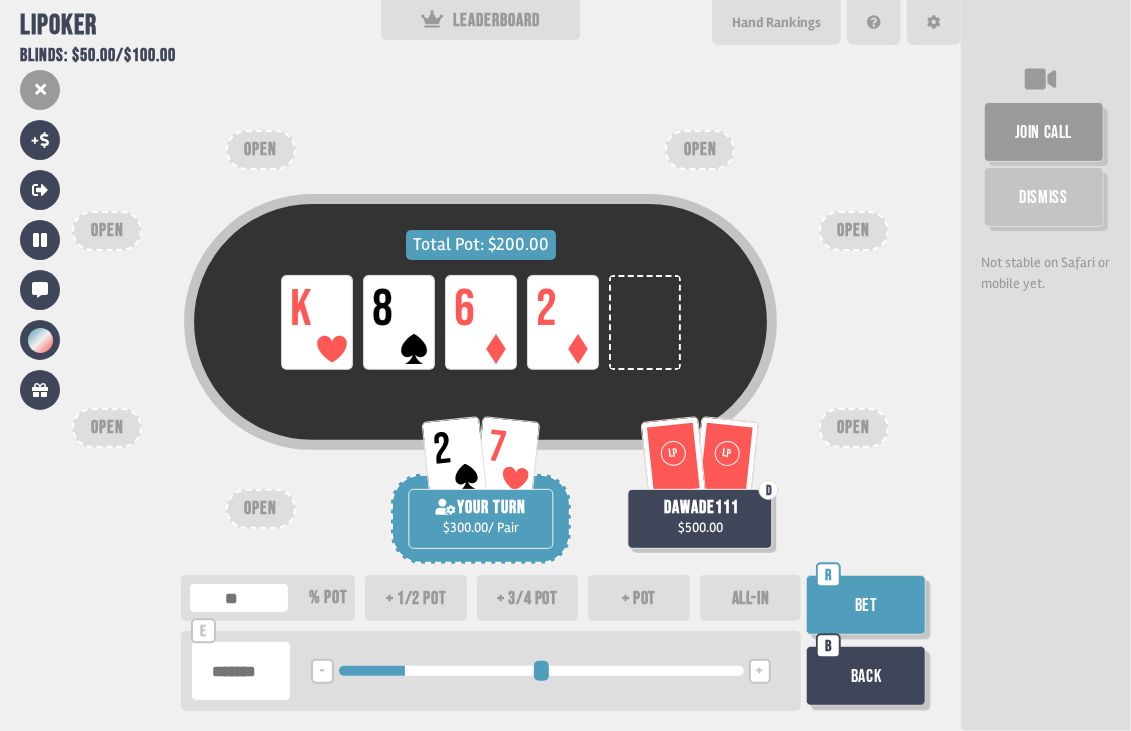 type on "**" 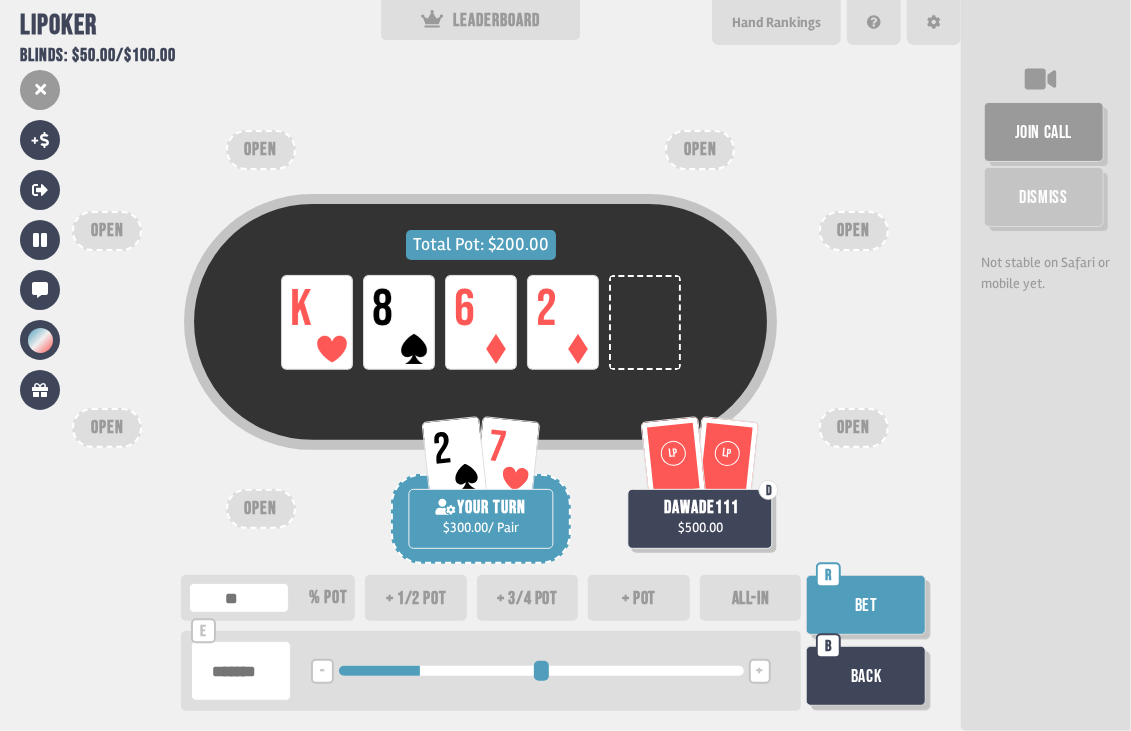 type on "******" 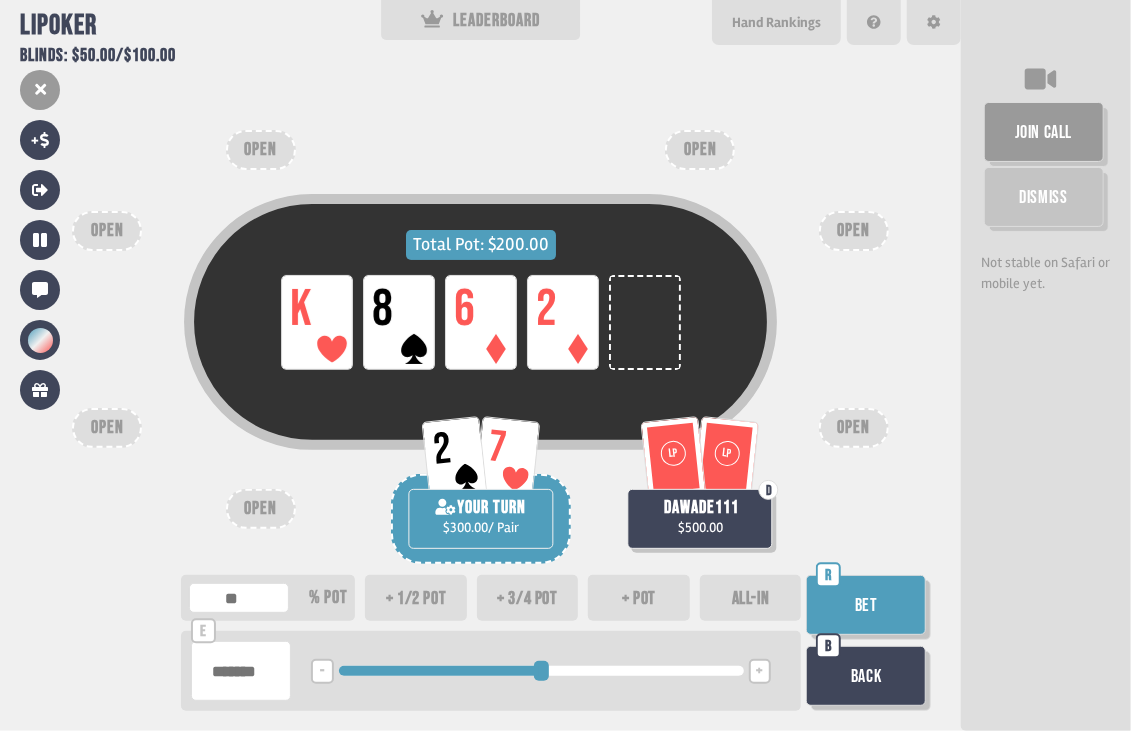 drag, startPoint x: 356, startPoint y: 672, endPoint x: 539, endPoint y: 659, distance: 183.46117 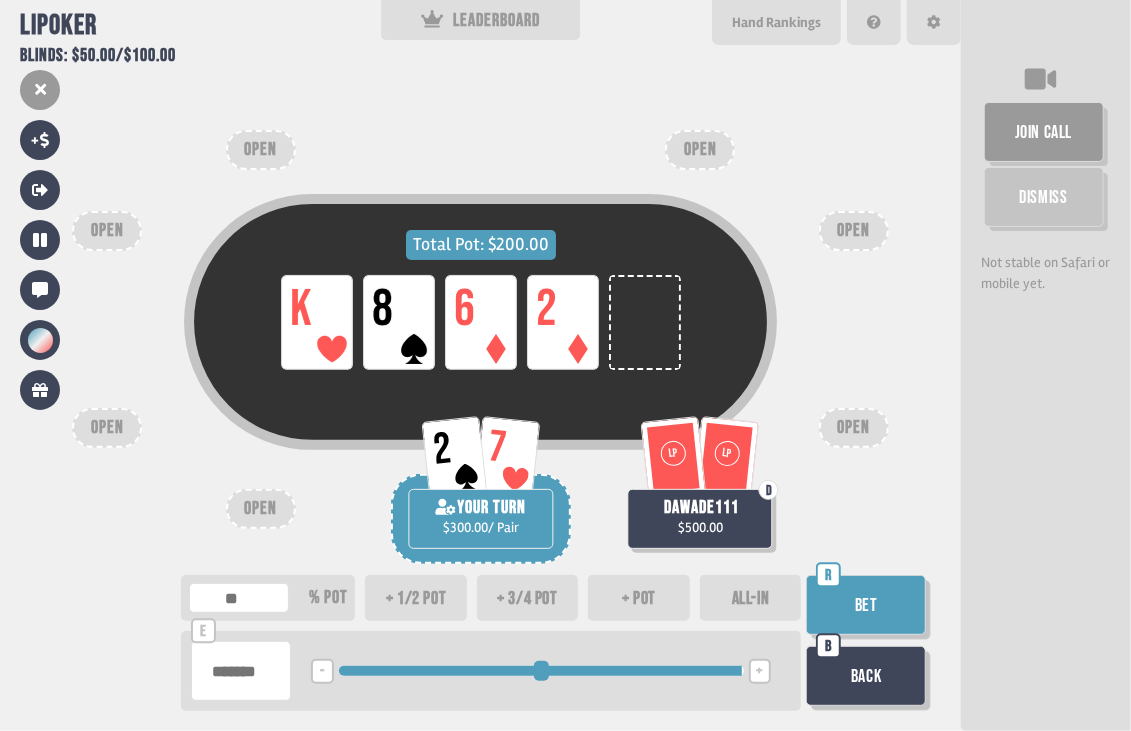click on "Bet" at bounding box center [866, 605] 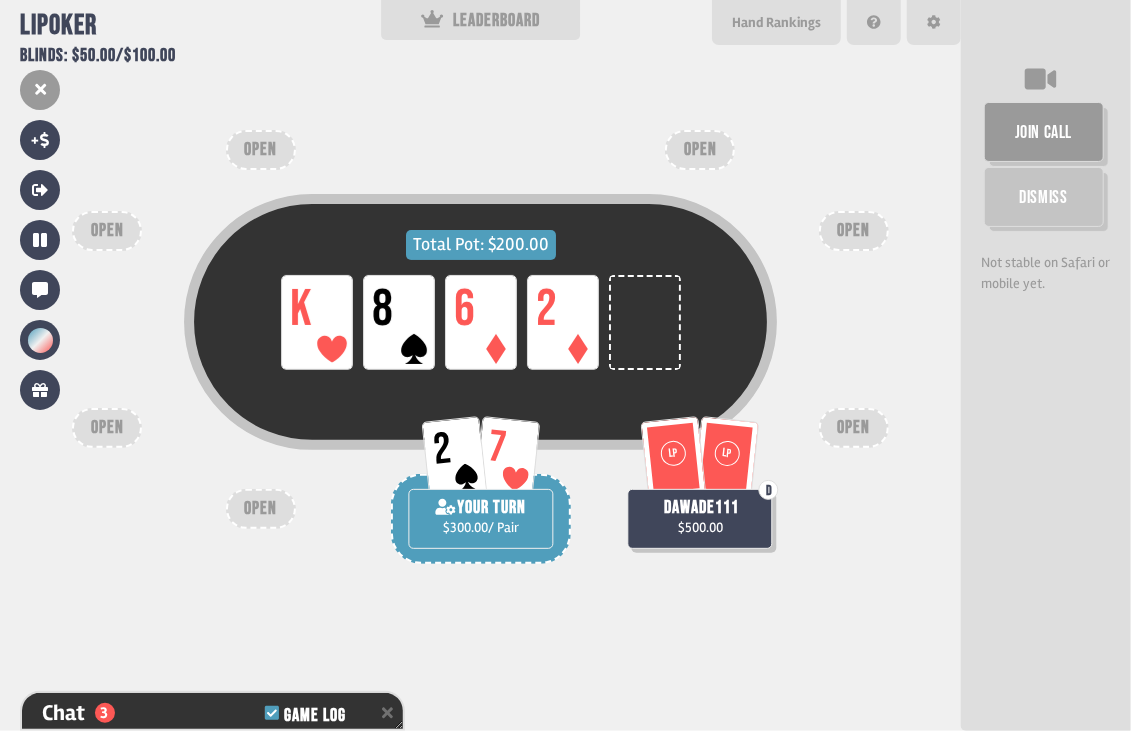 scroll, scrollTop: 287, scrollLeft: 0, axis: vertical 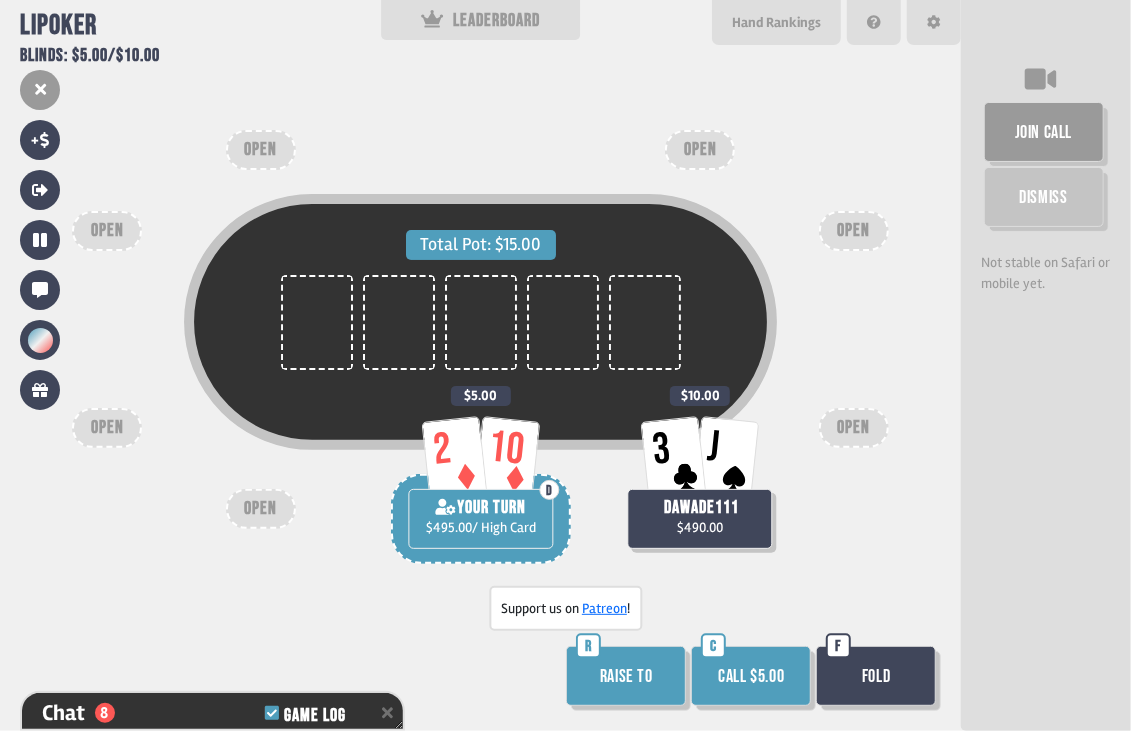 click on "Call $5.00" at bounding box center (751, 676) 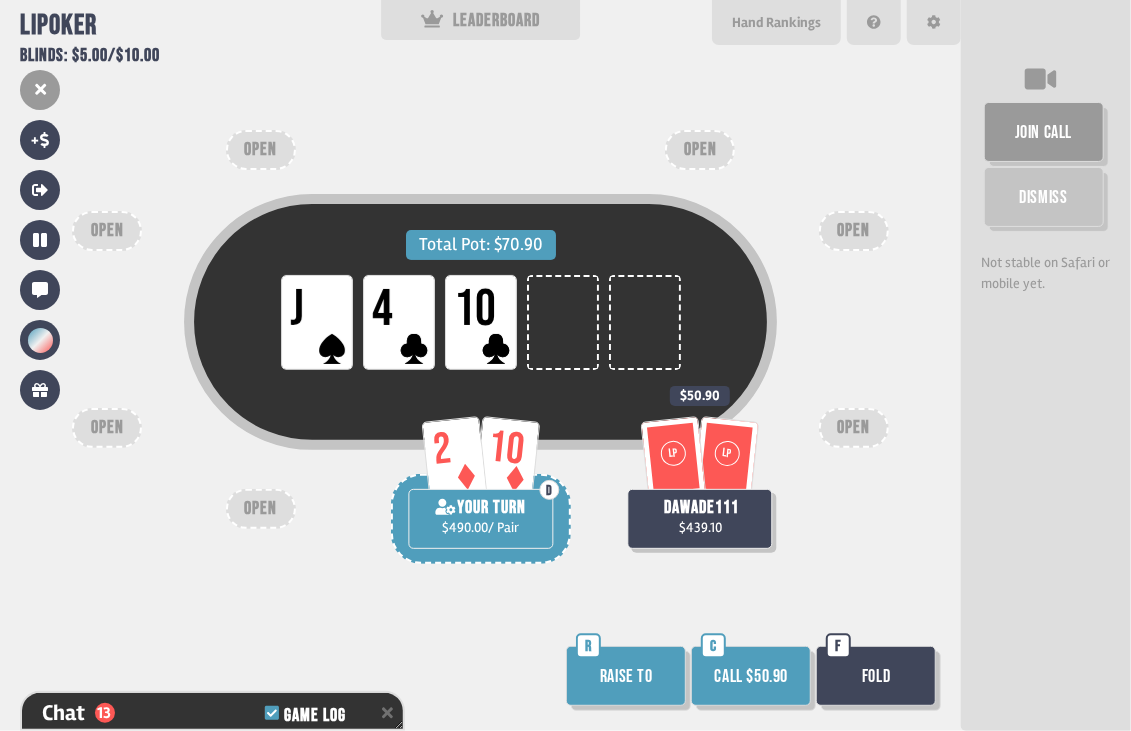 click on "Call $50.90" at bounding box center [751, 676] 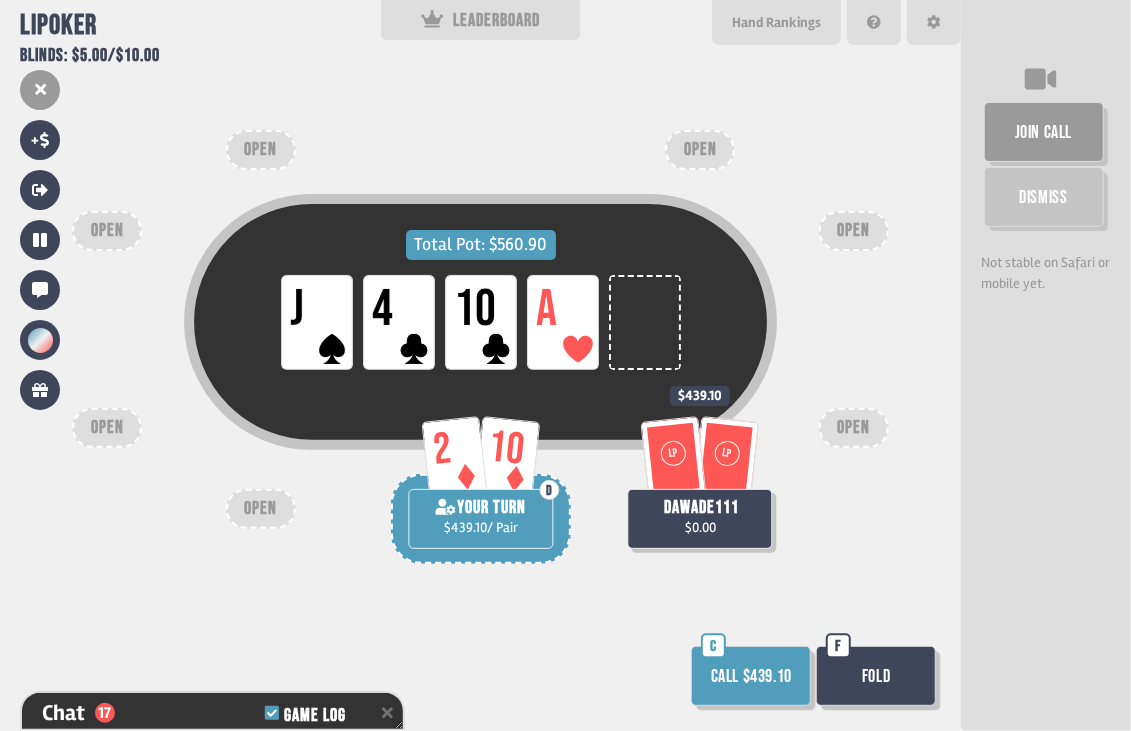 click on "Call $439.10" at bounding box center (751, 676) 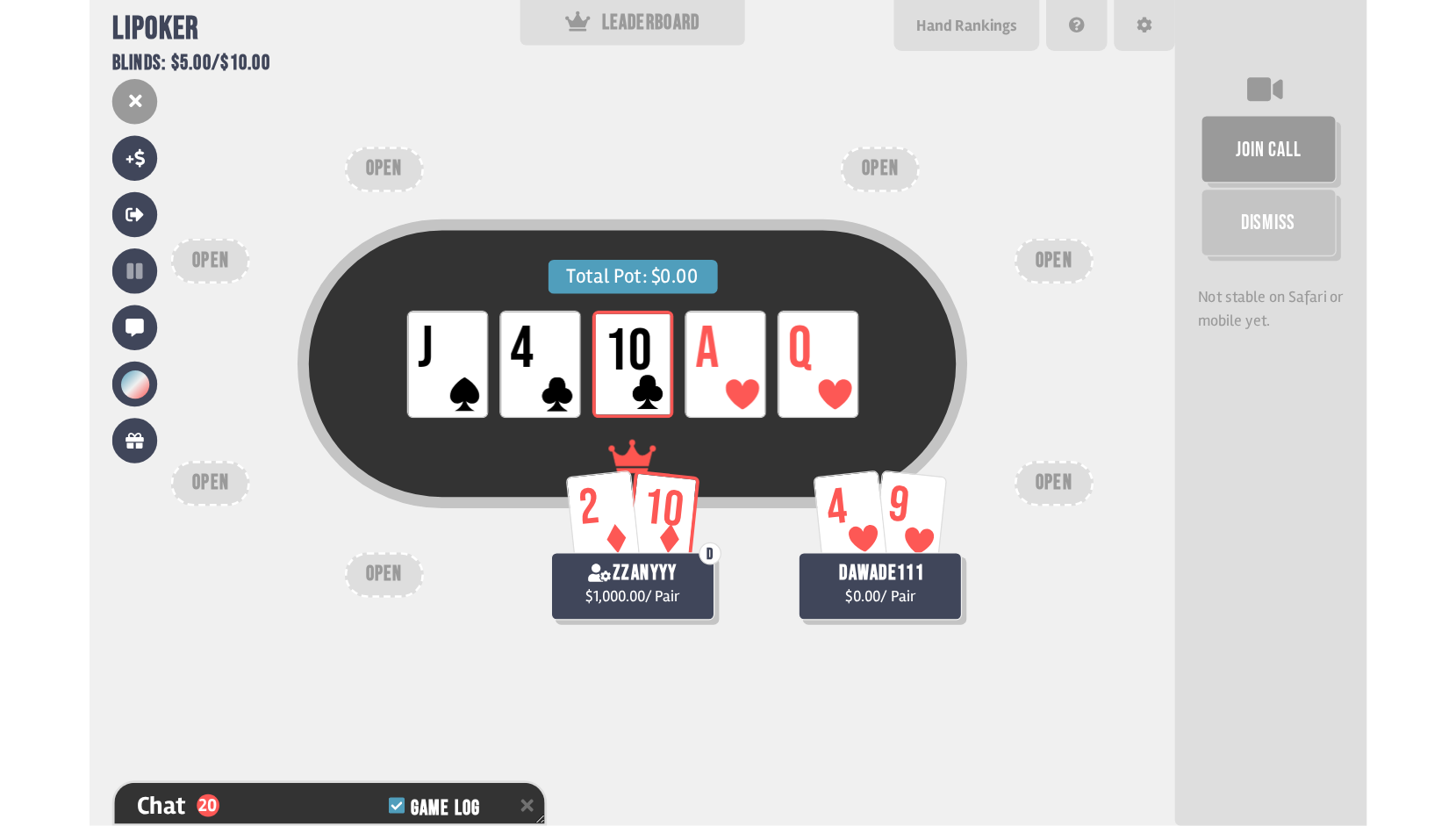 scroll, scrollTop: 88, scrollLeft: 0, axis: vertical 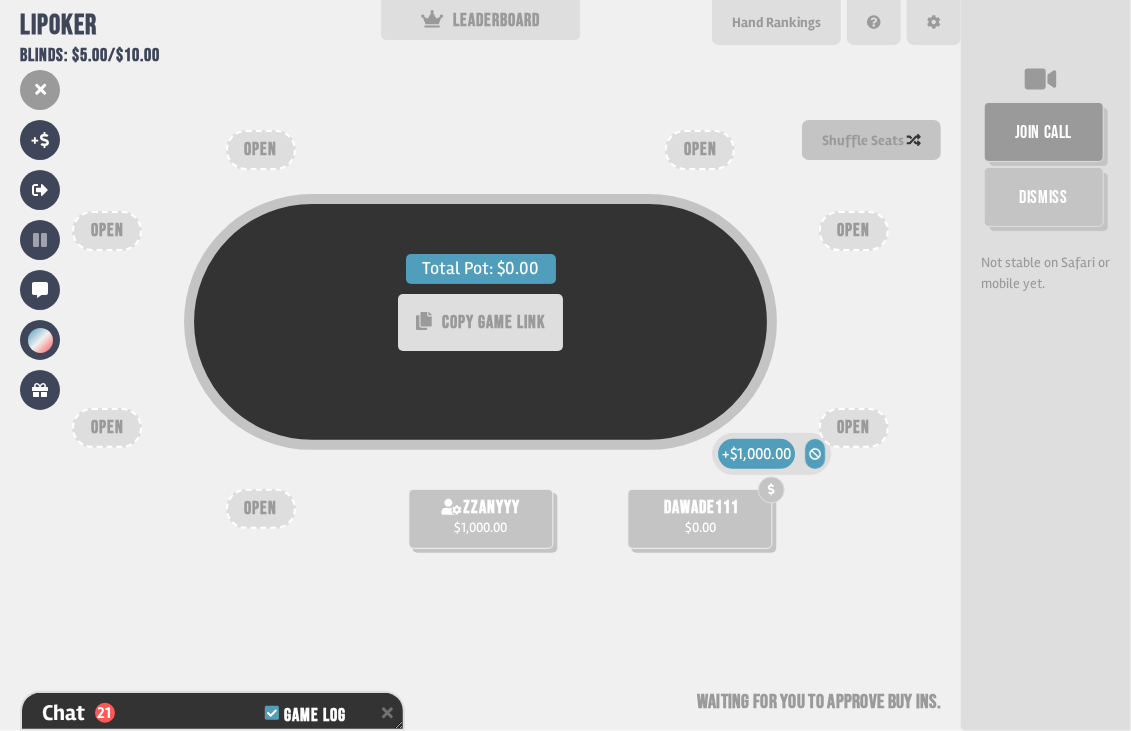 click on "join call" at bounding box center (1044, 132) 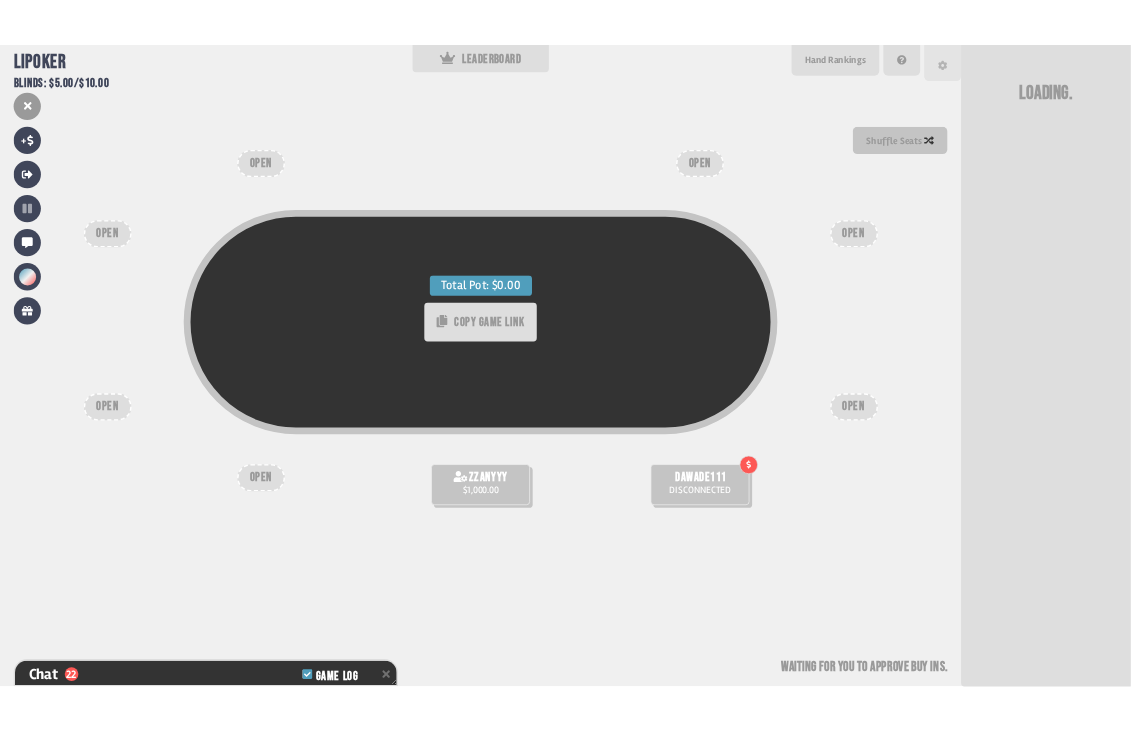 scroll, scrollTop: 95, scrollLeft: 0, axis: vertical 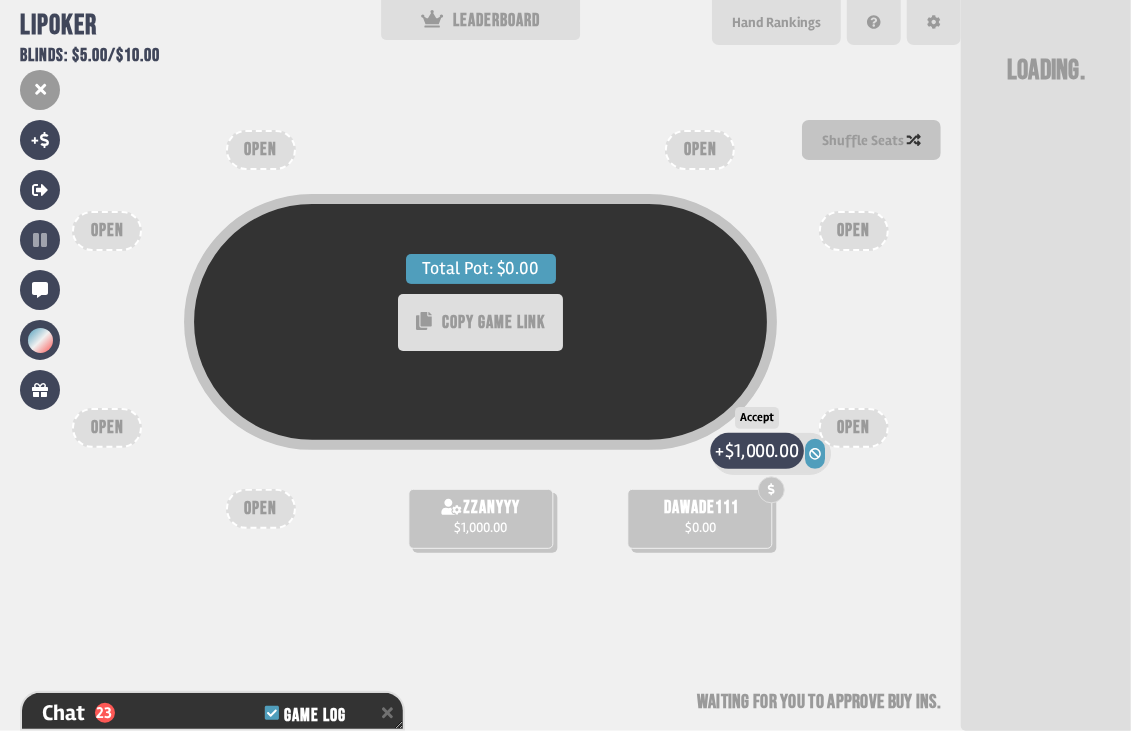 click on "$1,000.00" at bounding box center [761, 450] 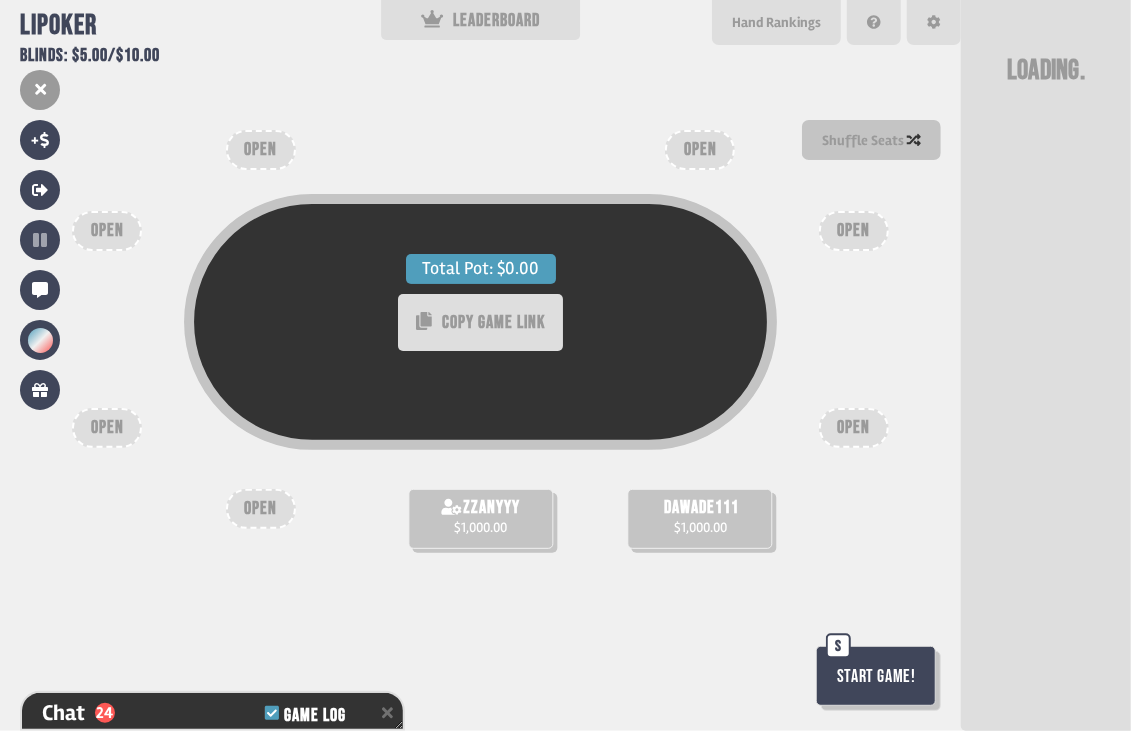 click on "Start Game!" at bounding box center (876, 676) 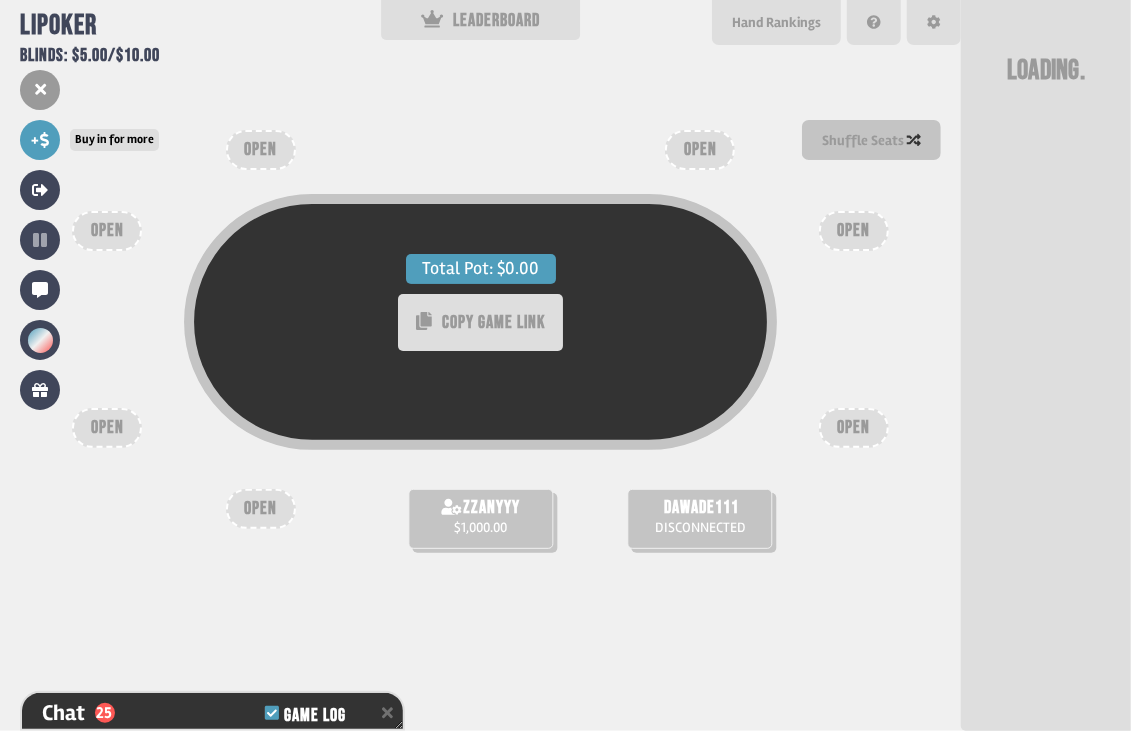 click 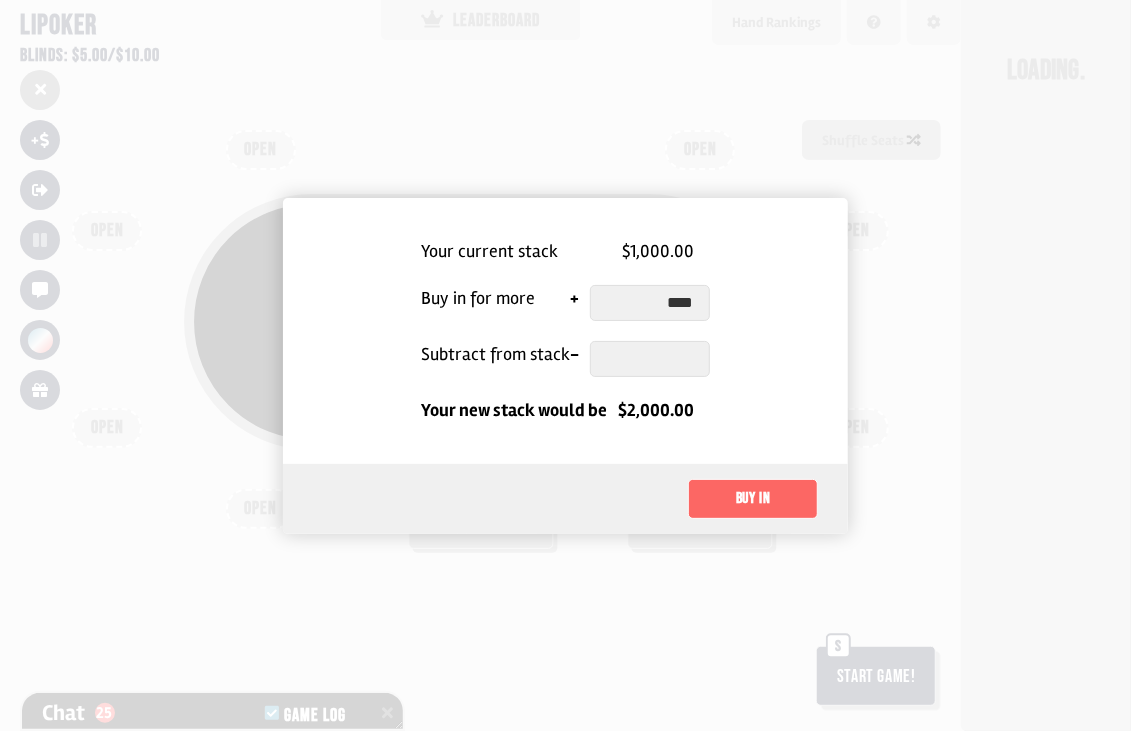 click on "Buy in" at bounding box center [753, 499] 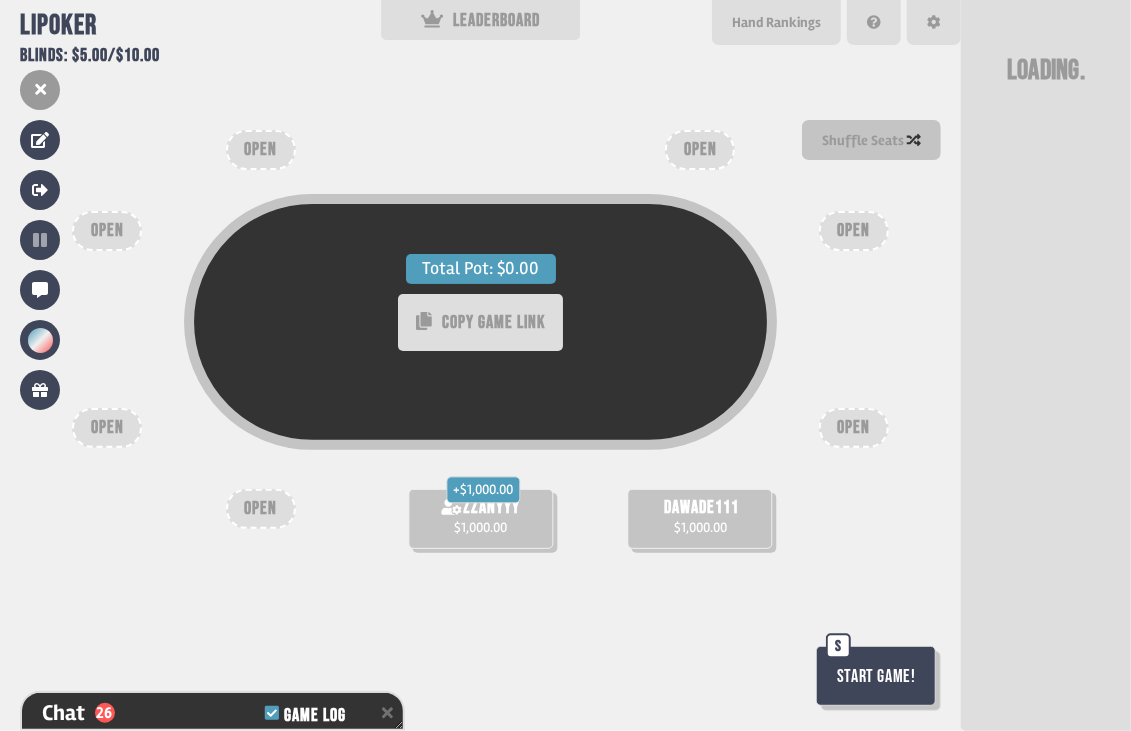 click on "Start Game!" at bounding box center (876, 676) 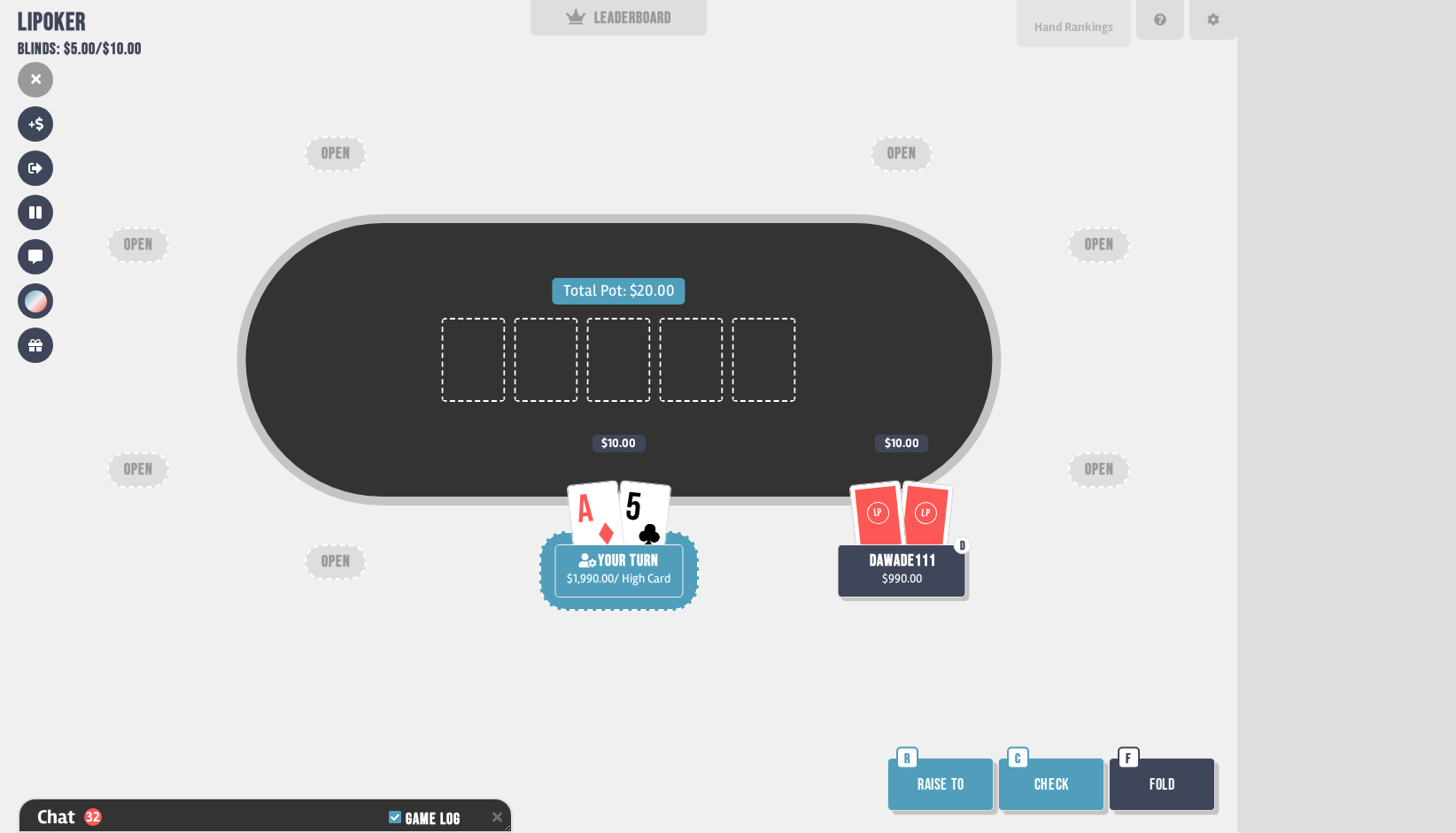 scroll, scrollTop: 82, scrollLeft: 0, axis: vertical 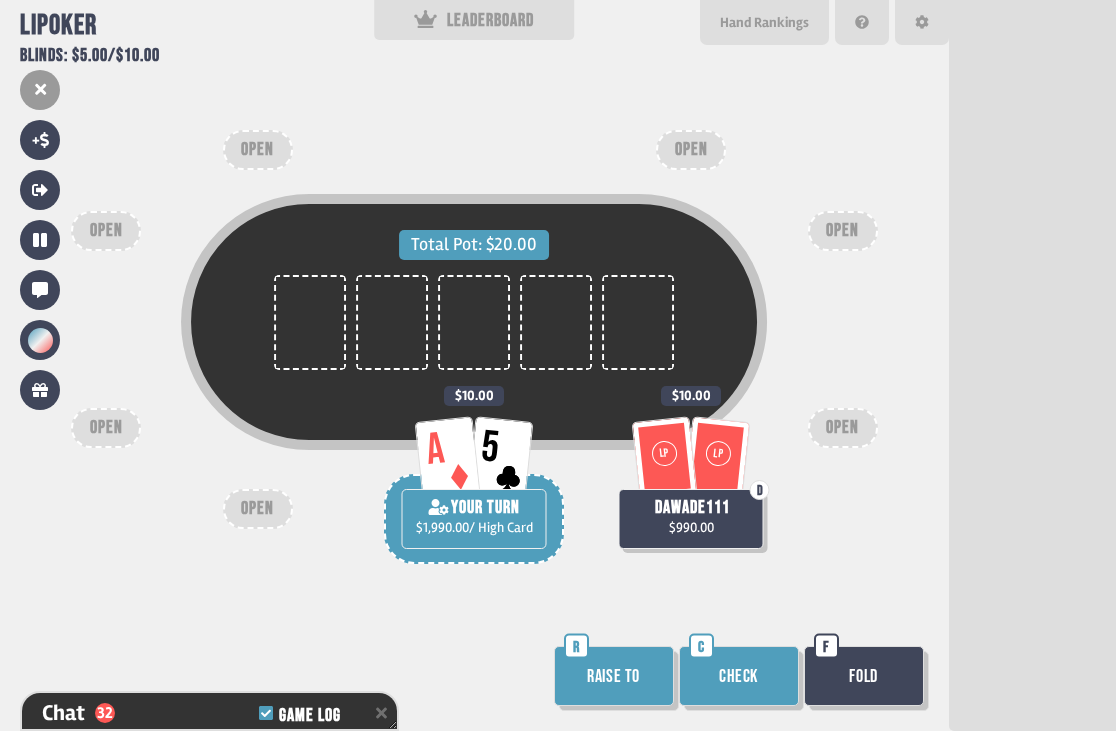 click on "Check" at bounding box center [739, 676] 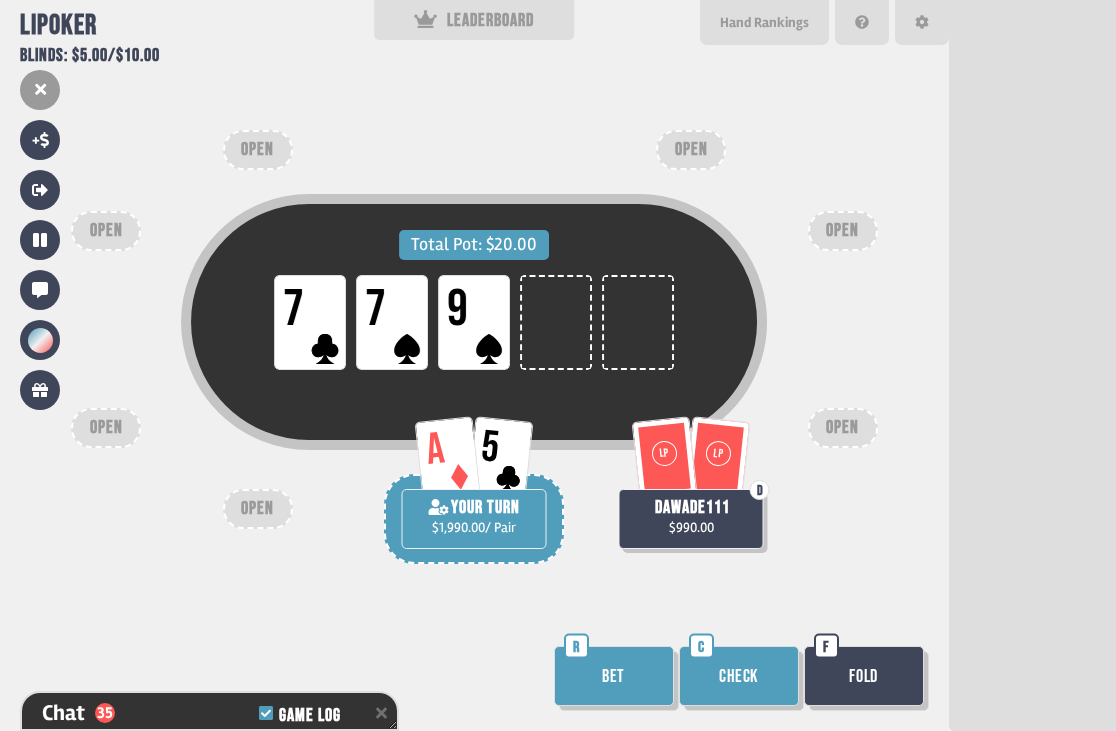 click on "Check" at bounding box center [739, 676] 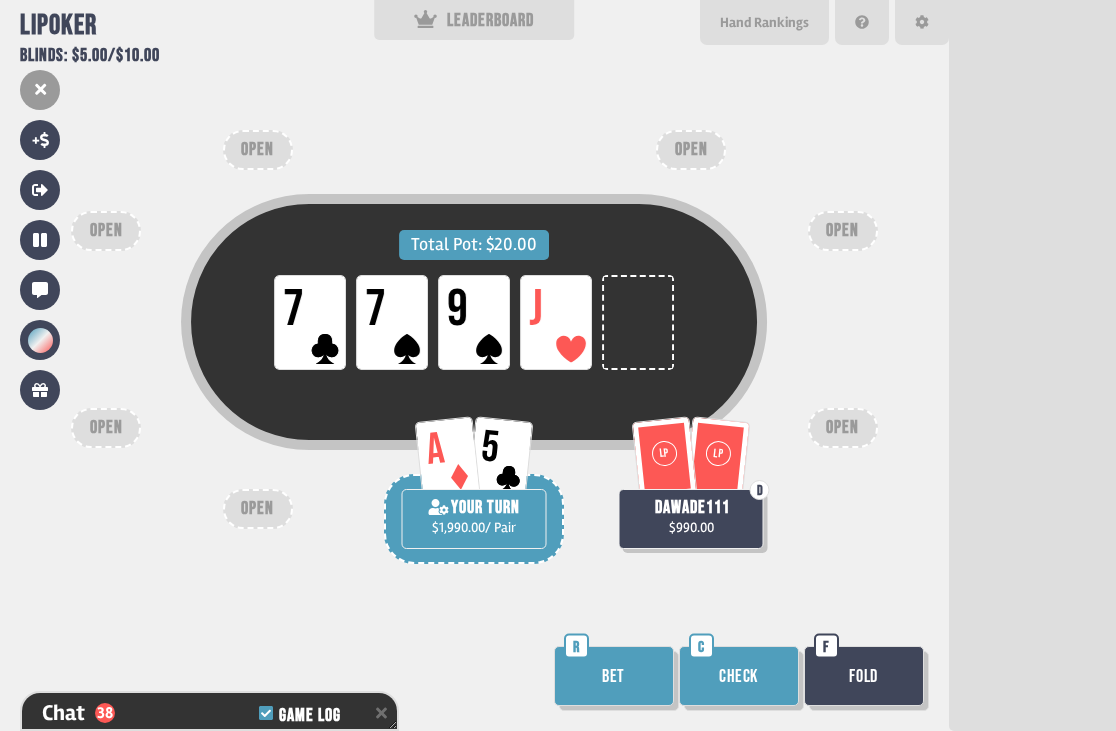 scroll, scrollTop: 93, scrollLeft: 0, axis: vertical 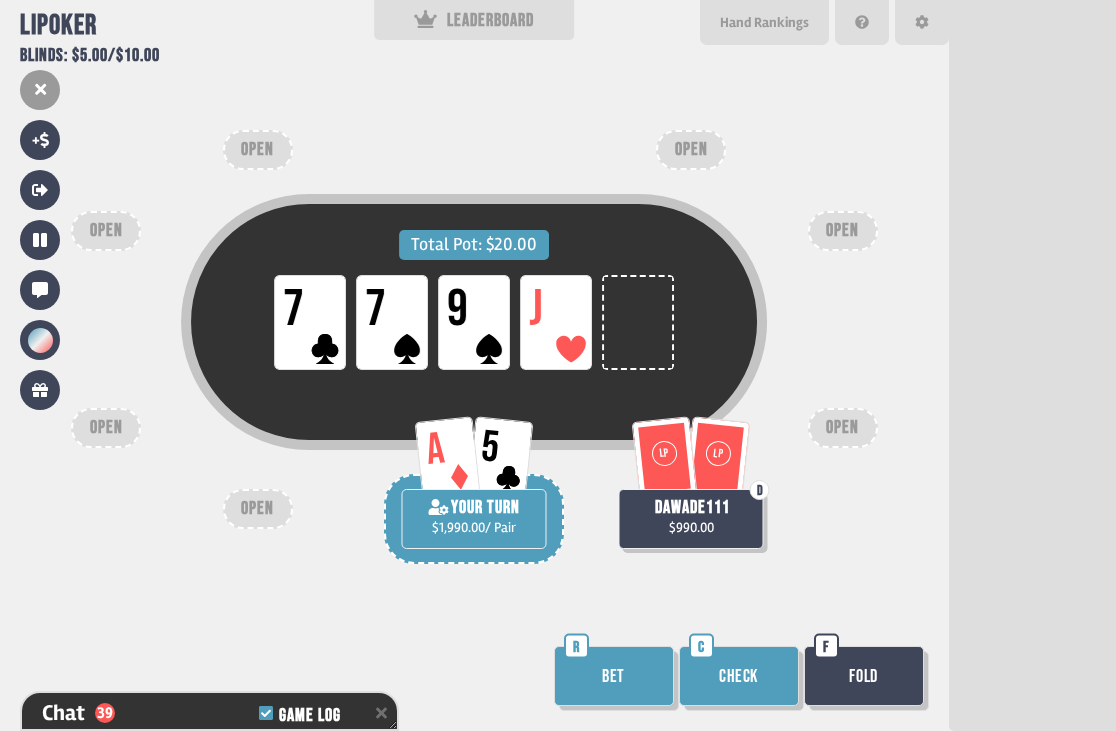 click on "Check" at bounding box center [739, 676] 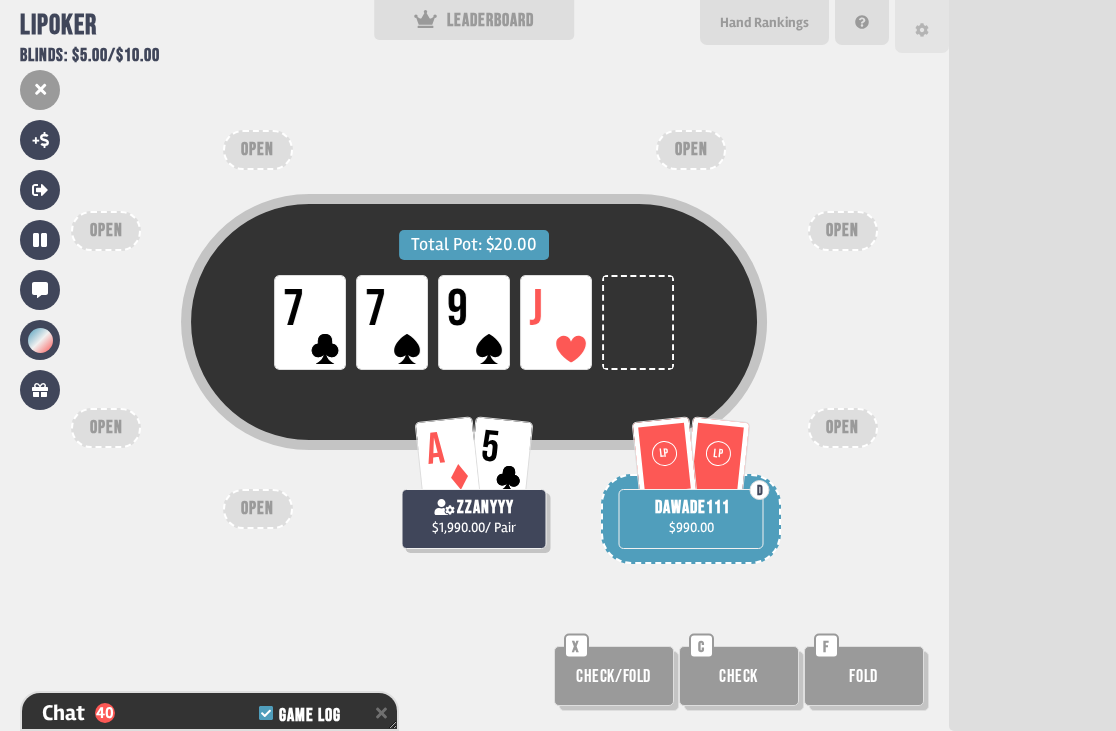 click at bounding box center [922, 26] 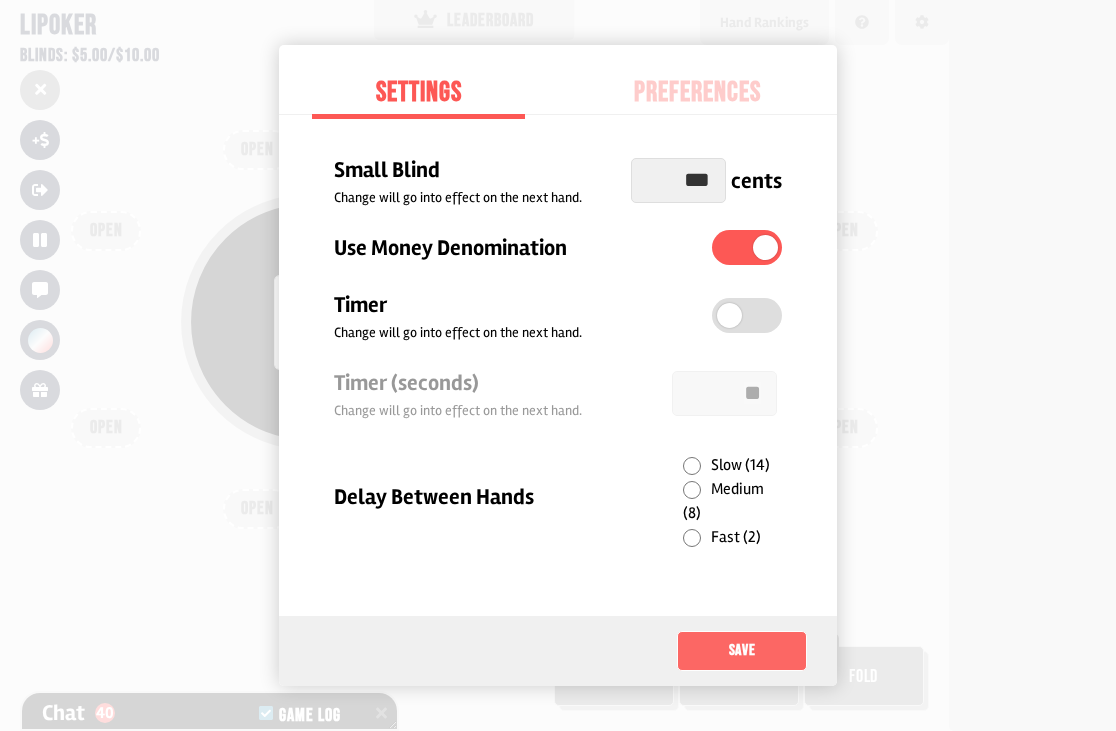 click on "Save" at bounding box center [742, 651] 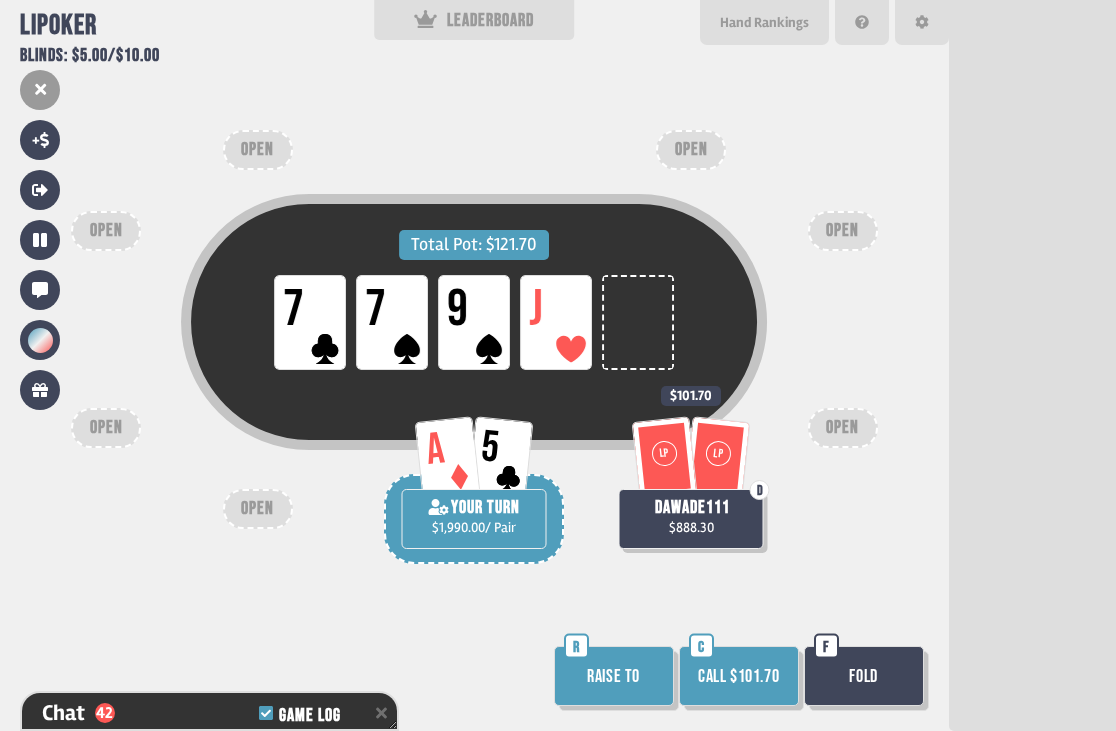 click on "Call $101.70" at bounding box center [739, 676] 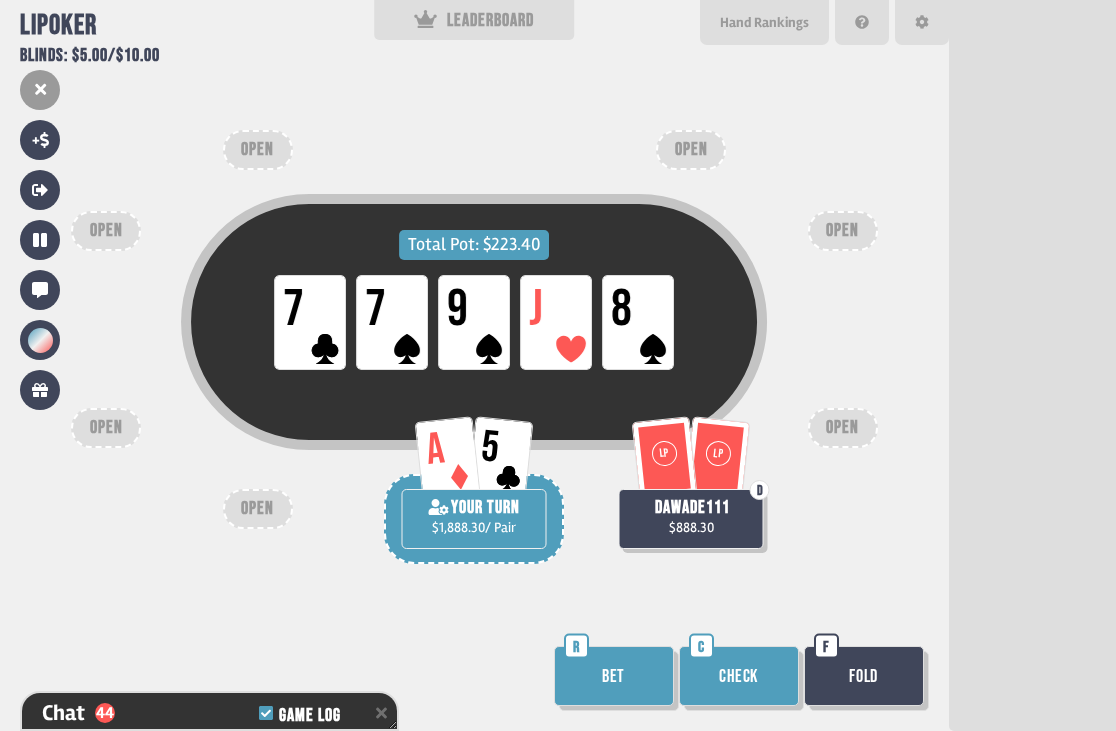 click on "Check" at bounding box center (739, 676) 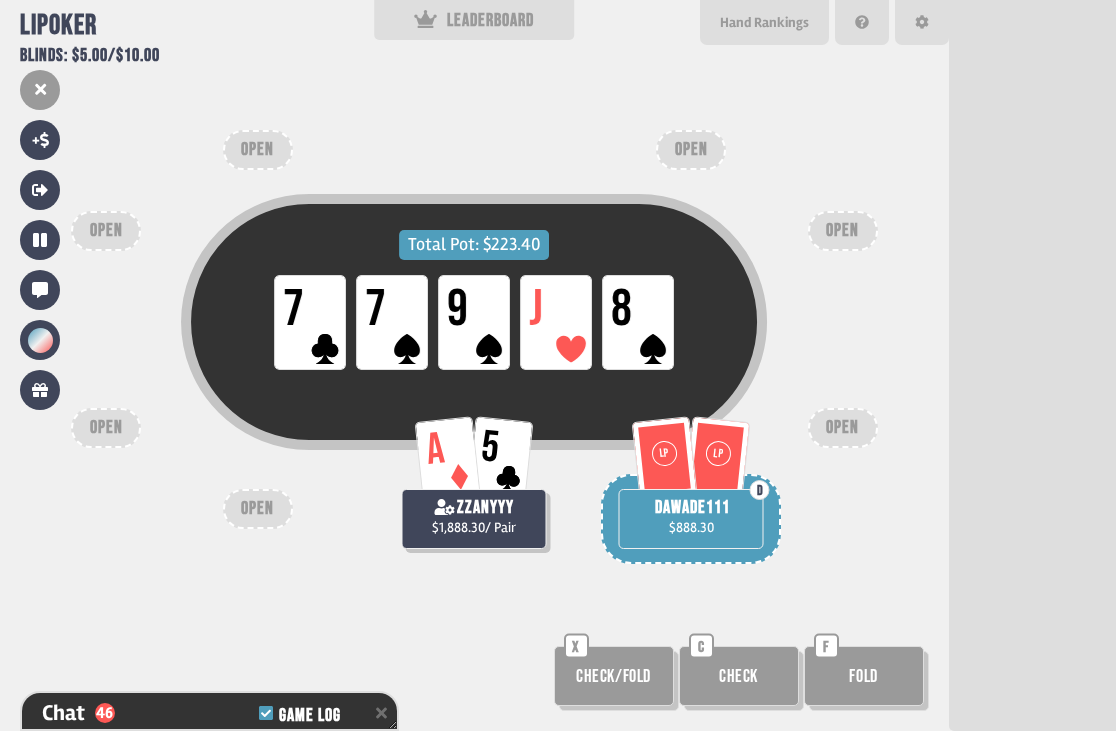 click on "Total Pot: $223.40   LP 7 LP 7 LP 9 LP J LP 8" at bounding box center (474, 359) 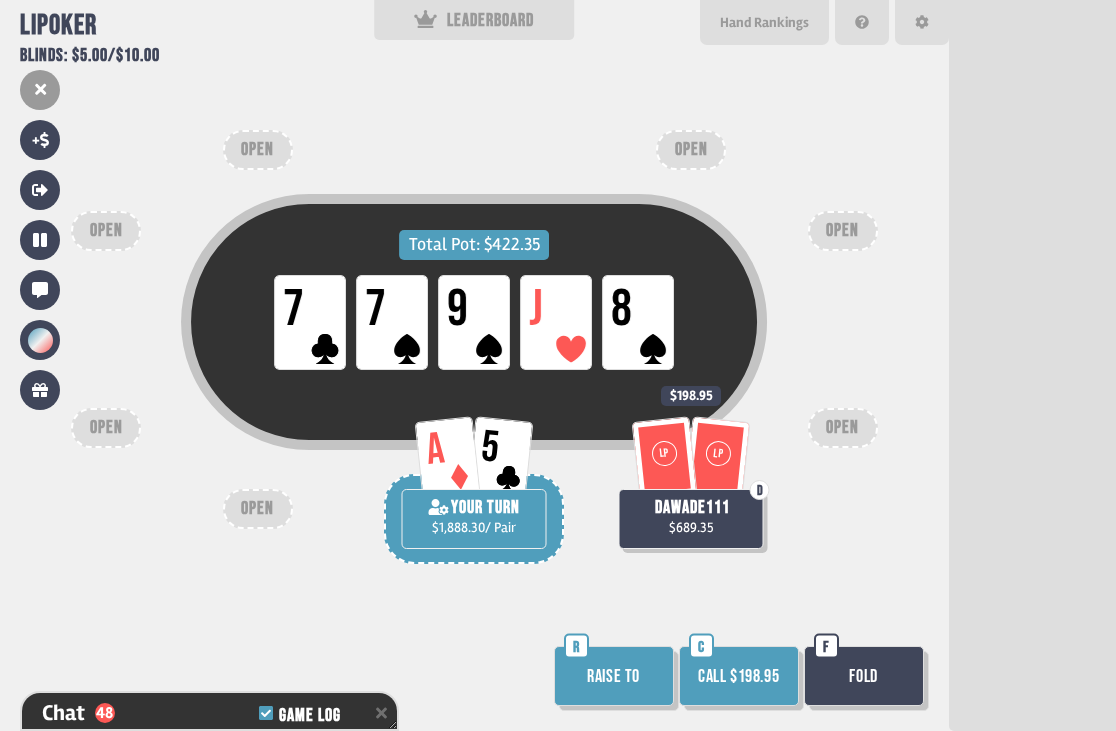 click on "Fold" at bounding box center (864, 676) 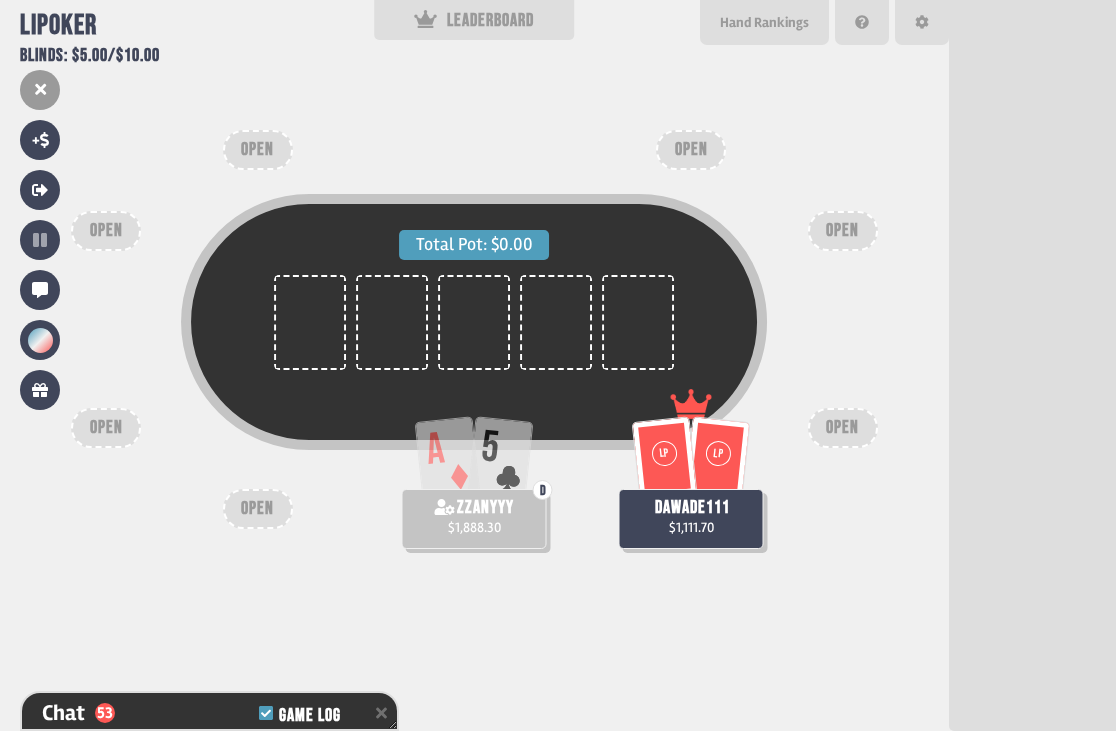 scroll, scrollTop: 93, scrollLeft: 0, axis: vertical 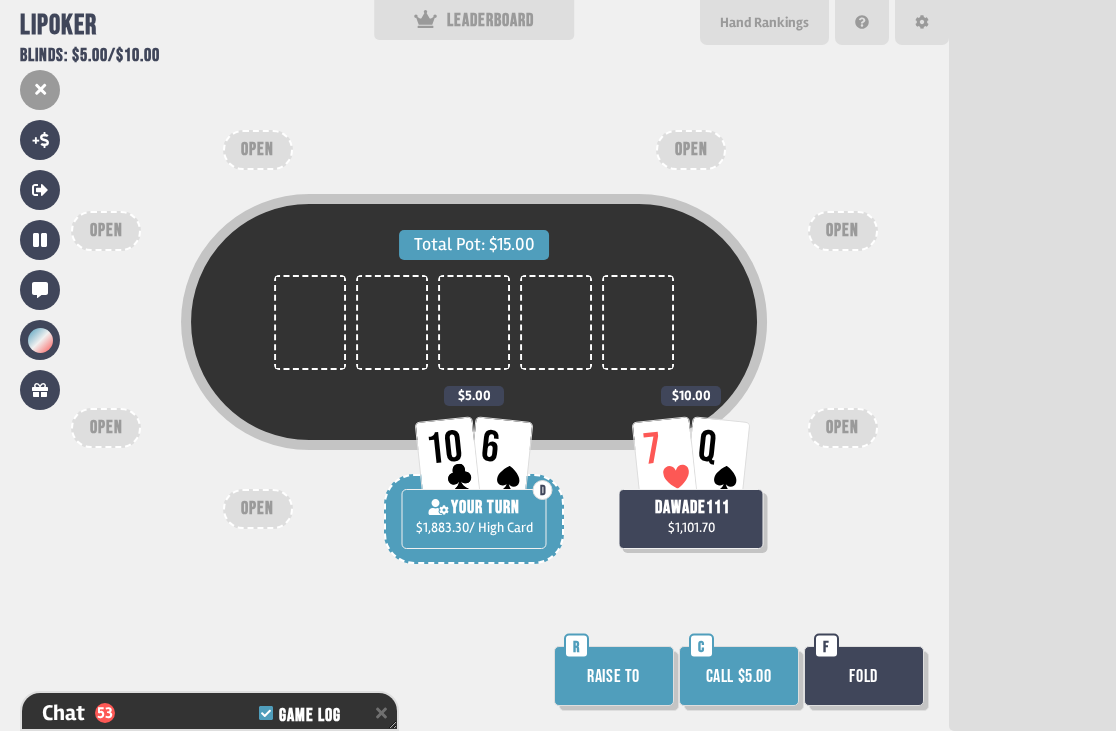 click on "Call $5.00" at bounding box center (739, 676) 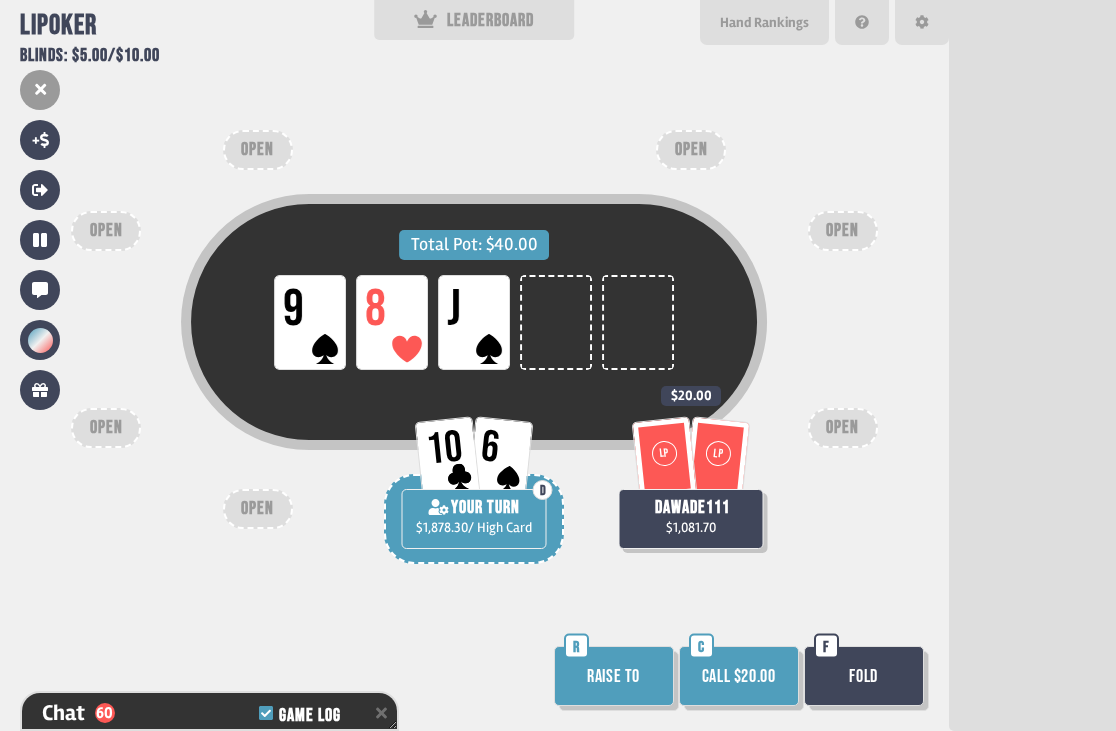 click on "Call $20.00" at bounding box center [739, 676] 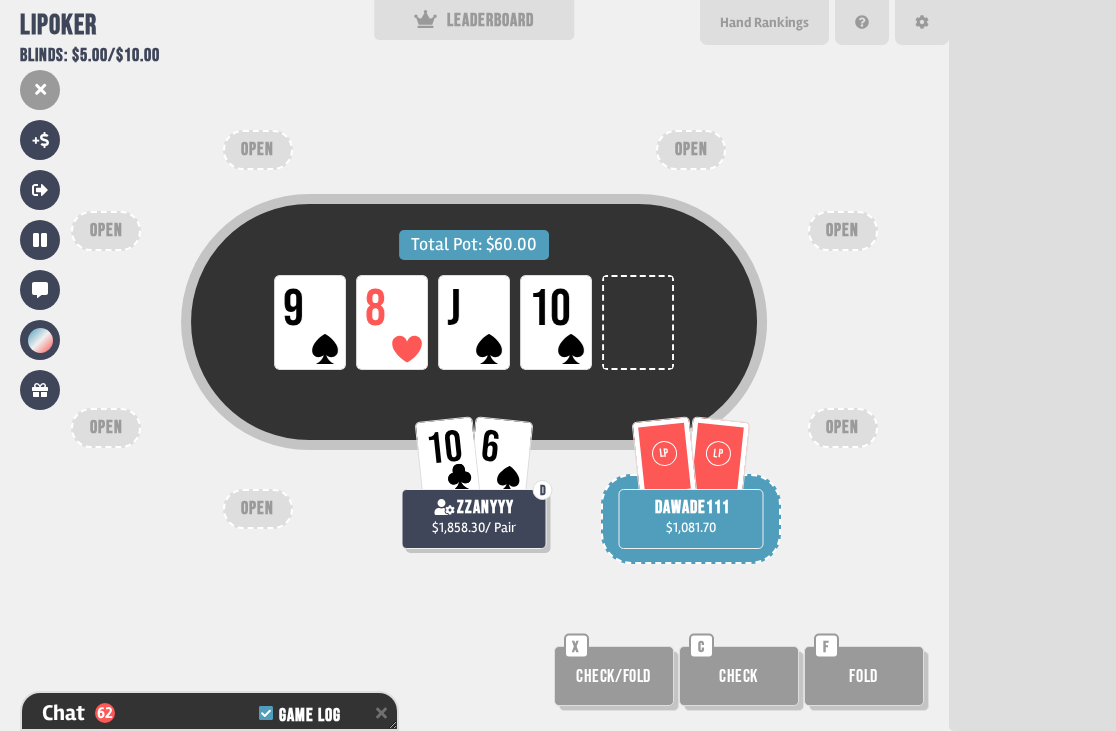 click on "Hand Rankings" at bounding box center [764, 22] 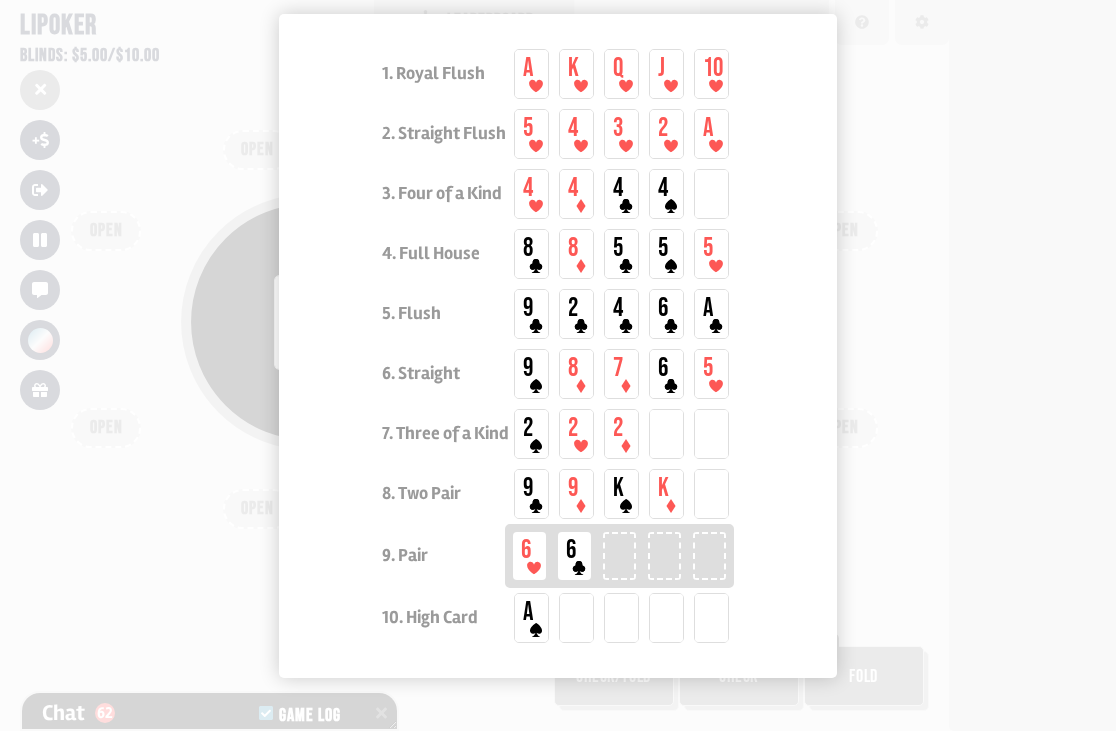 scroll, scrollTop: 200, scrollLeft: 0, axis: vertical 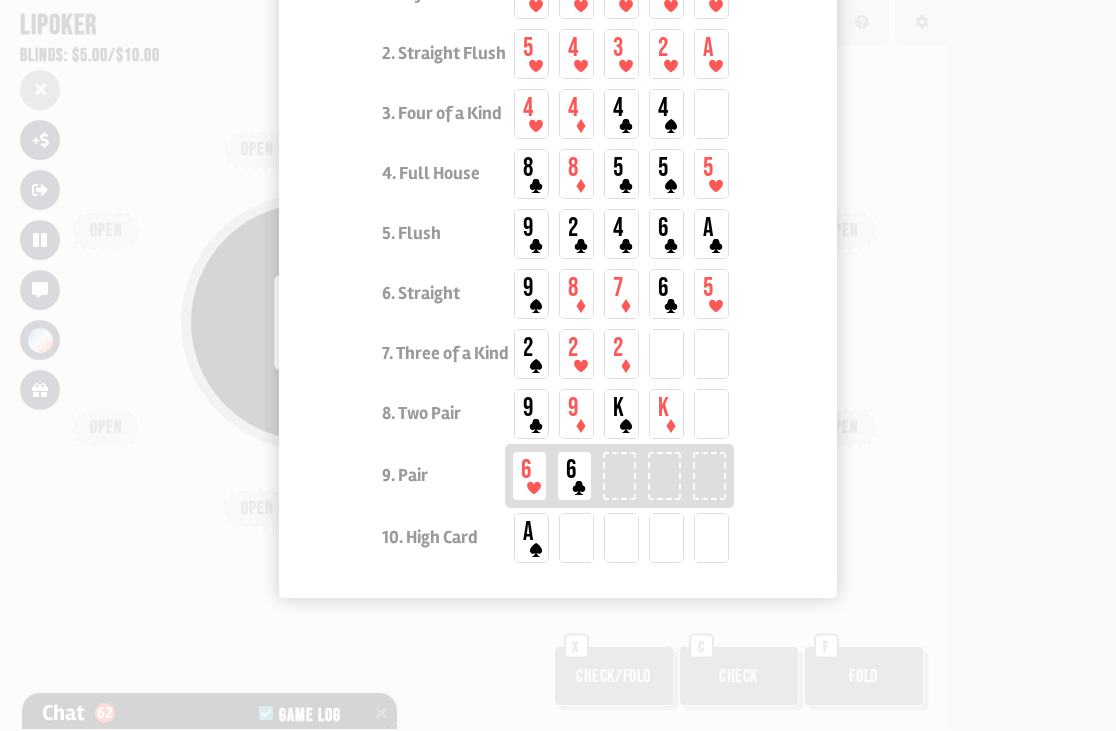 click at bounding box center [558, 365] 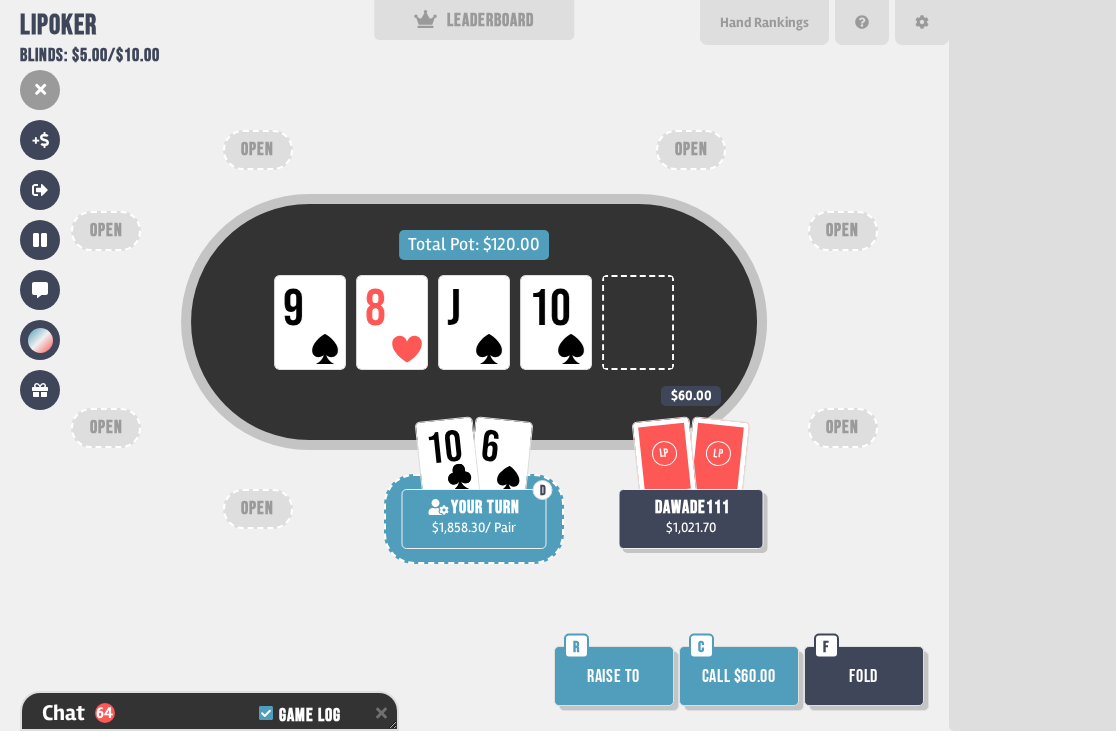 click on "Call $60.00" at bounding box center (739, 676) 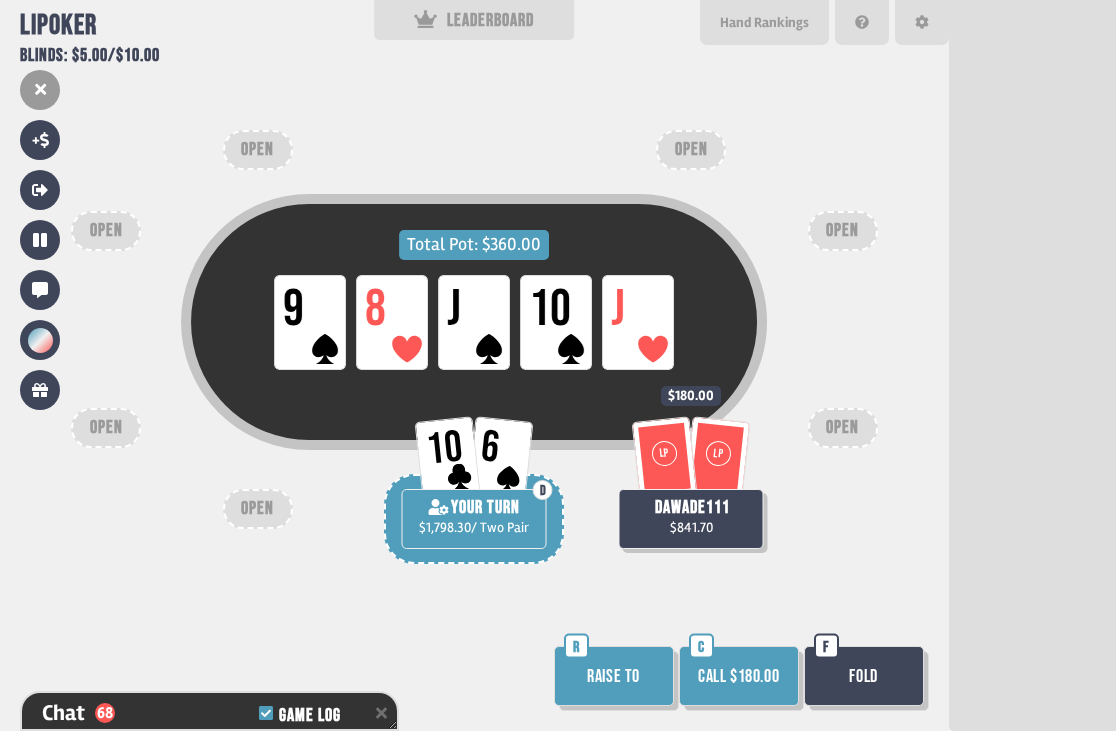 click on "Call $180.00" at bounding box center [739, 676] 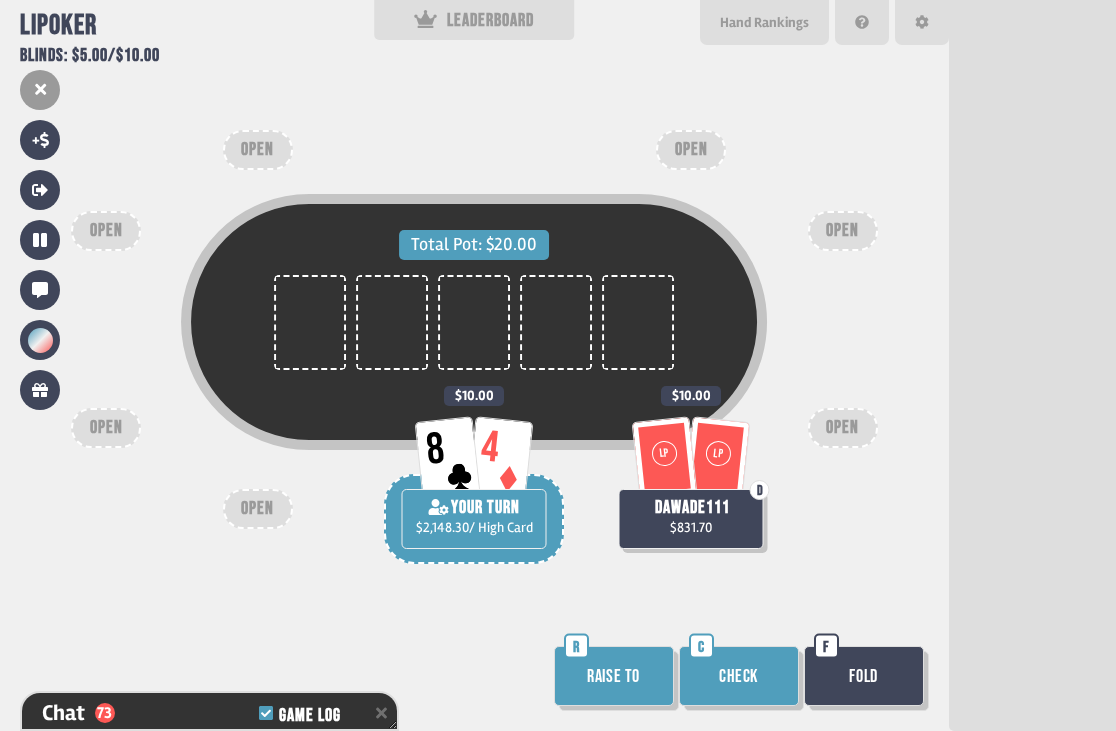 click on "Check" at bounding box center [739, 676] 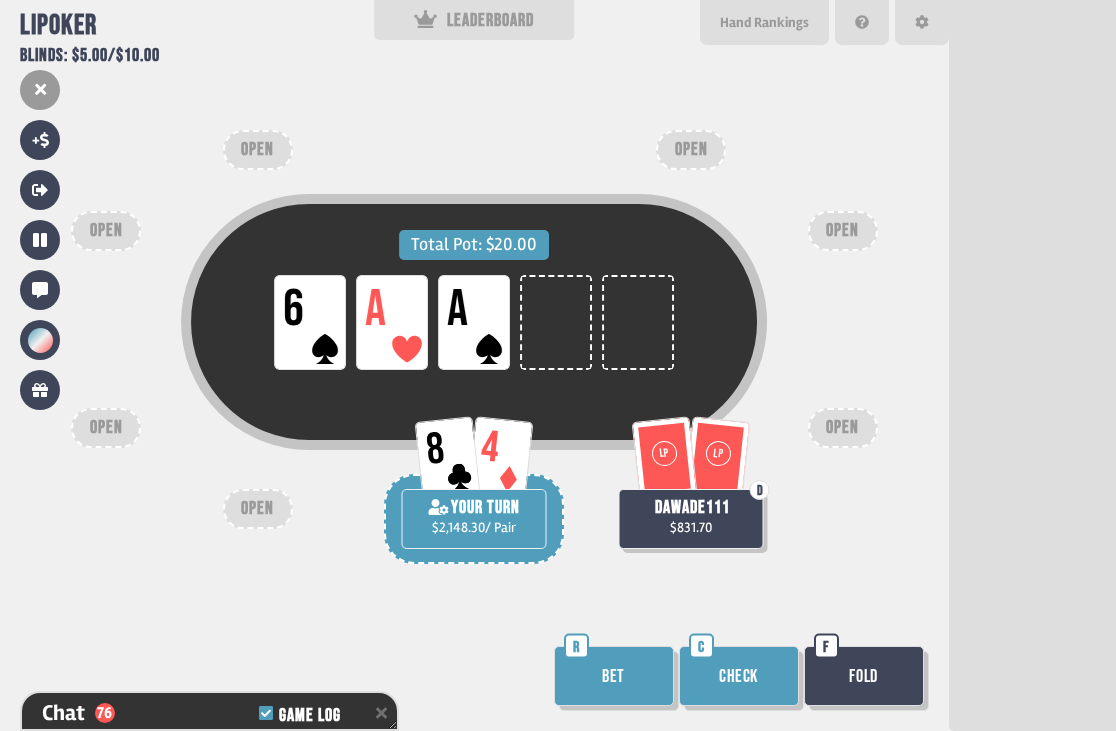 click on "Check" at bounding box center (739, 676) 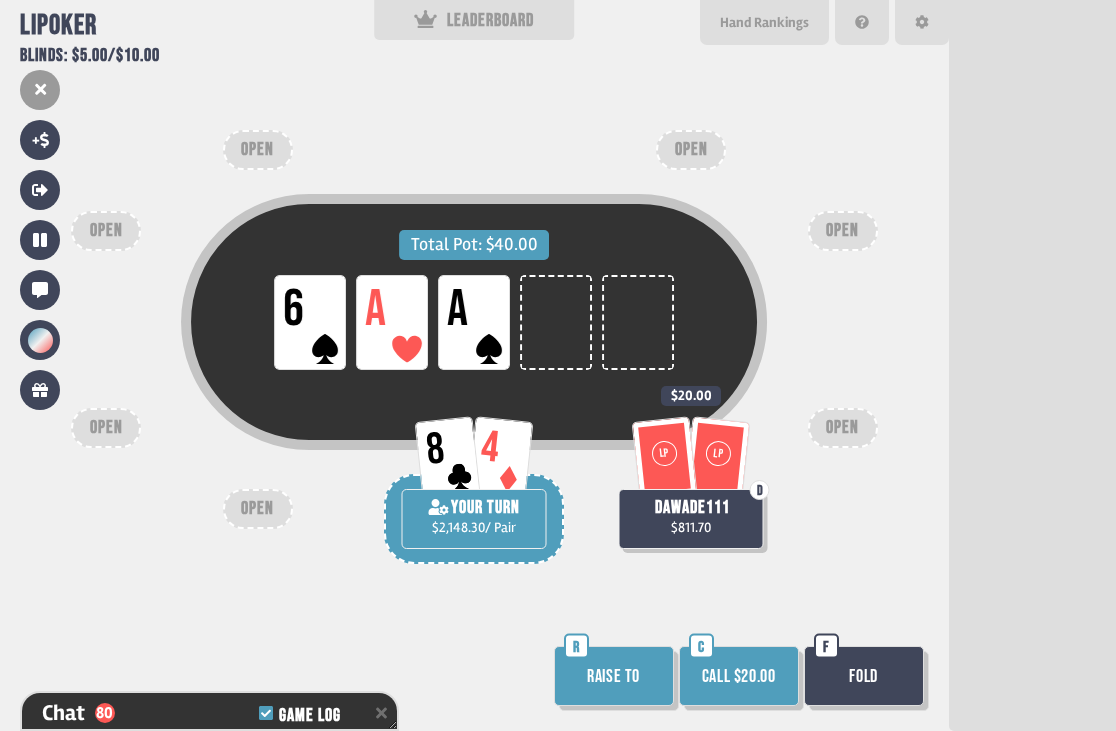 click on "Call $20.00" at bounding box center (739, 676) 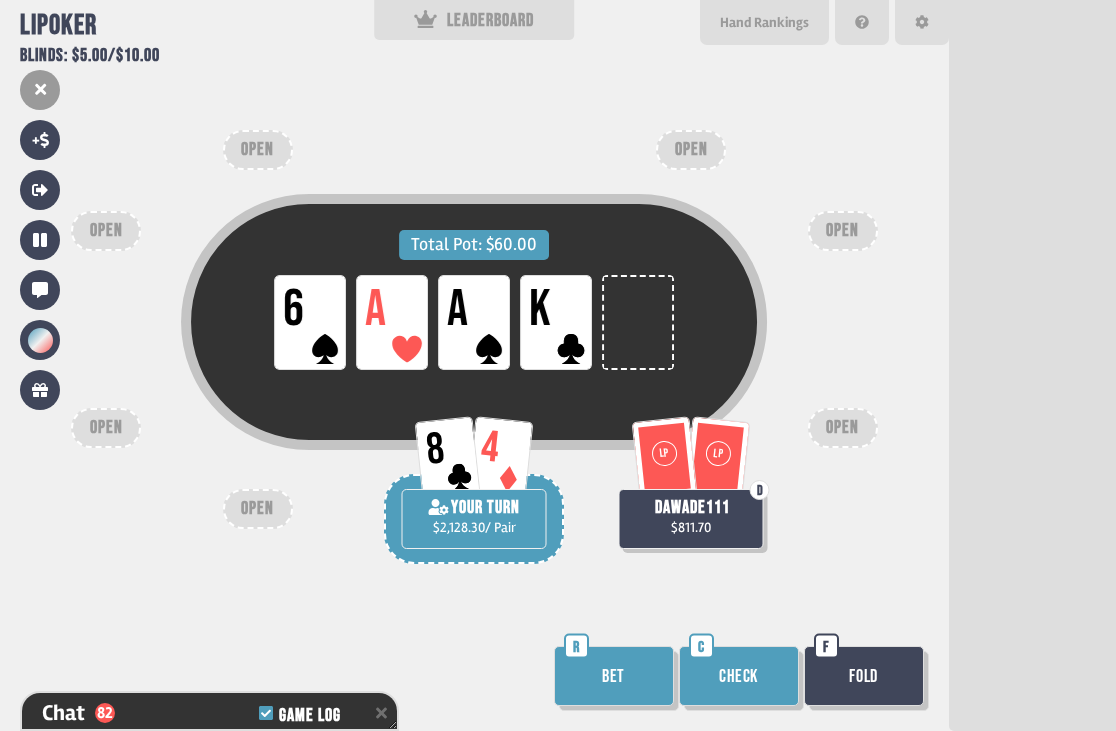 click on "Check" at bounding box center [739, 676] 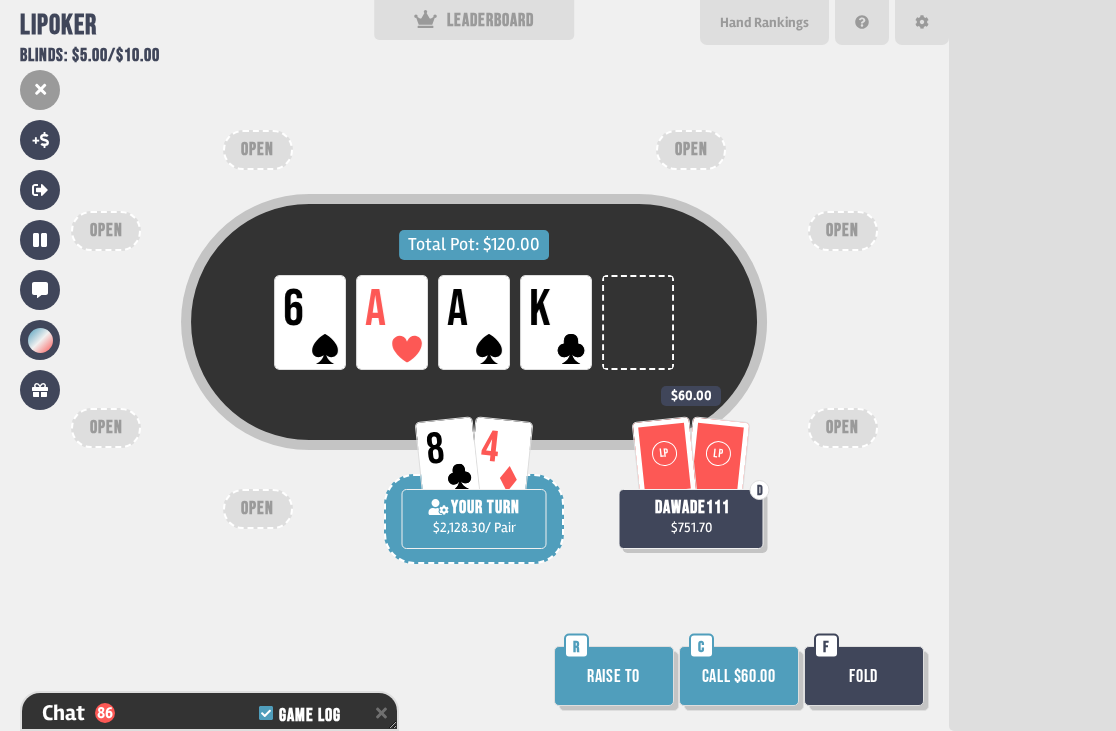 drag, startPoint x: 726, startPoint y: 677, endPoint x: 722, endPoint y: 643, distance: 34.234486 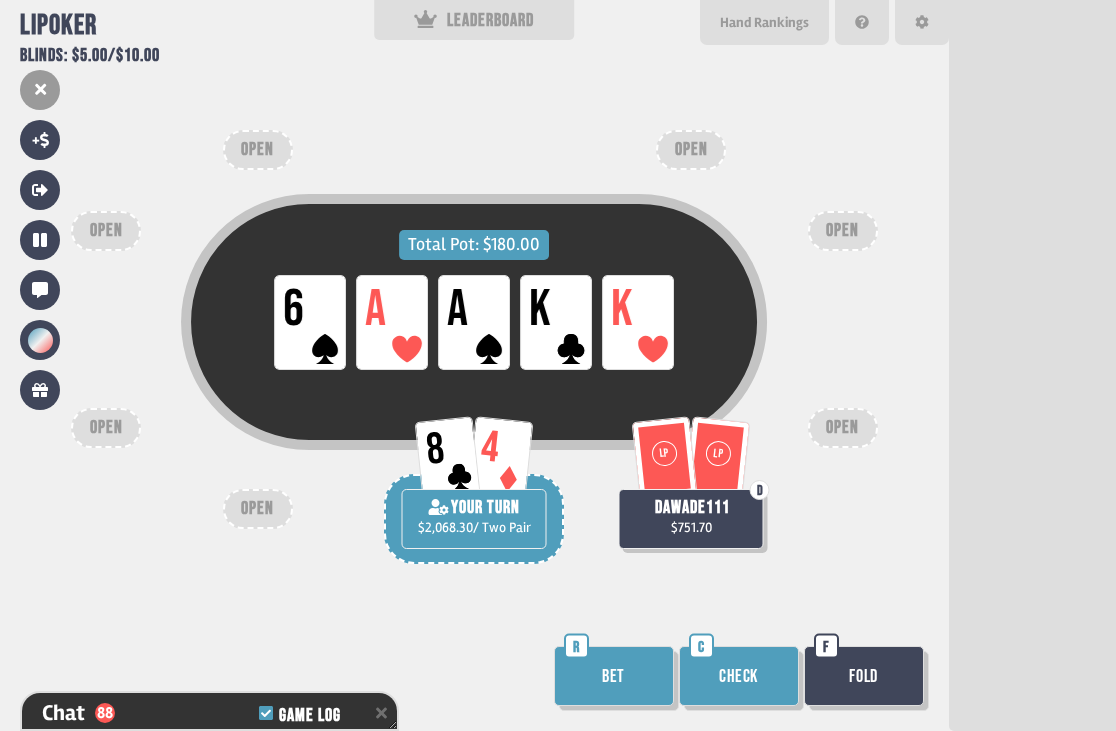 click on "Check" at bounding box center [739, 676] 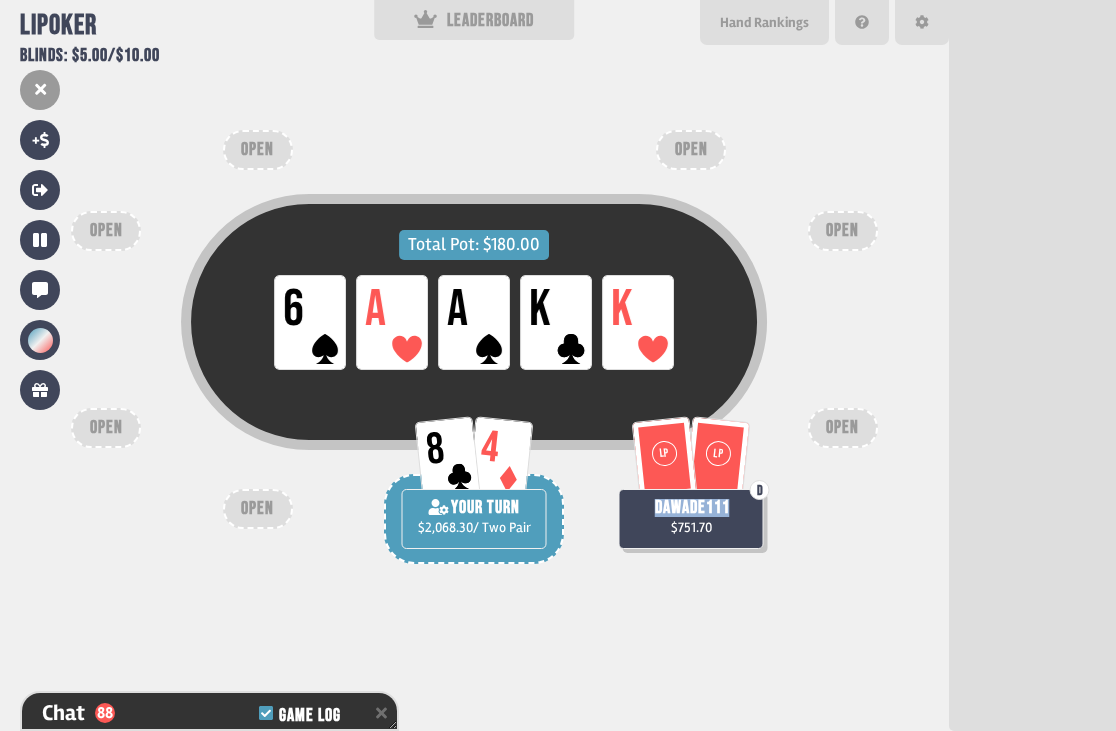 drag, startPoint x: 733, startPoint y: 509, endPoint x: 635, endPoint y: 508, distance: 98.005104 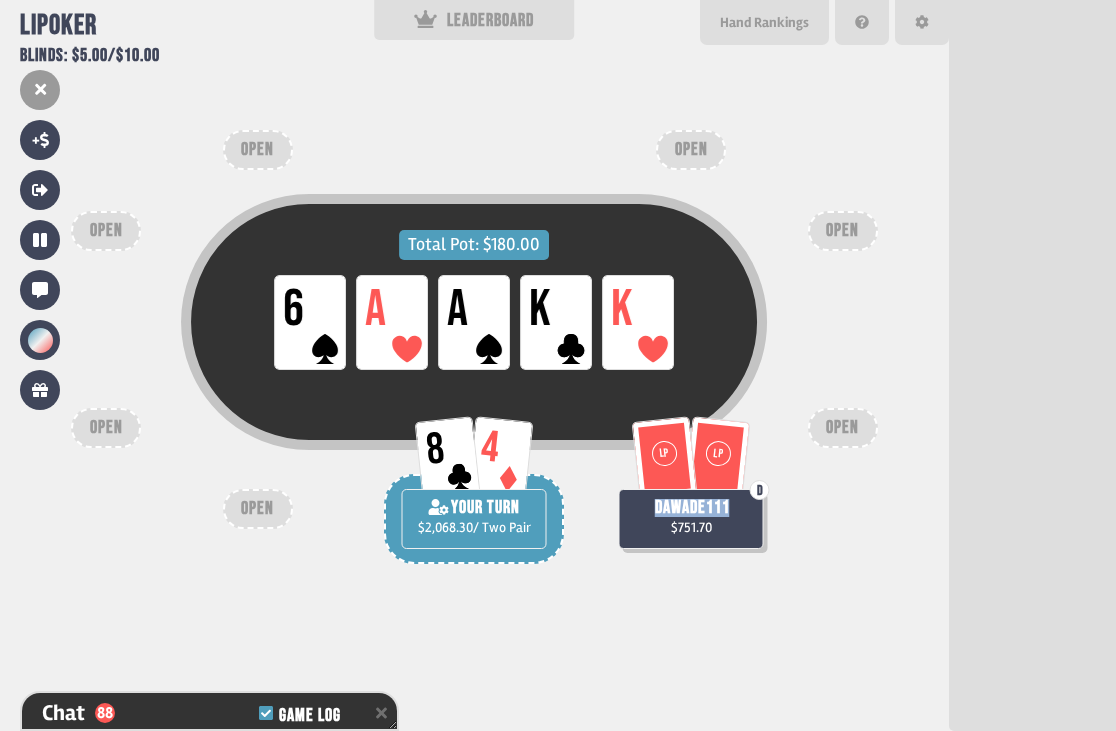 click on "D dawade111 $751.70" at bounding box center (691, 519) 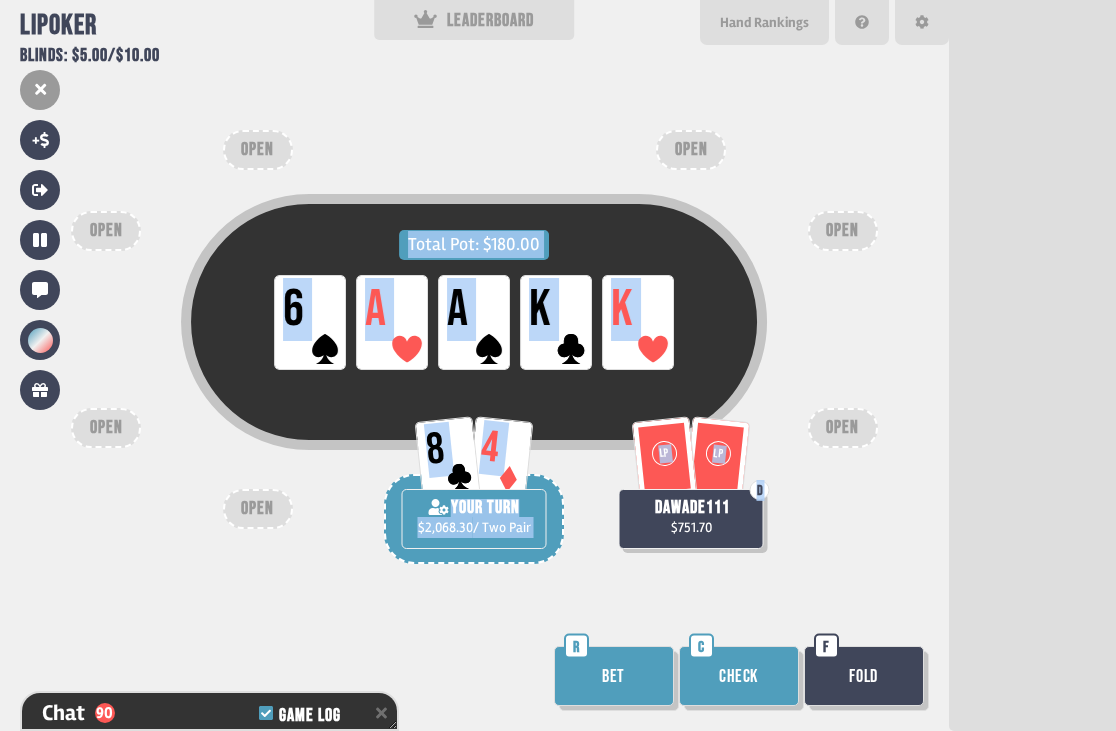 drag, startPoint x: 655, startPoint y: 509, endPoint x: 768, endPoint y: 513, distance: 113.07078 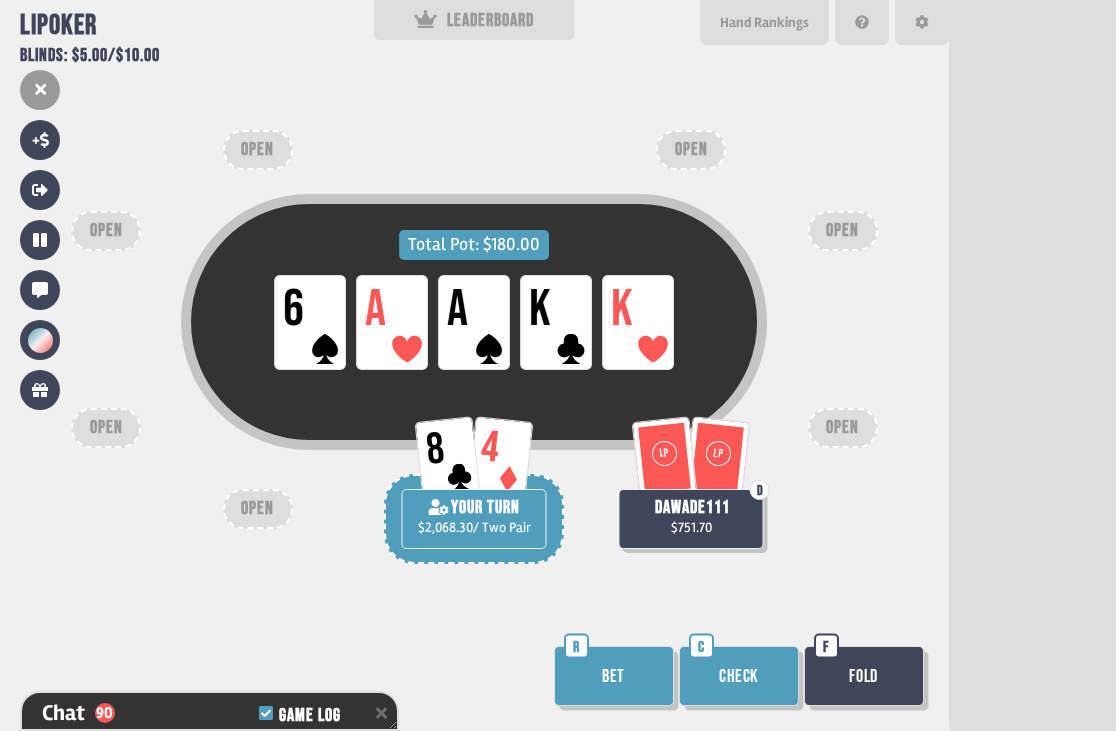 click on "D dawade111 $751.70" at bounding box center [691, 519] 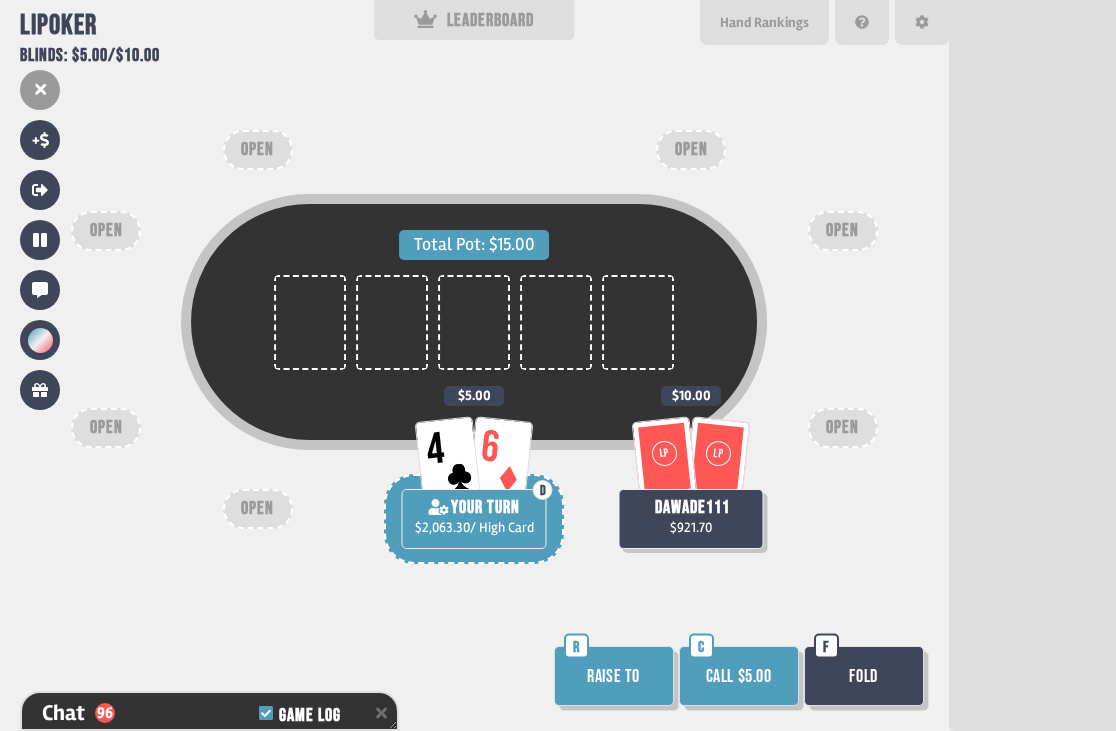 click on "Call $5.00" at bounding box center (739, 676) 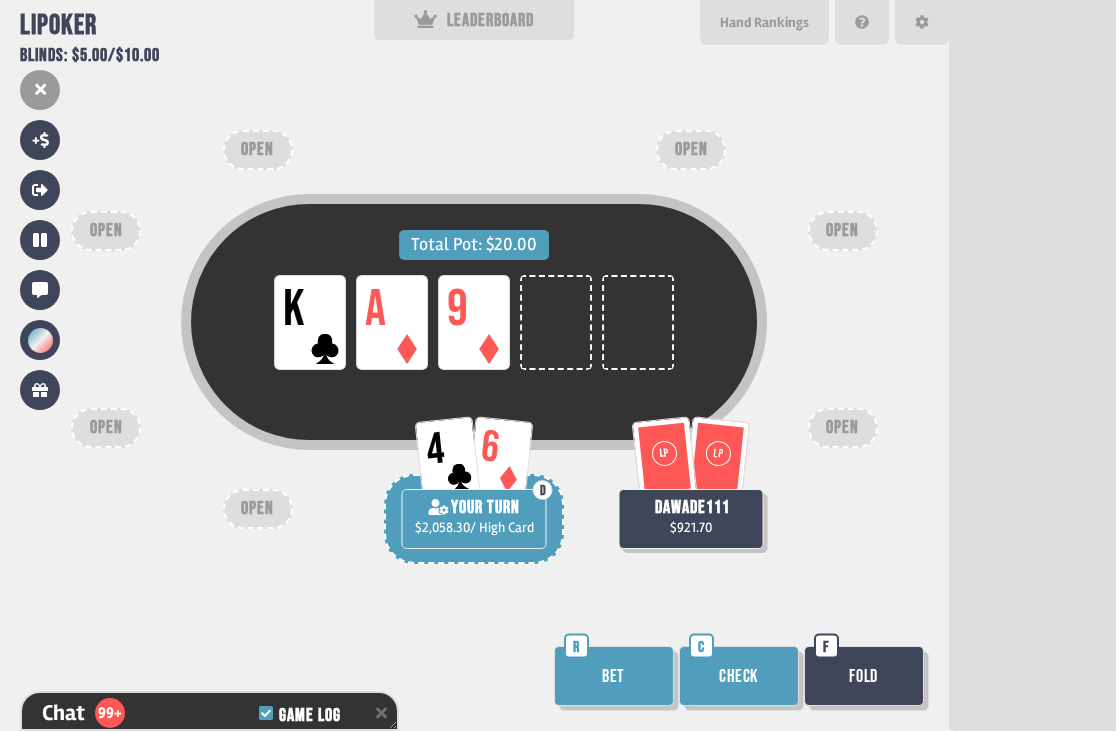 click on "Check" at bounding box center (739, 676) 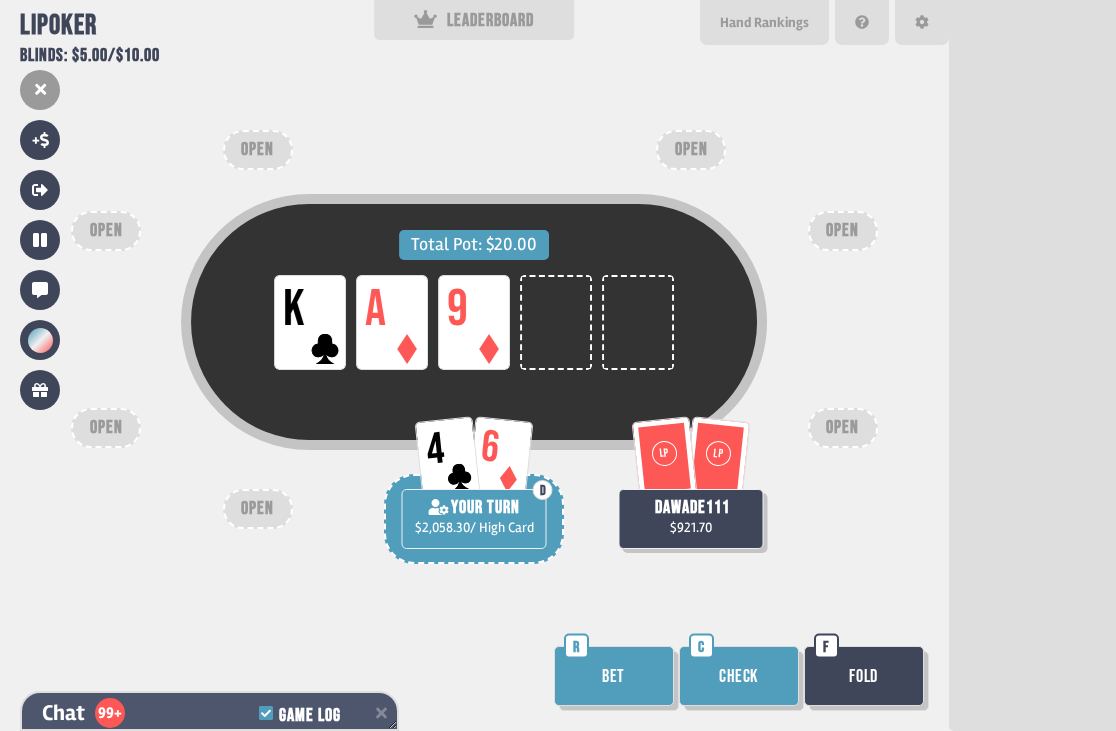 click on "Chat   99+ Game Log" at bounding box center [209, 713] 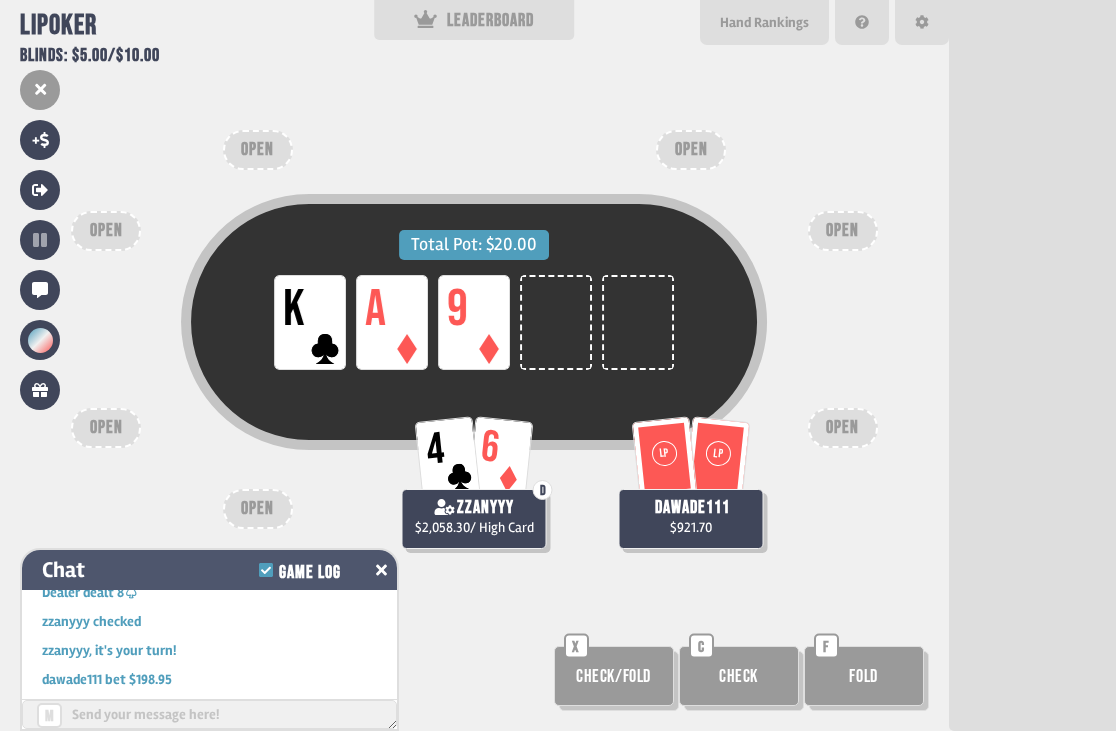 scroll, scrollTop: 1487, scrollLeft: 0, axis: vertical 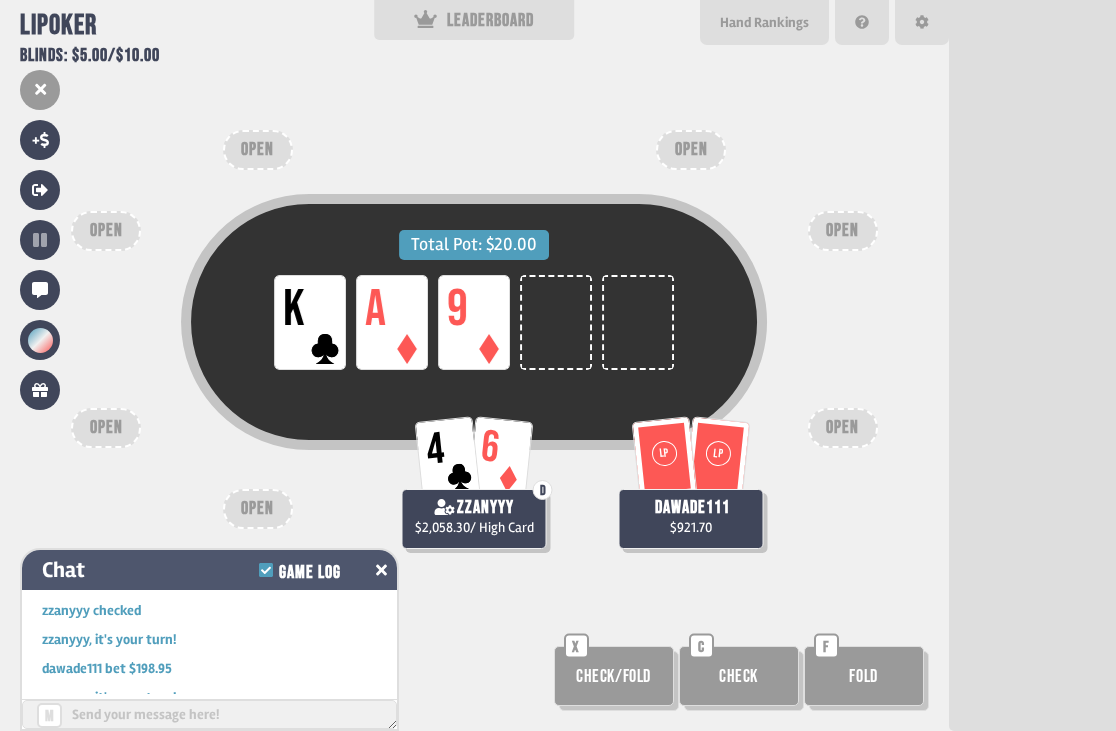 click at bounding box center (381, 570) 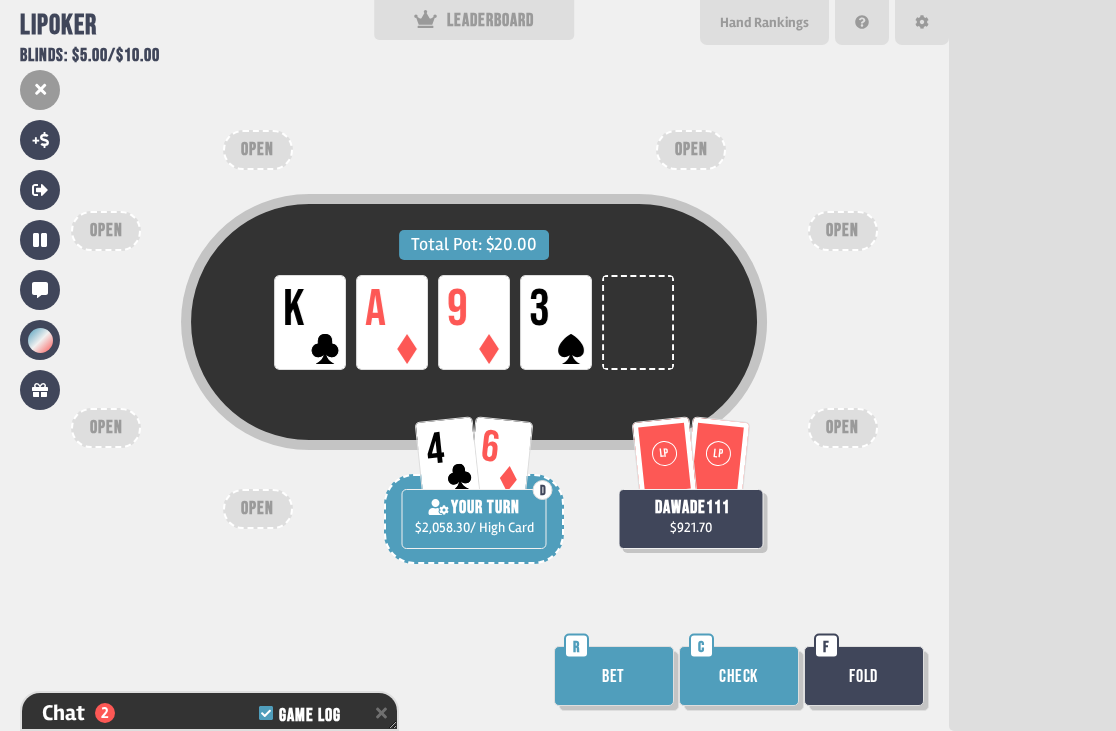 click on "Check" at bounding box center (739, 676) 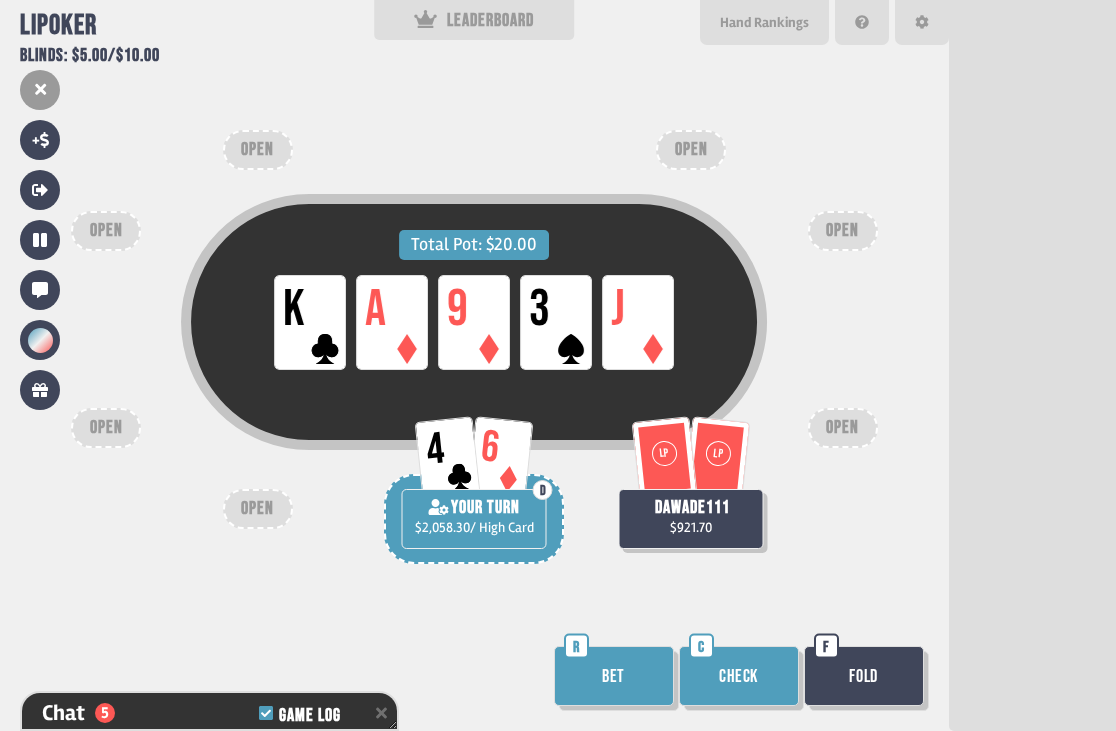click on "Fold" at bounding box center (864, 676) 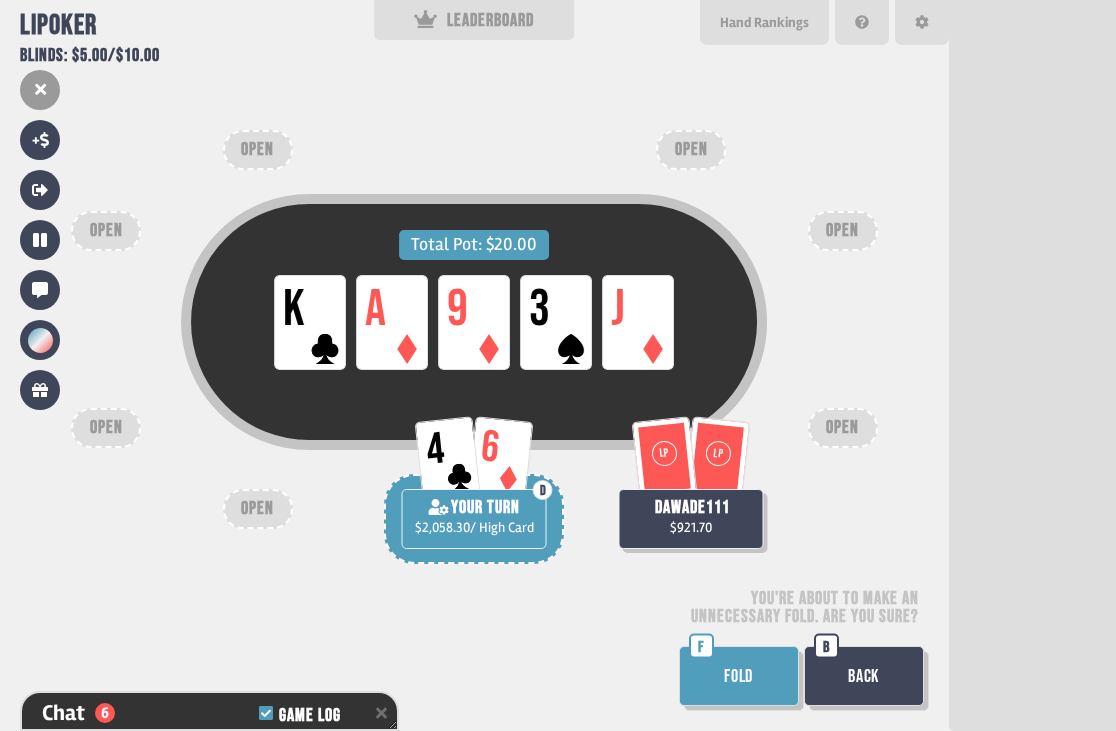 click on "$2,058.30   / High Card" at bounding box center (474, 527) 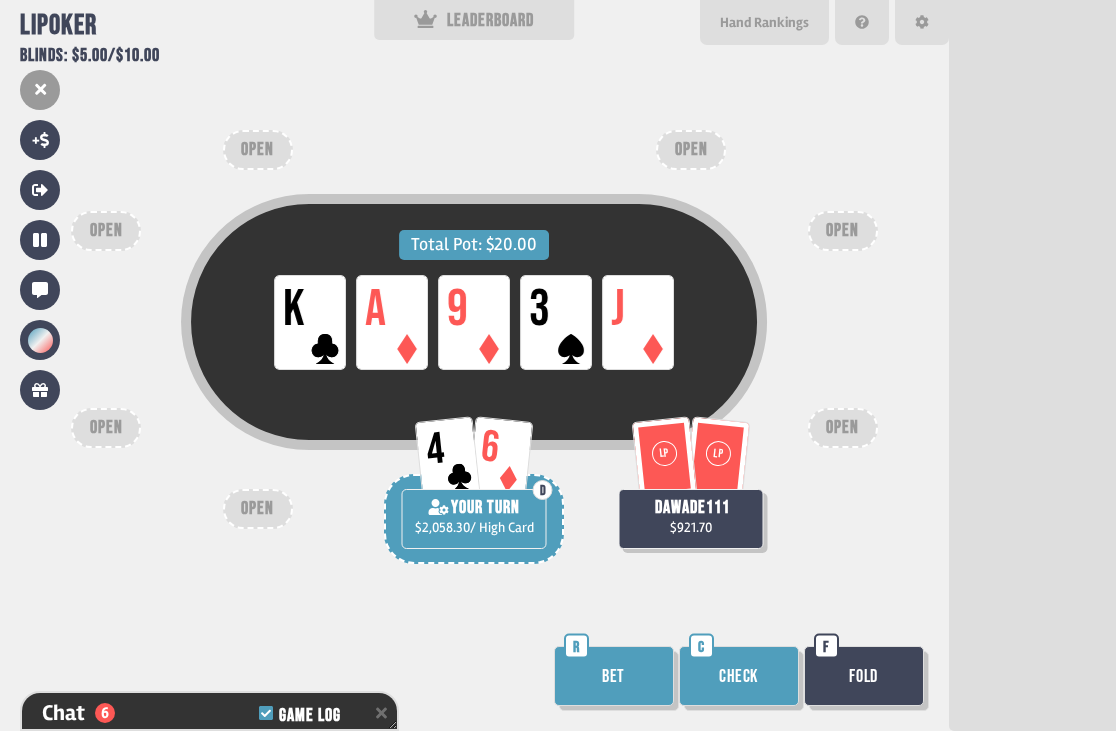 click on "Check" at bounding box center (739, 676) 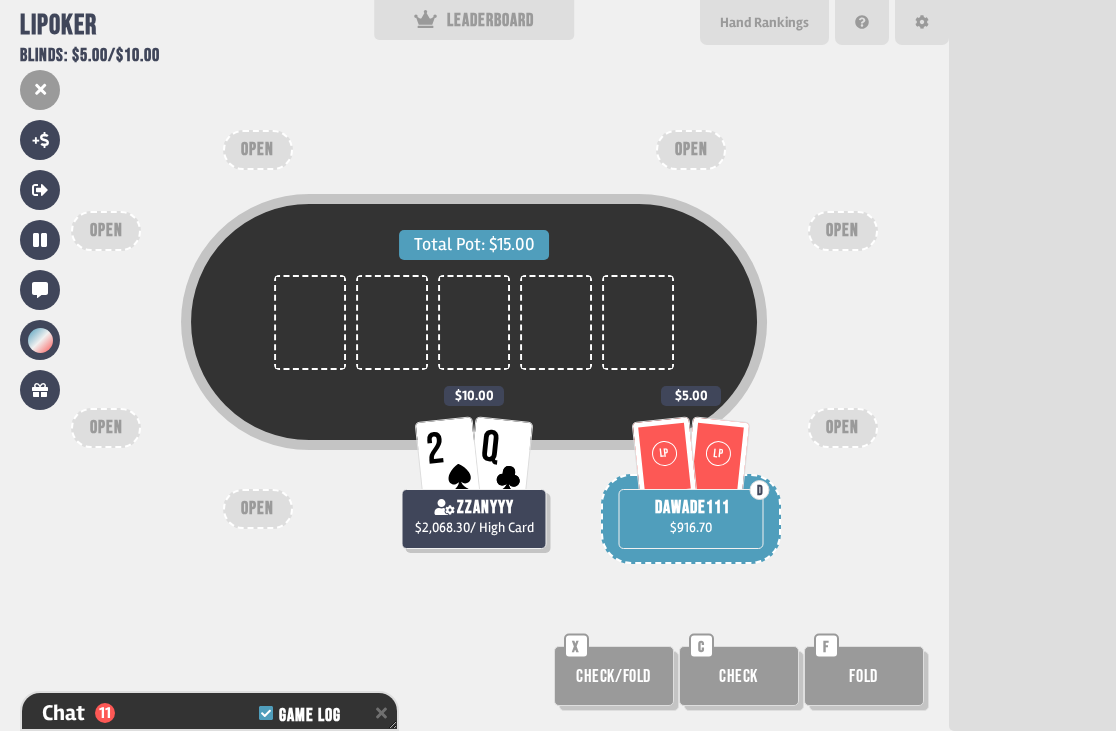 drag, startPoint x: 152, startPoint y: 721, endPoint x: 158, endPoint y: 708, distance: 14.3178215 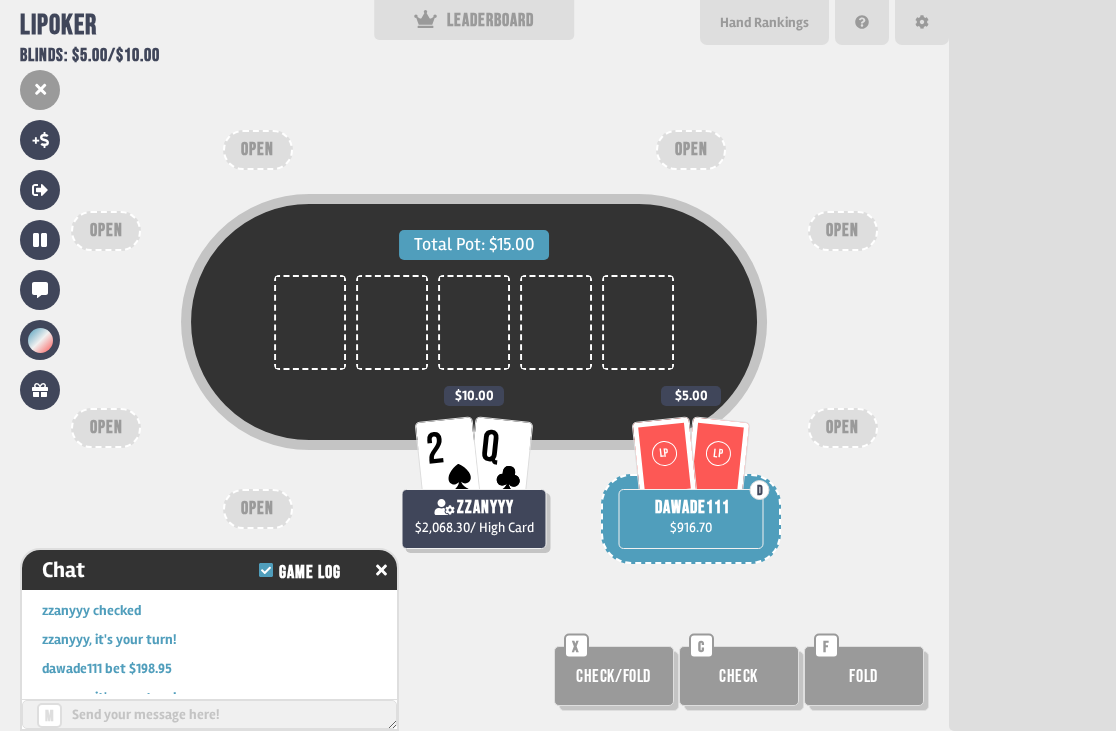 click on "Total Pot: $15.00   LP LP D dawade111 $916.70  $5.00  2 Q zzanyyy $2,068.30   / High Card $10.00  OPEN OPEN OPEN OPEN OPEN OPEN OPEN Check/Fold X Check C Fold F" at bounding box center (474, 365) 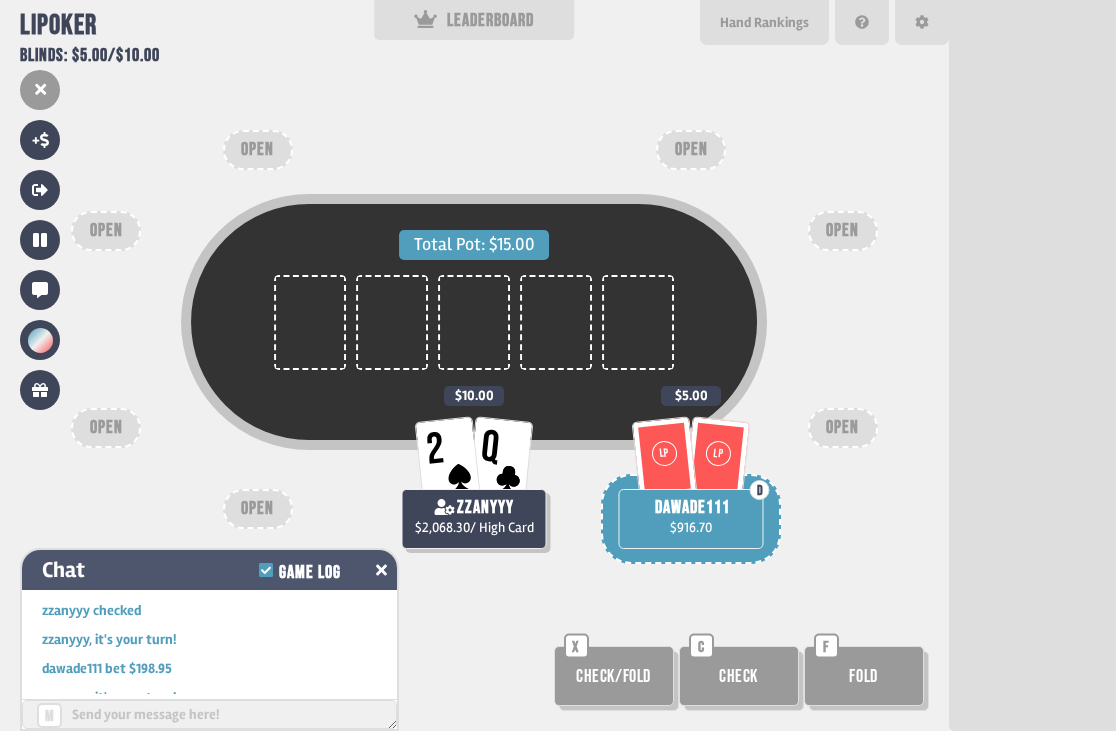 click 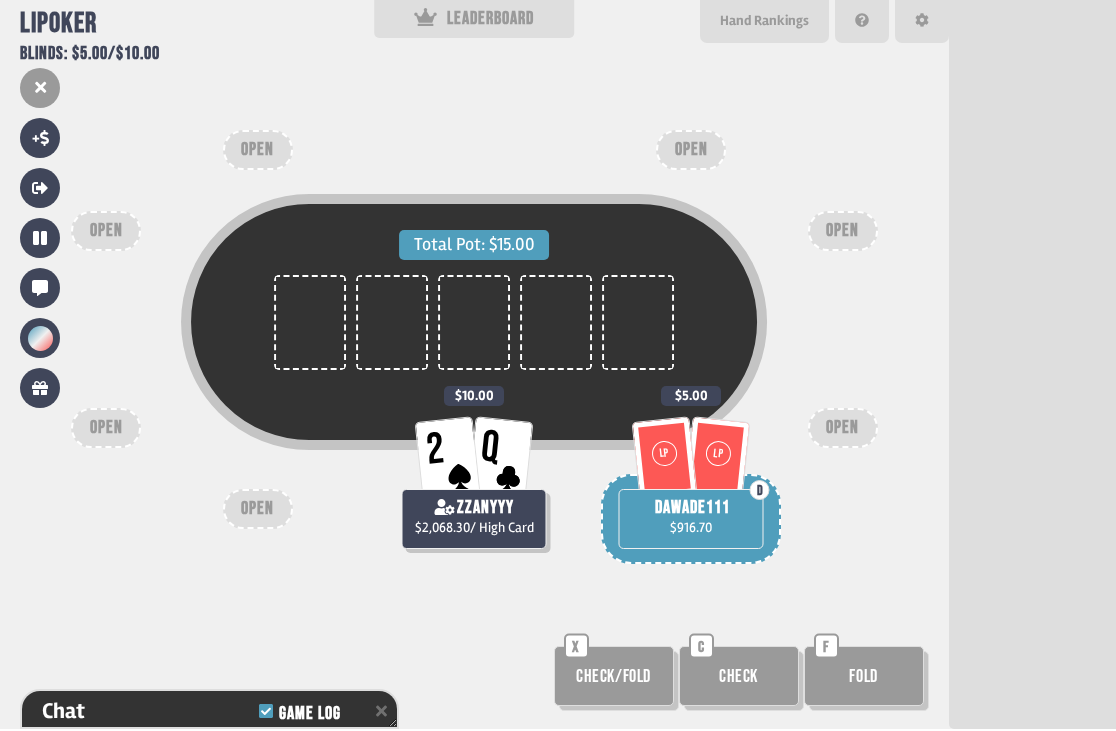 scroll, scrollTop: 0, scrollLeft: 0, axis: both 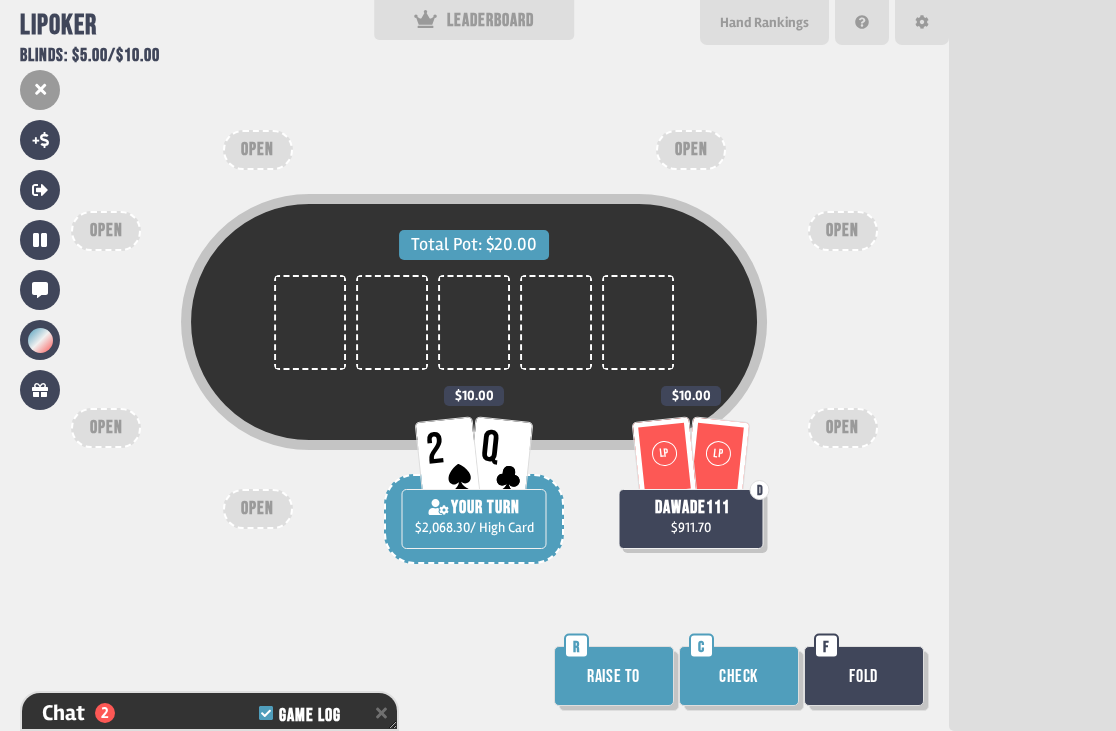 click on "Check" at bounding box center (739, 676) 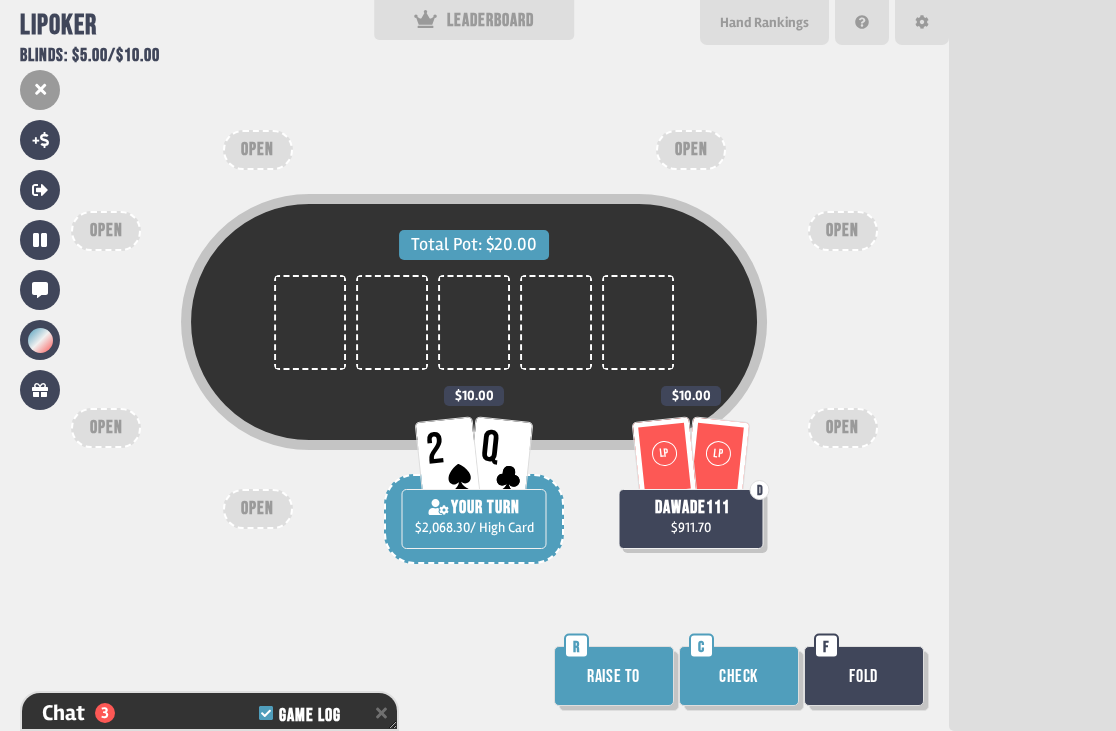 click on "Check" at bounding box center [739, 676] 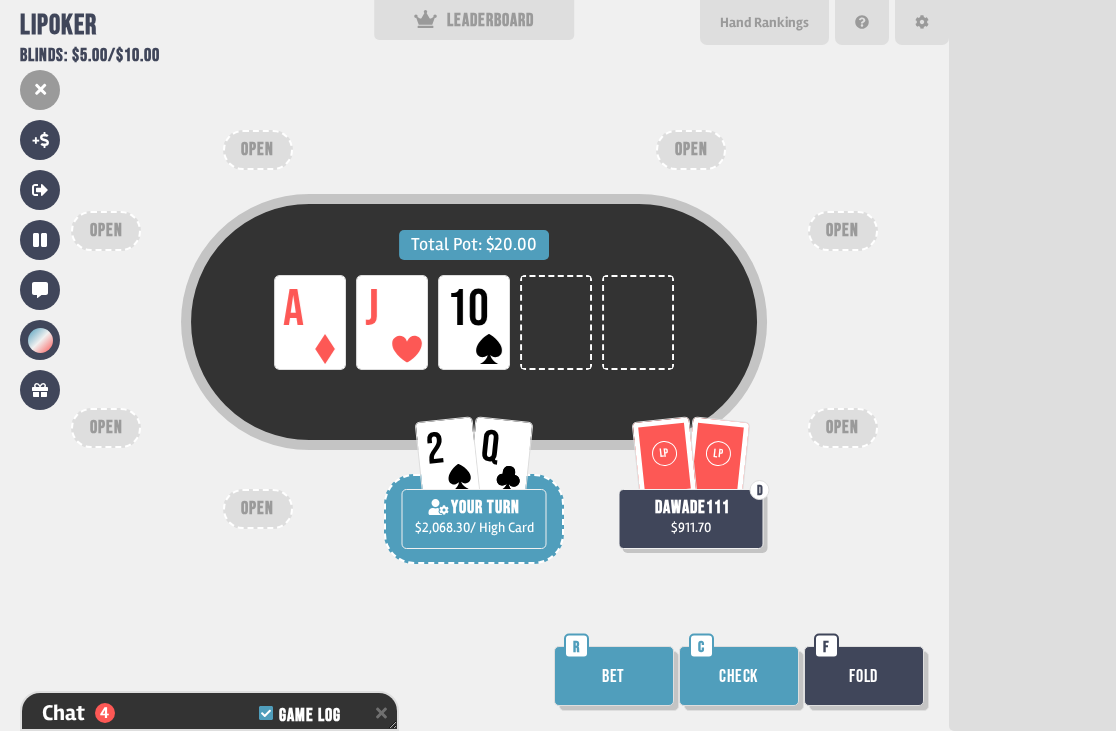 click on "Check" at bounding box center [739, 676] 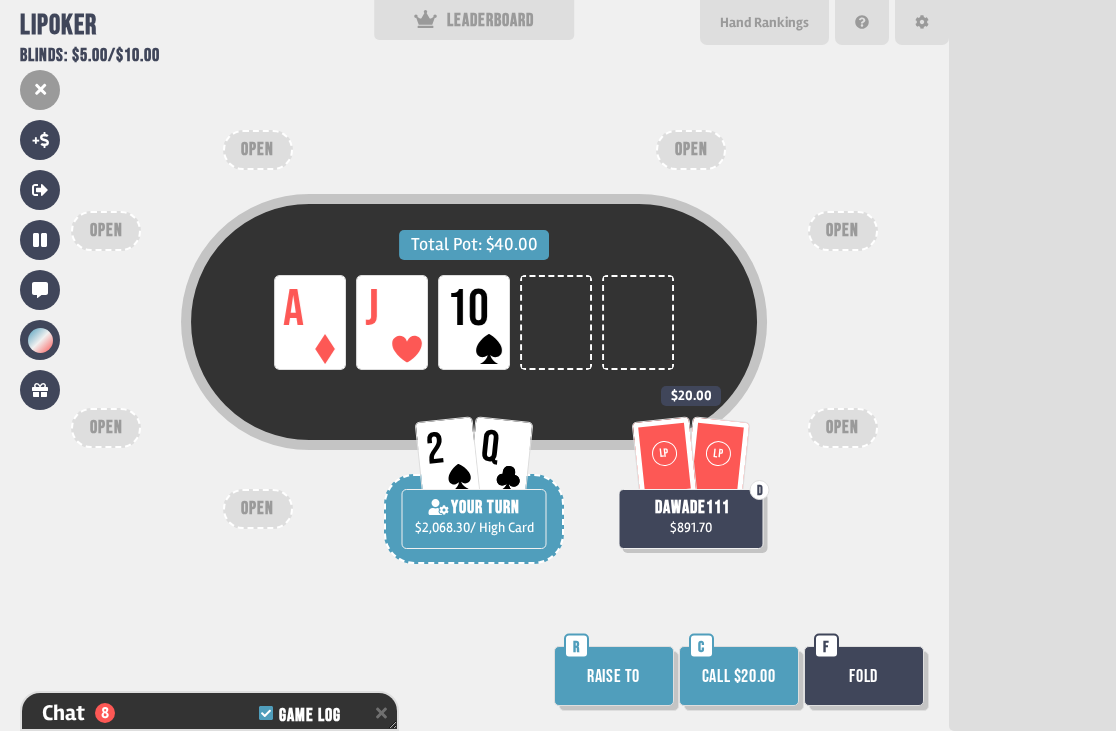 click on "Call $20.00" at bounding box center [739, 676] 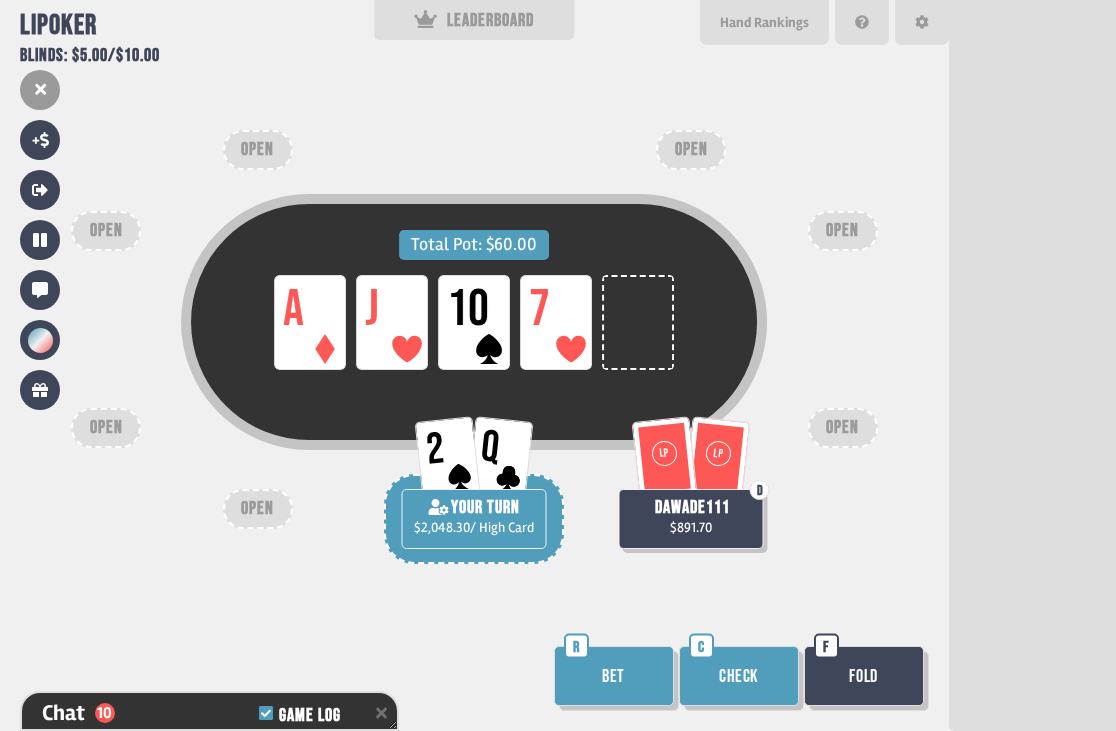 click on "Check" at bounding box center [739, 676] 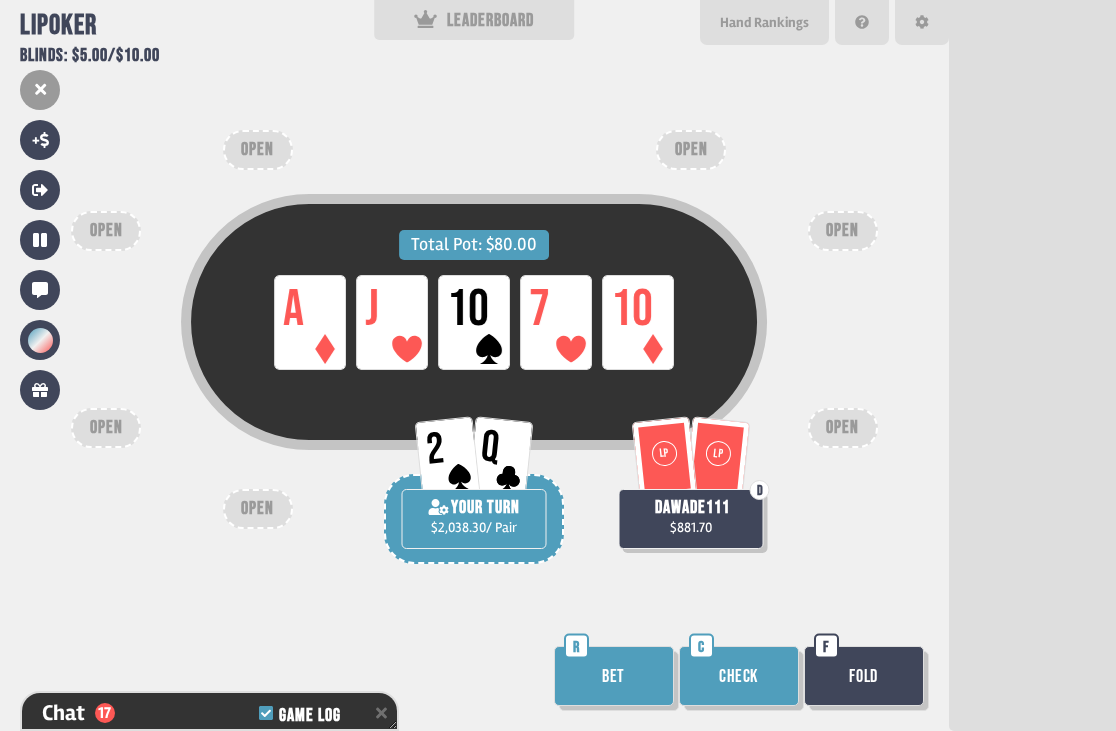 click on "Bet" at bounding box center (614, 676) 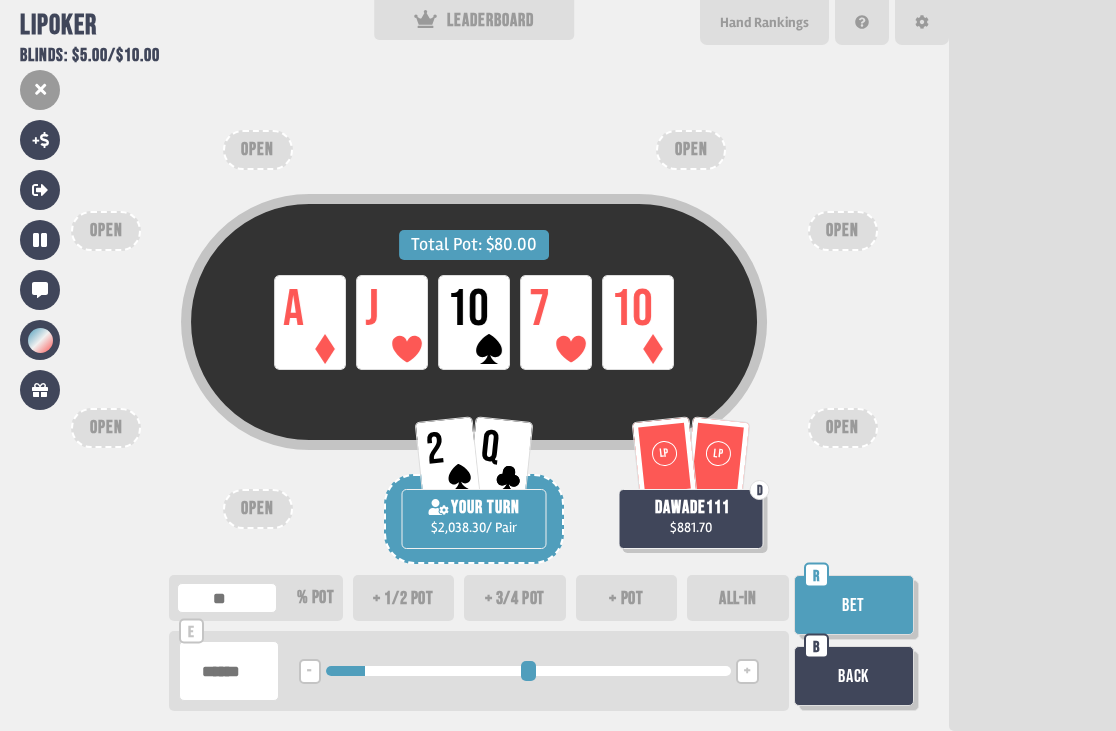 drag, startPoint x: 334, startPoint y: 673, endPoint x: 370, endPoint y: 673, distance: 36 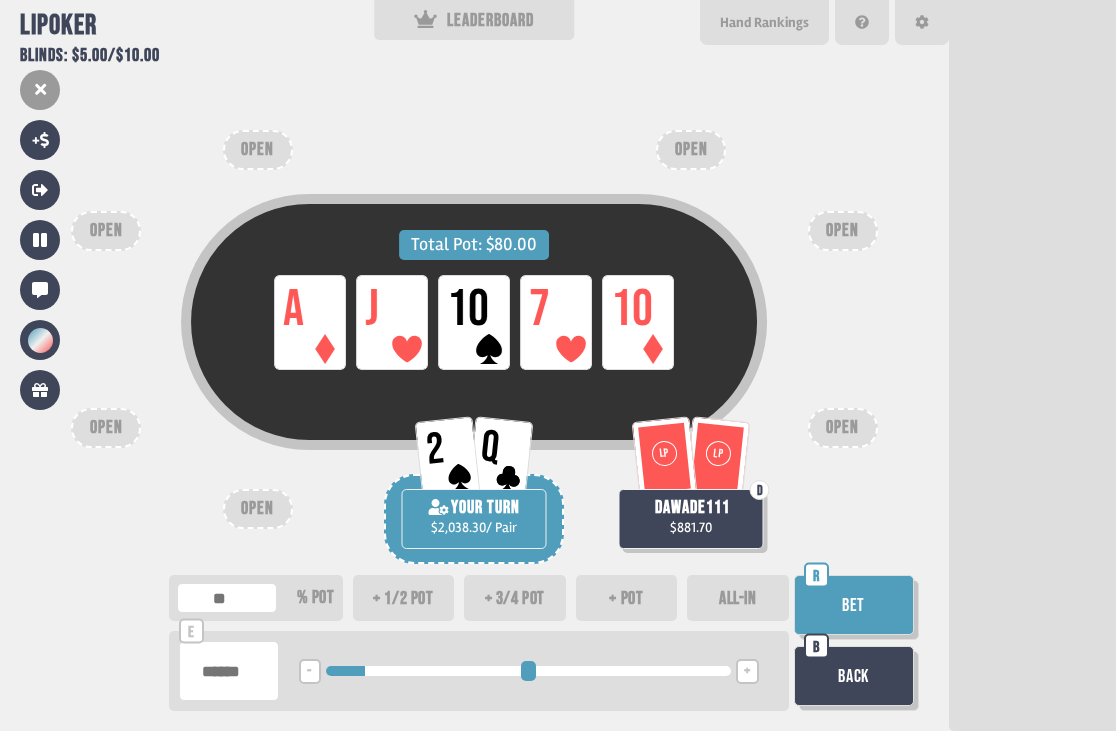 click at bounding box center (528, 671) 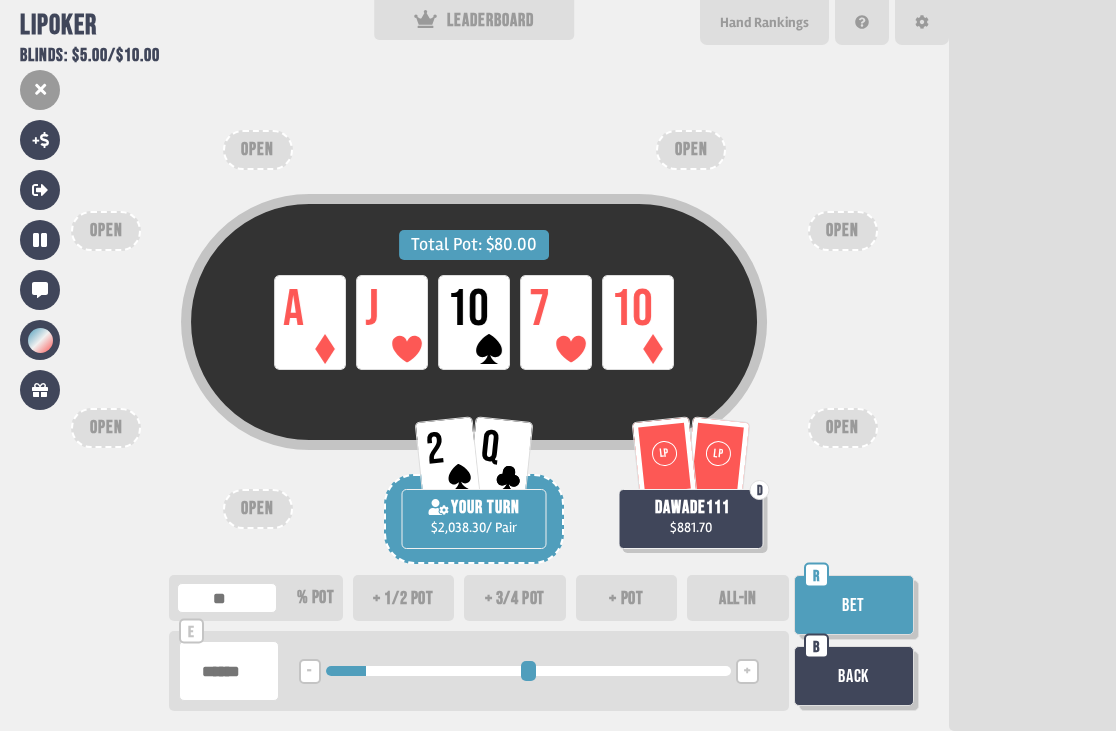 click on "******" at bounding box center [229, 671] 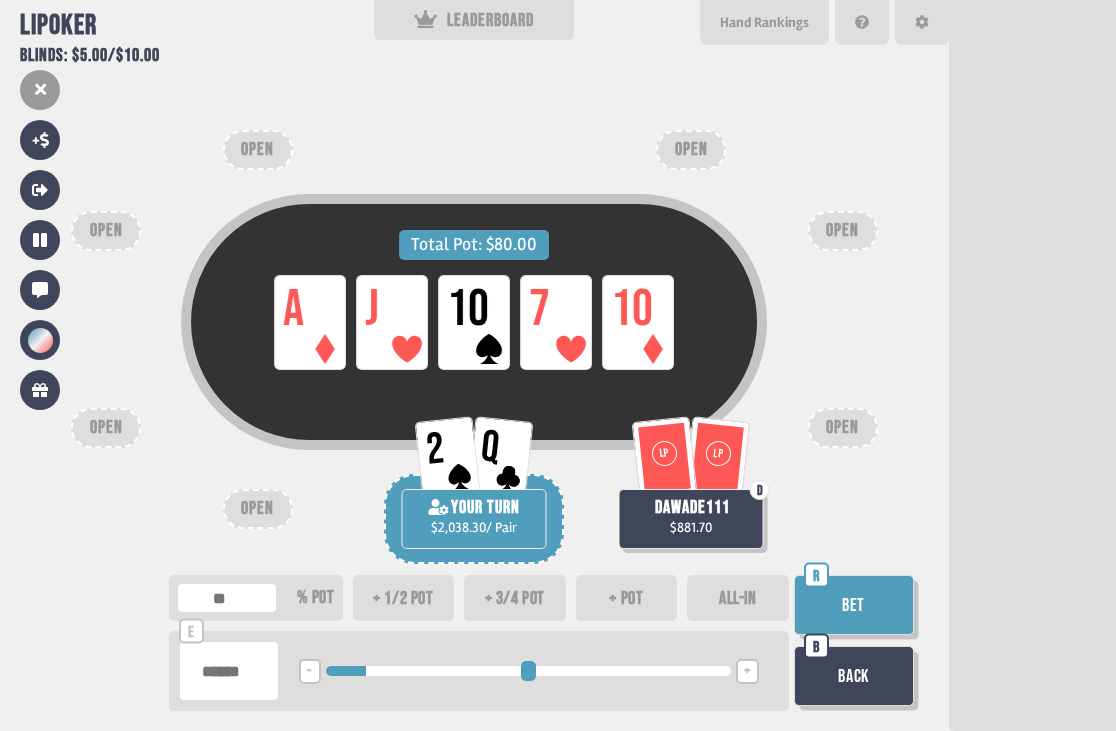 drag, startPoint x: 241, startPoint y: 673, endPoint x: 217, endPoint y: 674, distance: 24.020824 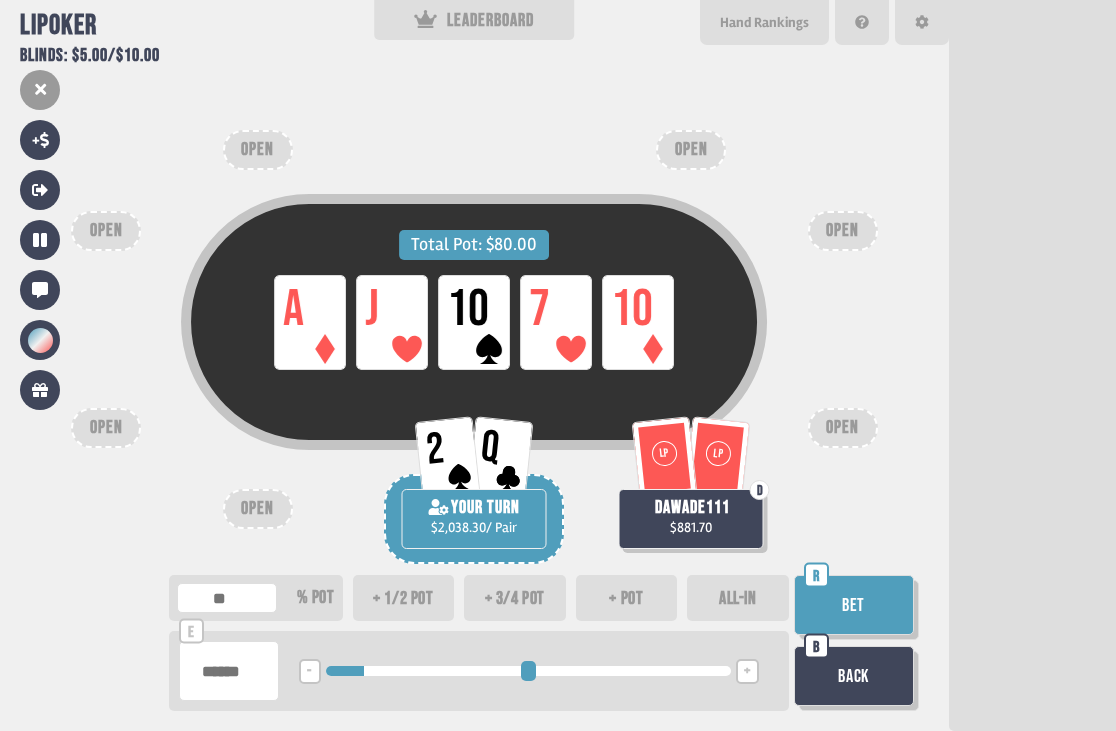 click on "Bet" at bounding box center [854, 605] 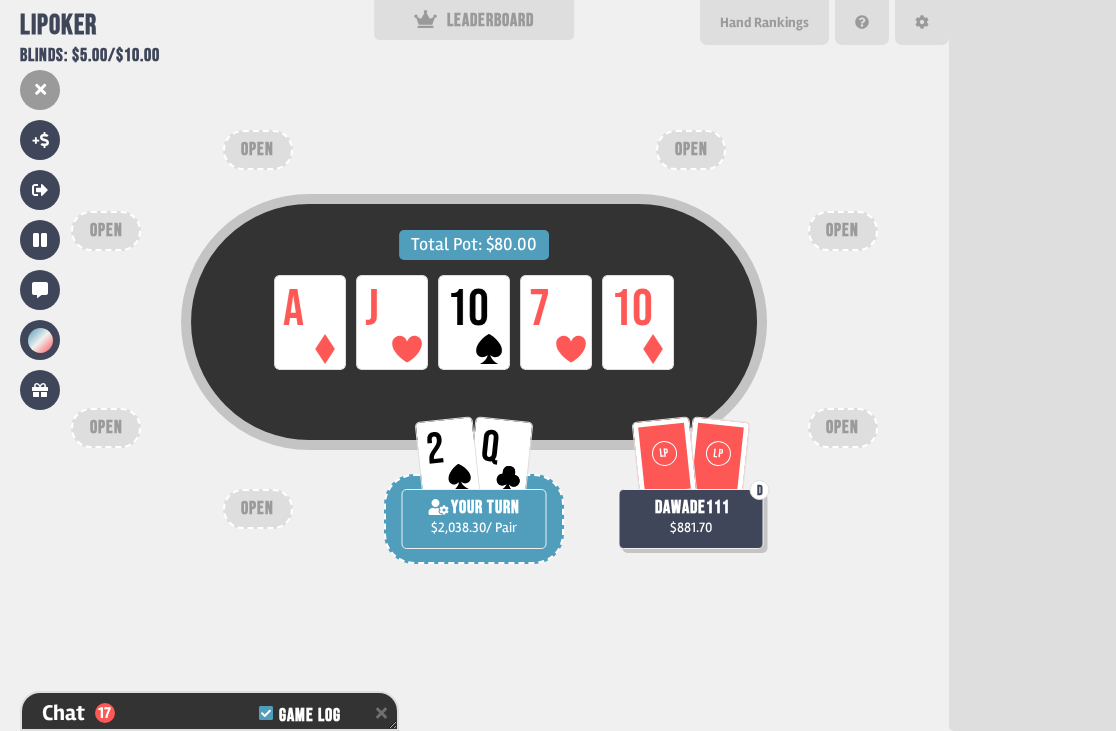 scroll, scrollTop: 4083, scrollLeft: 0, axis: vertical 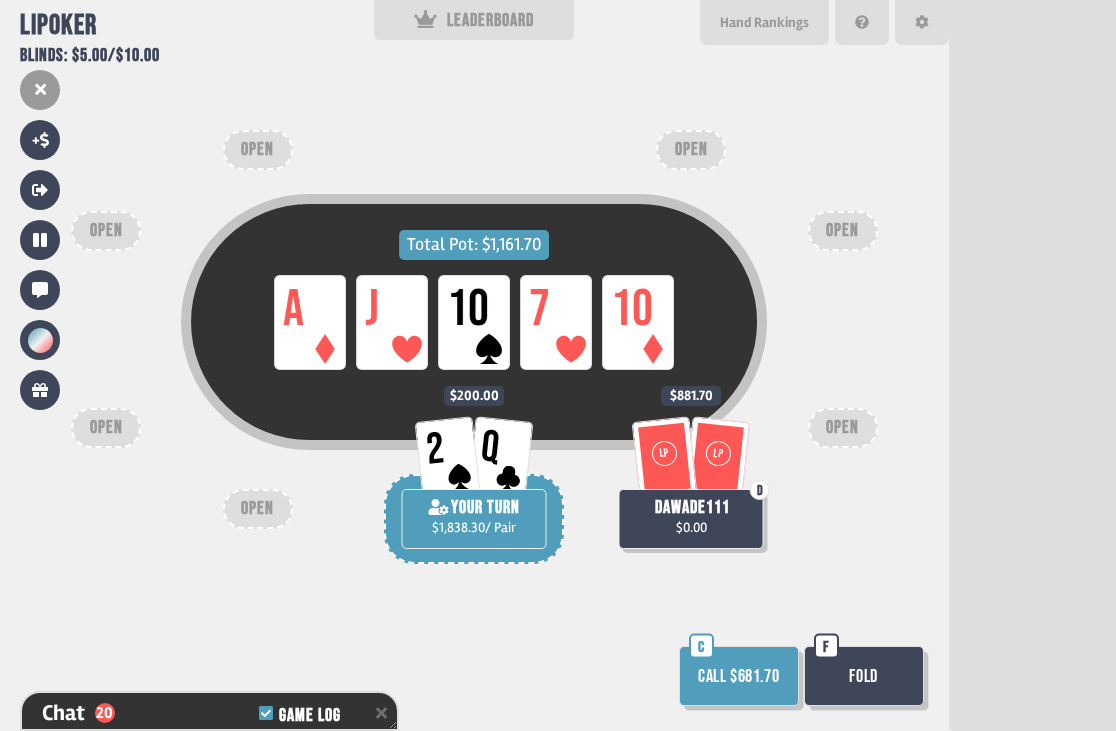 click on "Call $681.70" at bounding box center (739, 676) 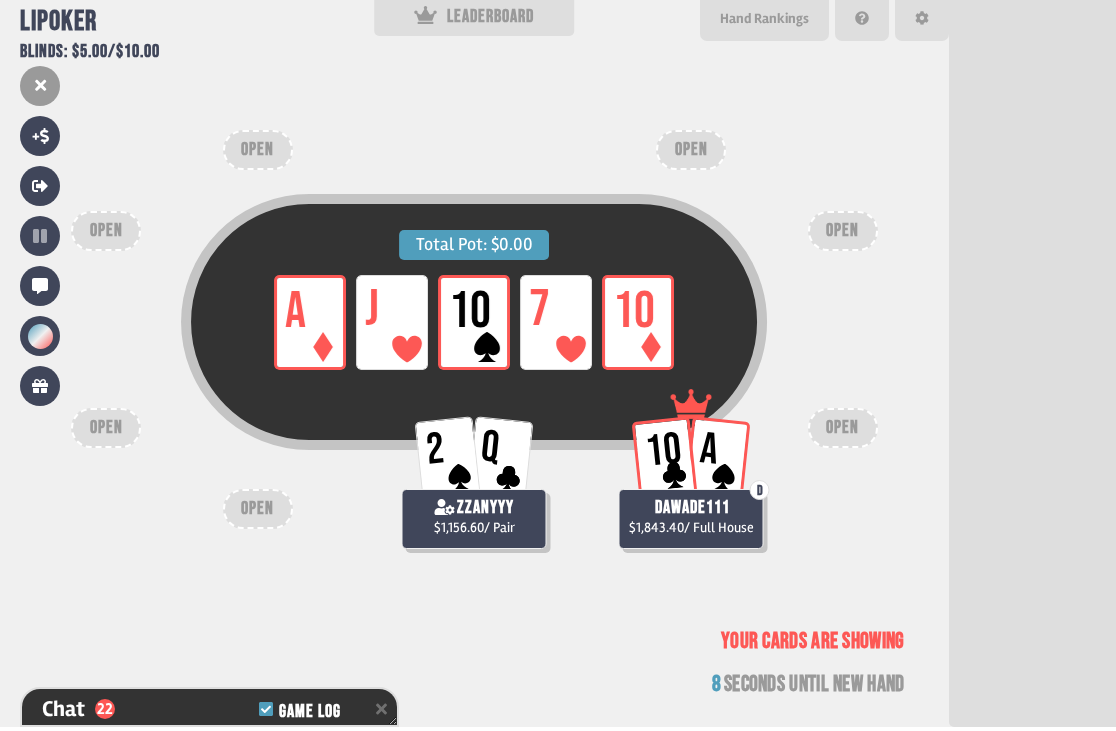 scroll, scrollTop: 0, scrollLeft: 0, axis: both 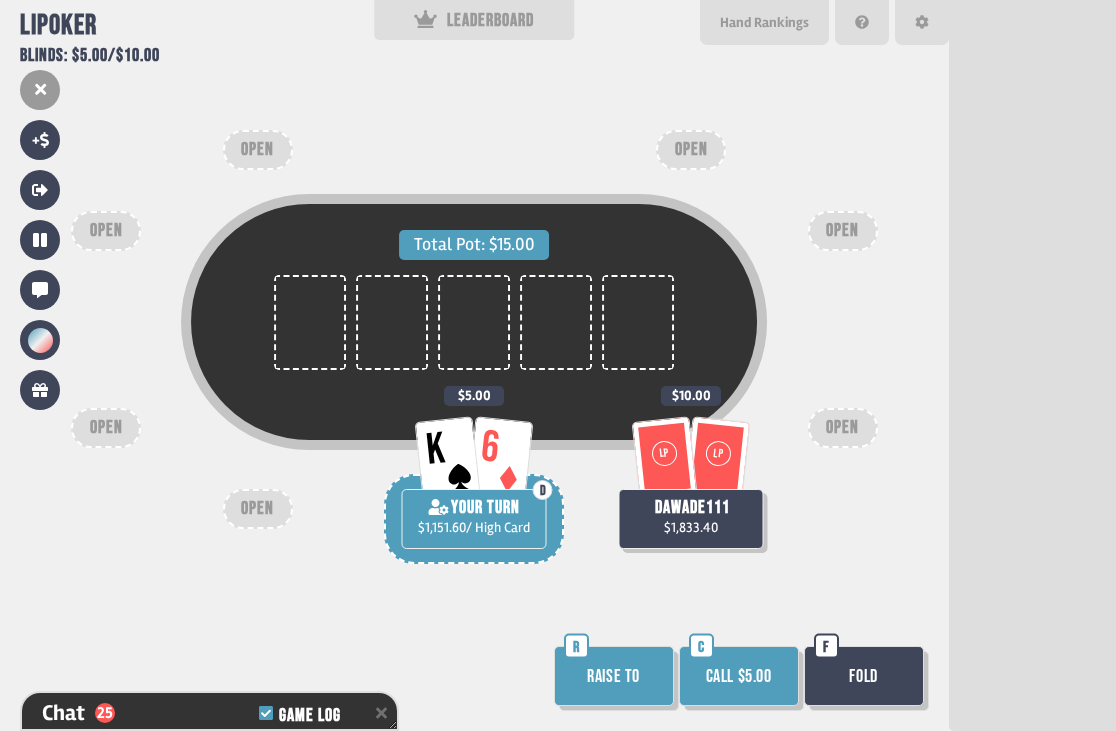 click on "Call $5.00" at bounding box center (739, 676) 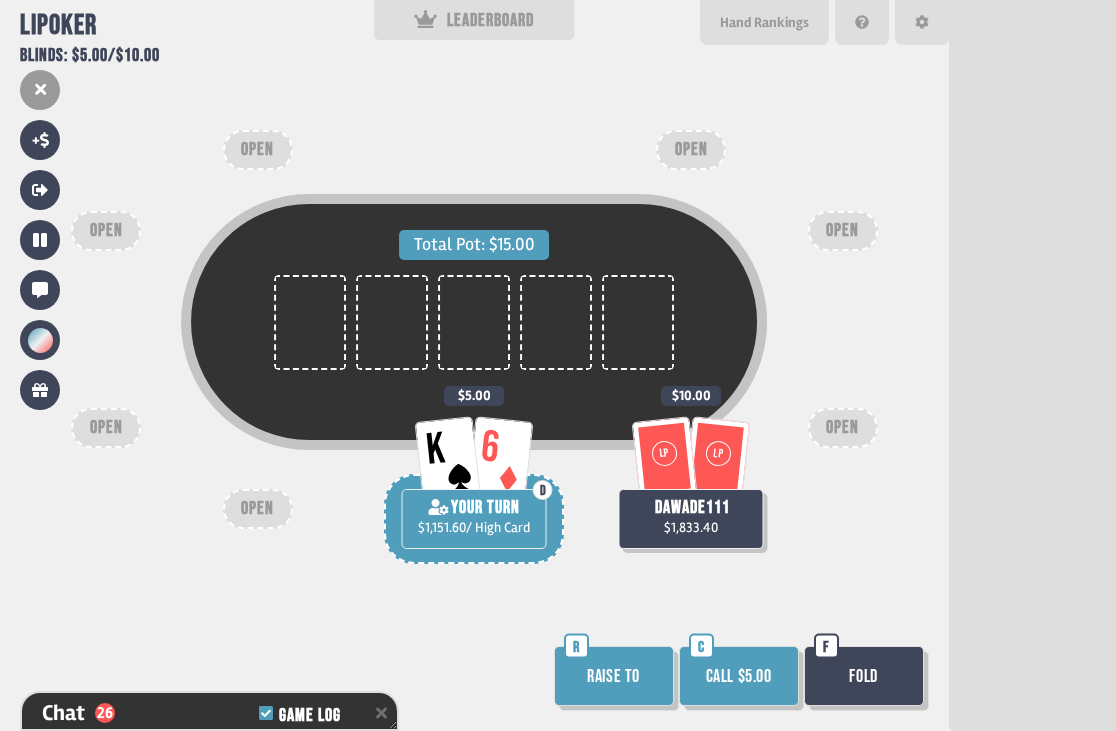 click on "Call $5.00" at bounding box center [739, 676] 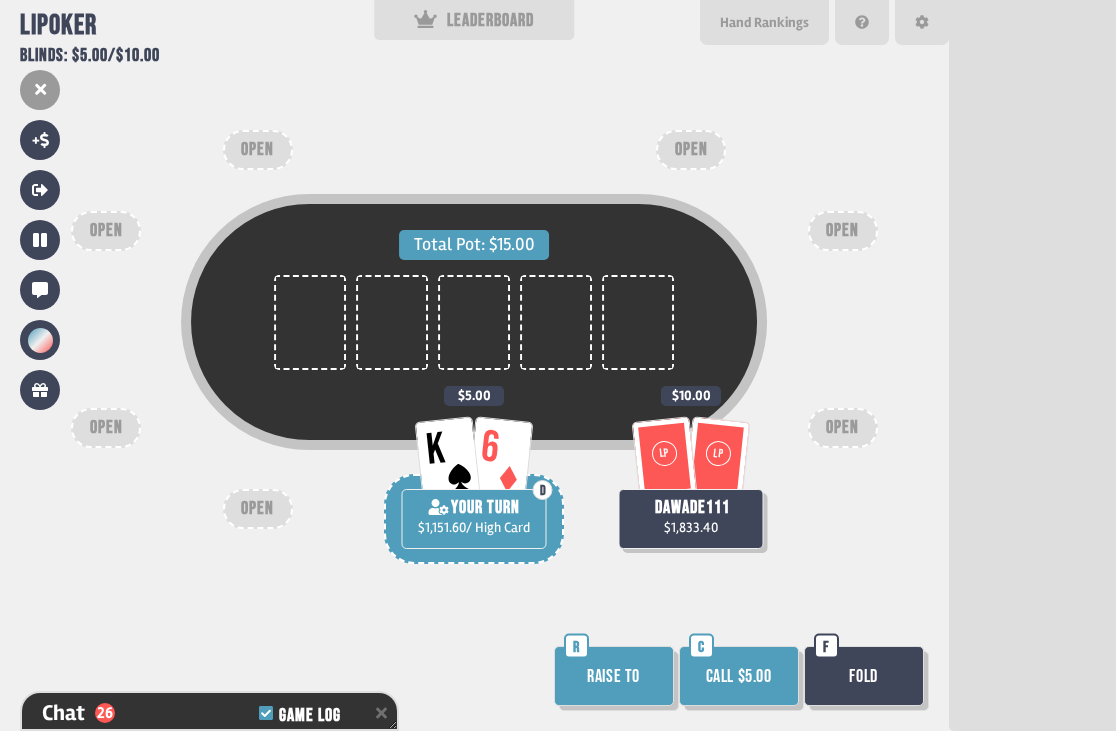 click on "Call $5.00" at bounding box center [739, 676] 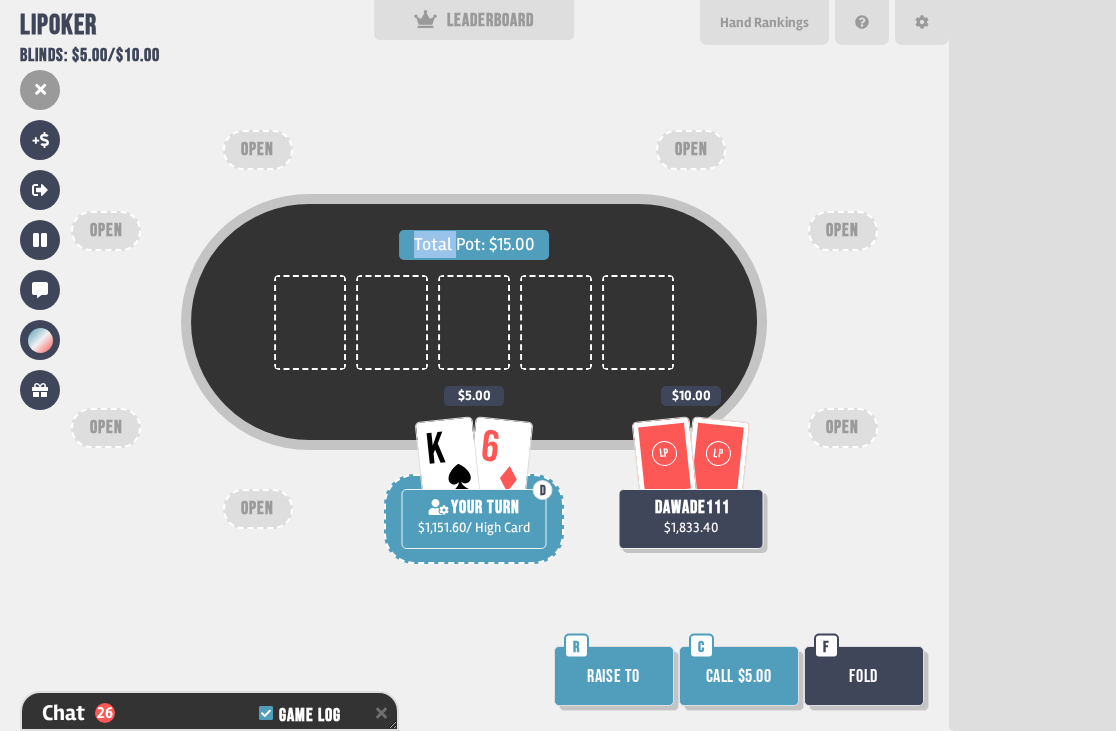 click on "Total Pot: $15.00   LP LP dawade111 $1,833.40  $10.00  K 6 D YOUR TURN $1,151.60   / High Card $5.00  OPEN OPEN OPEN OPEN OPEN OPEN OPEN Raise to R Call $5.00 C Fold F" at bounding box center [474, 365] 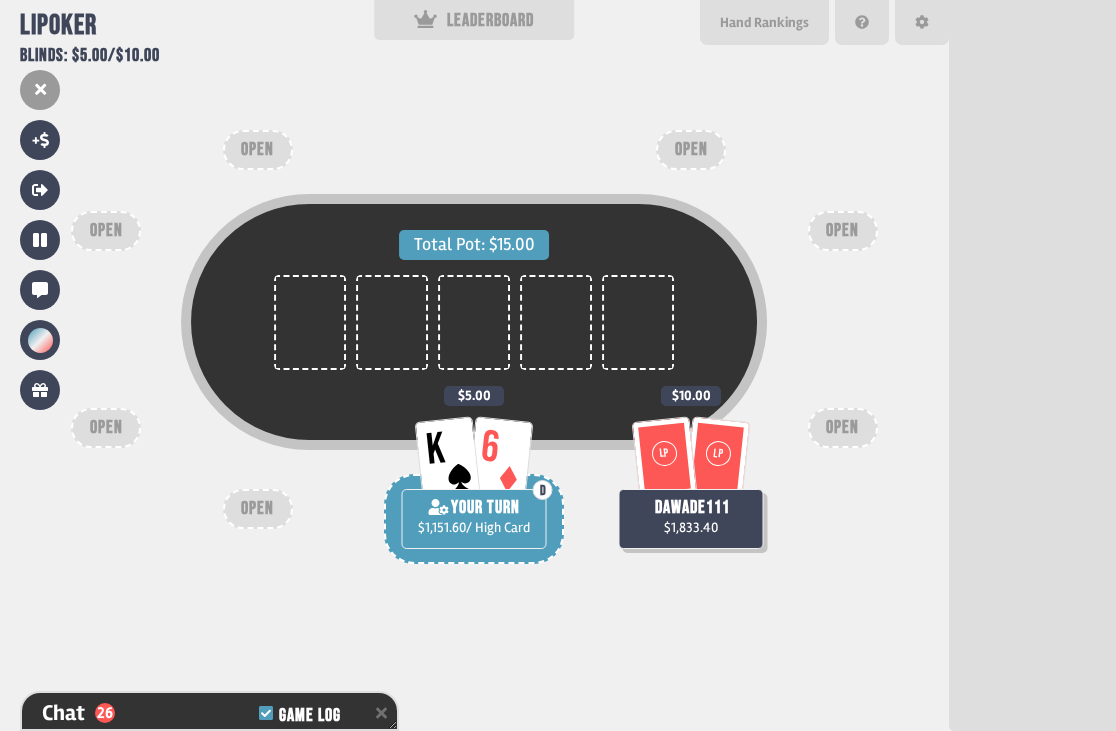 drag, startPoint x: 767, startPoint y: 675, endPoint x: 641, endPoint y: 538, distance: 186.13167 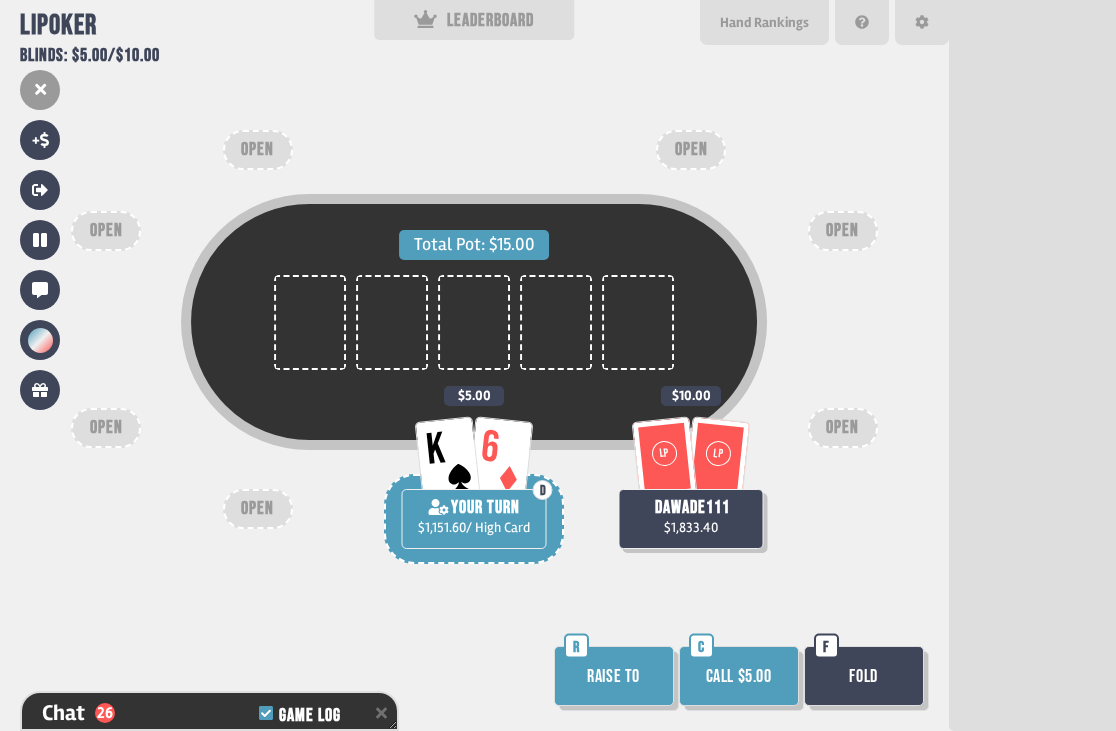 click on "Call $5.00" at bounding box center (739, 676) 